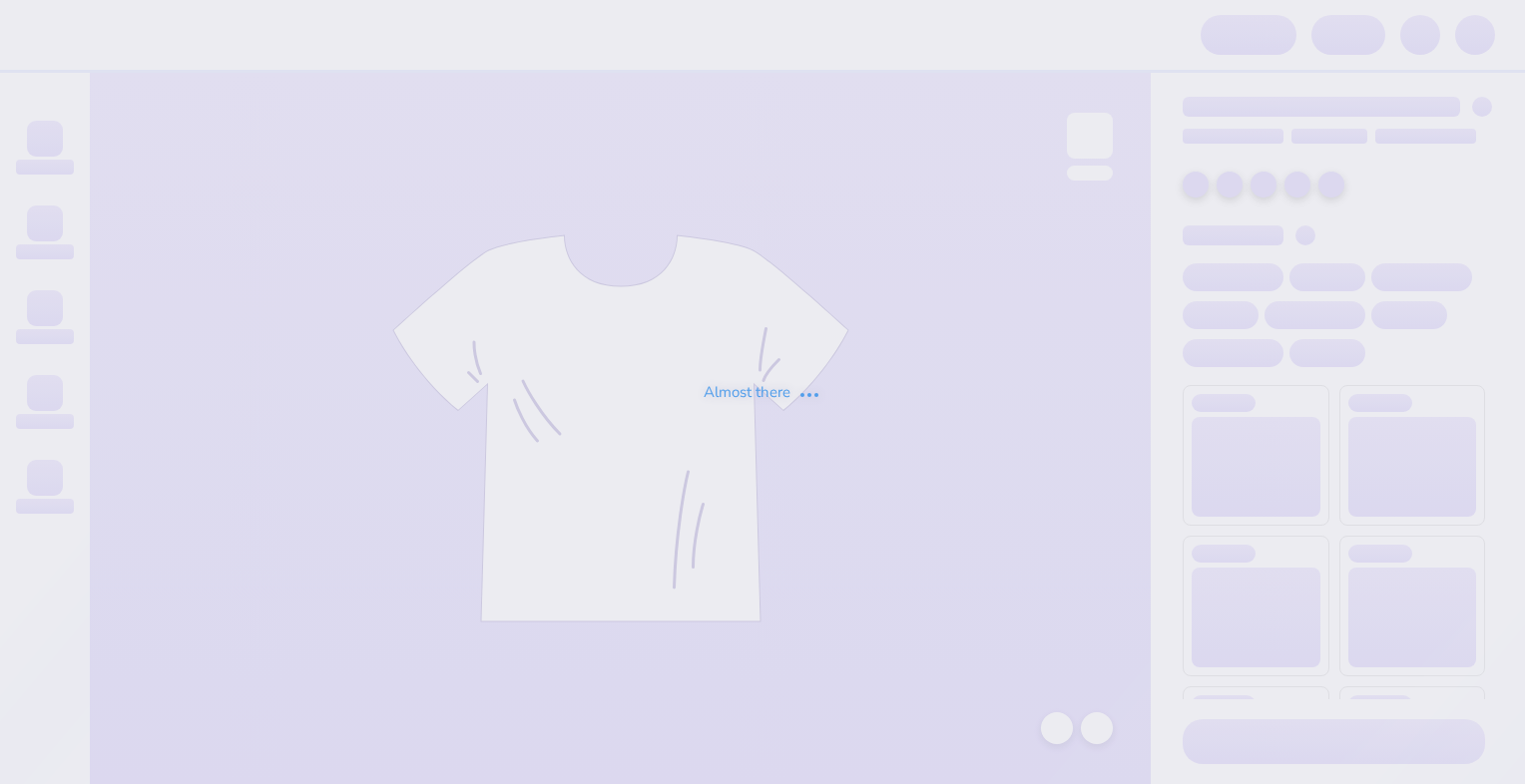 scroll, scrollTop: 0, scrollLeft: 0, axis: both 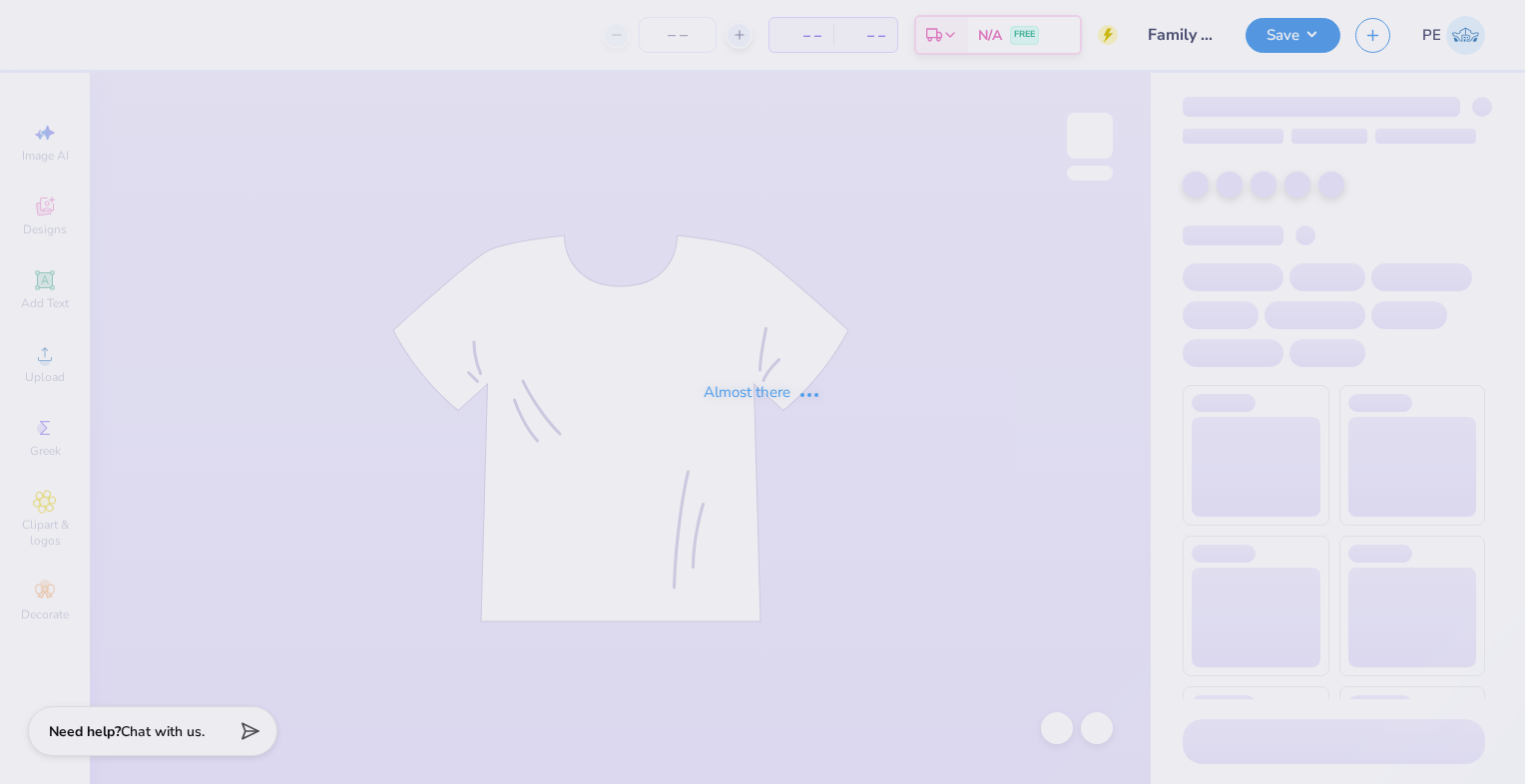 type on "Family Weekend" 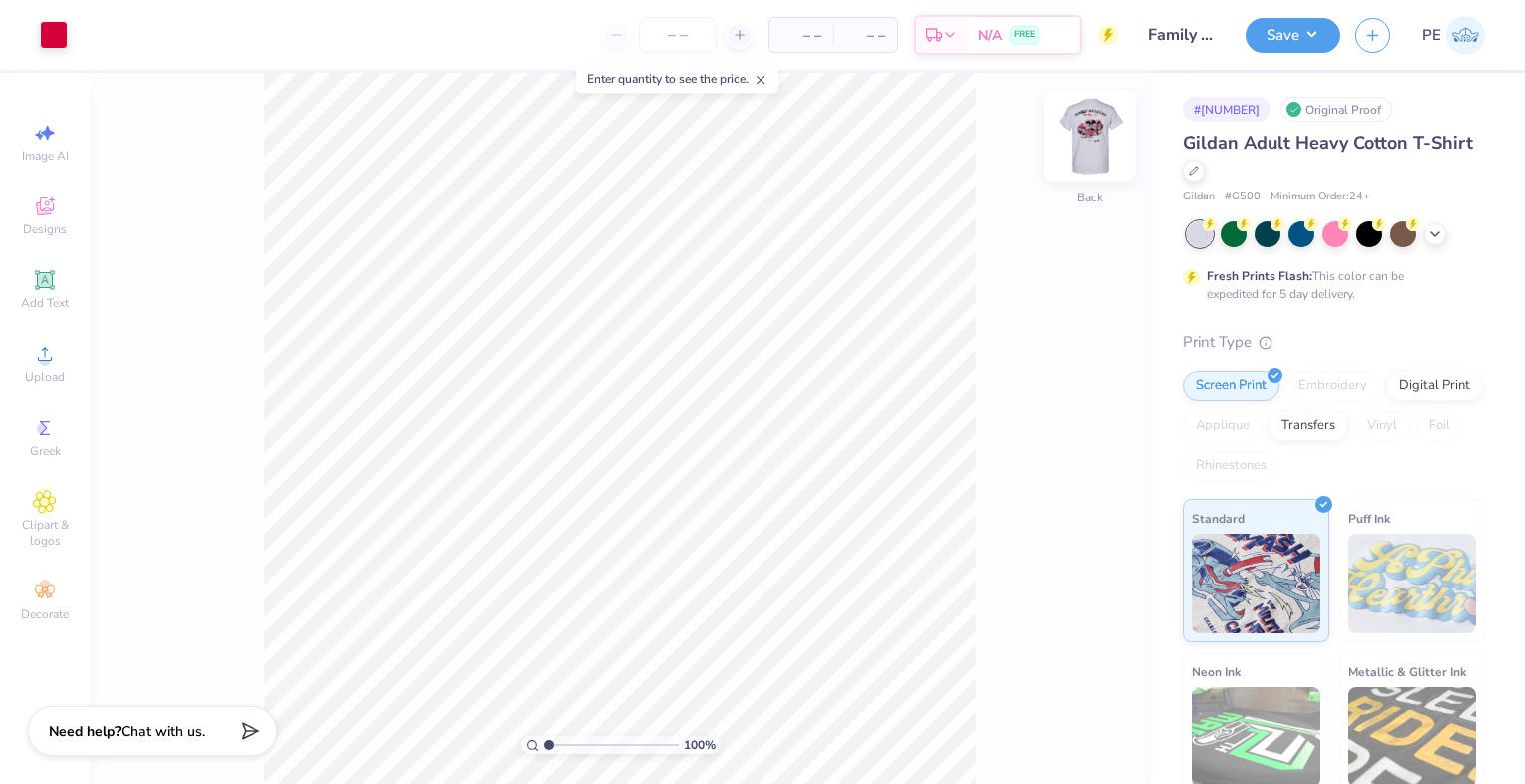 click at bounding box center [1090, 136] 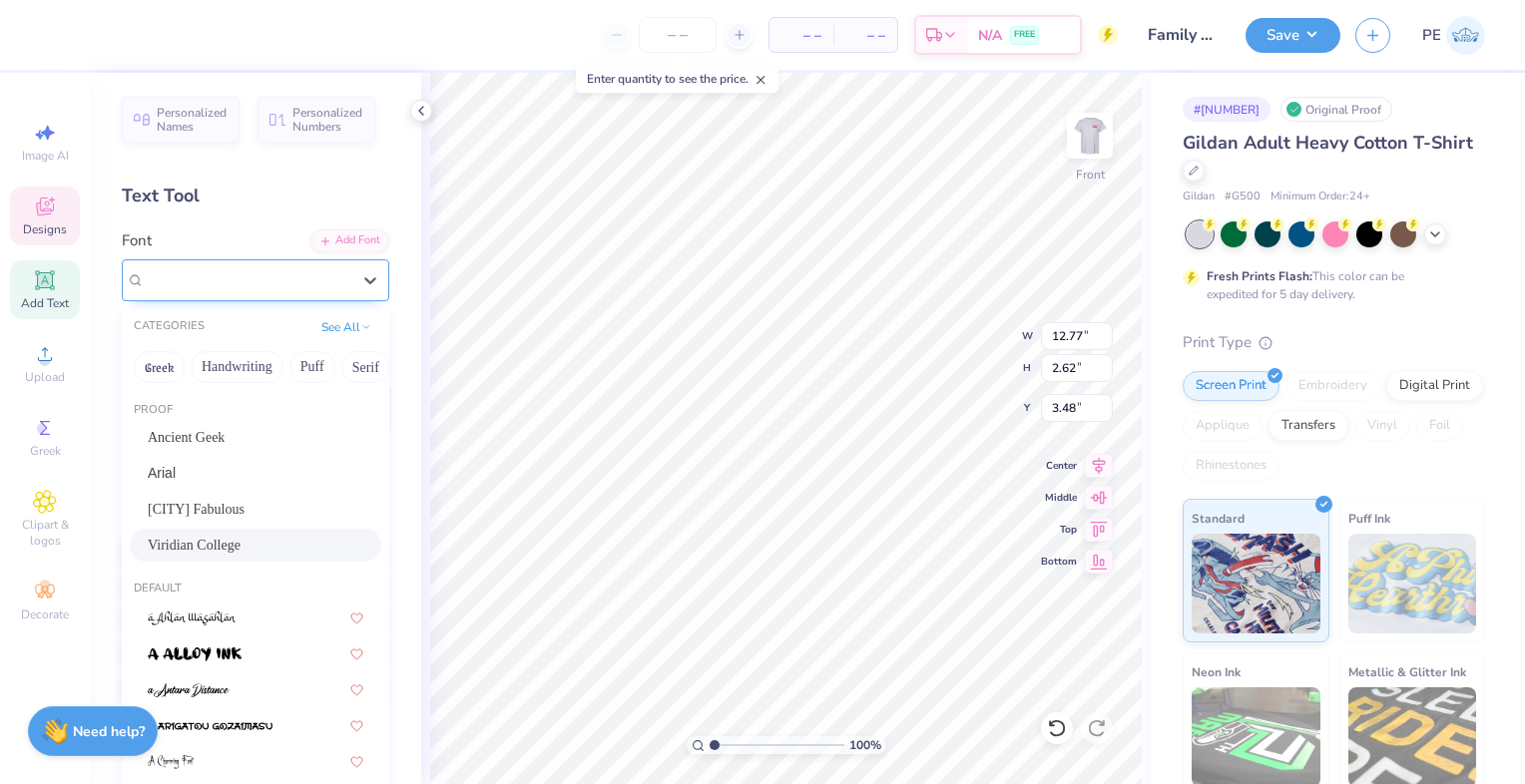 click on "Viridian College" at bounding box center (248, 279) 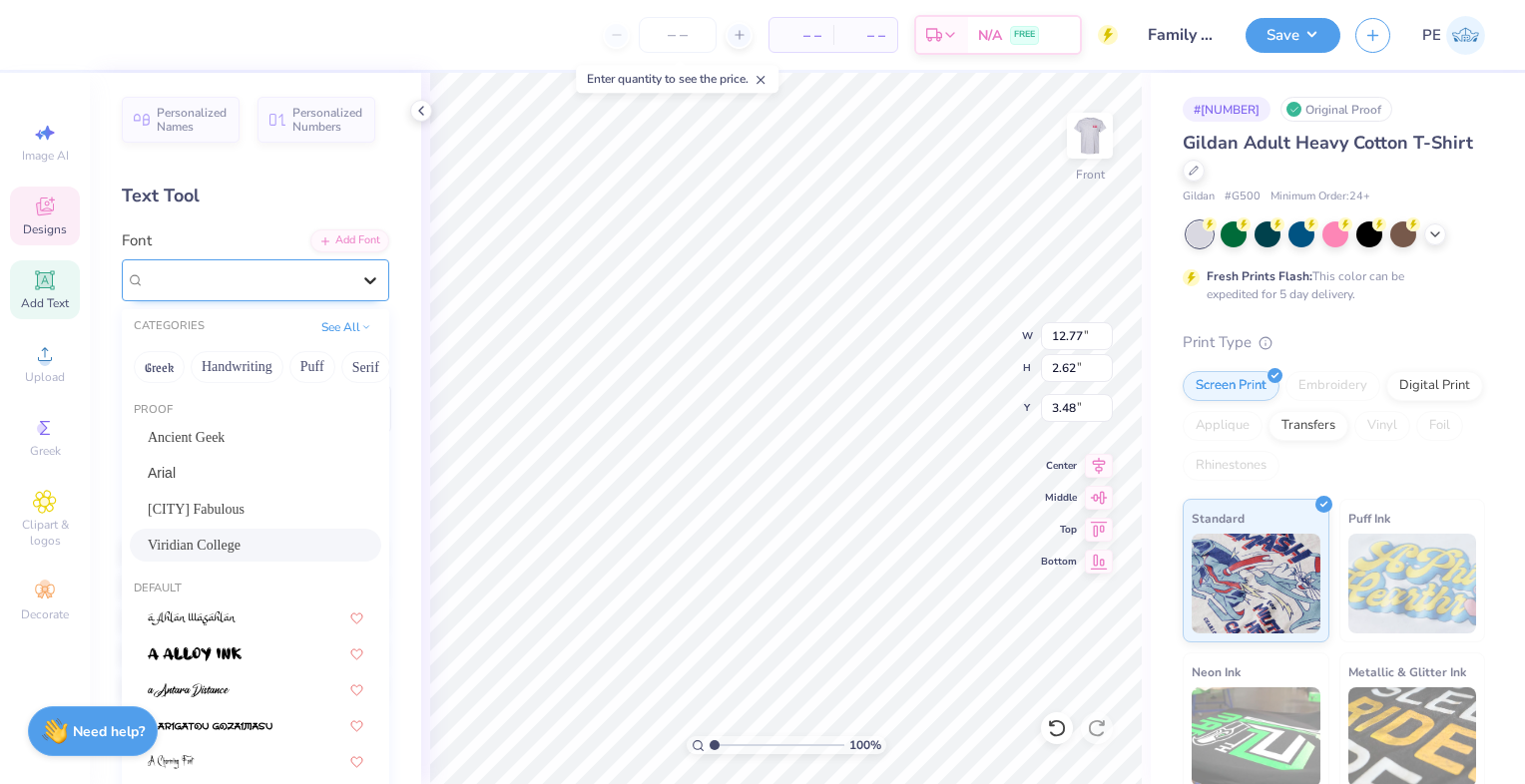 click at bounding box center (370, 280) 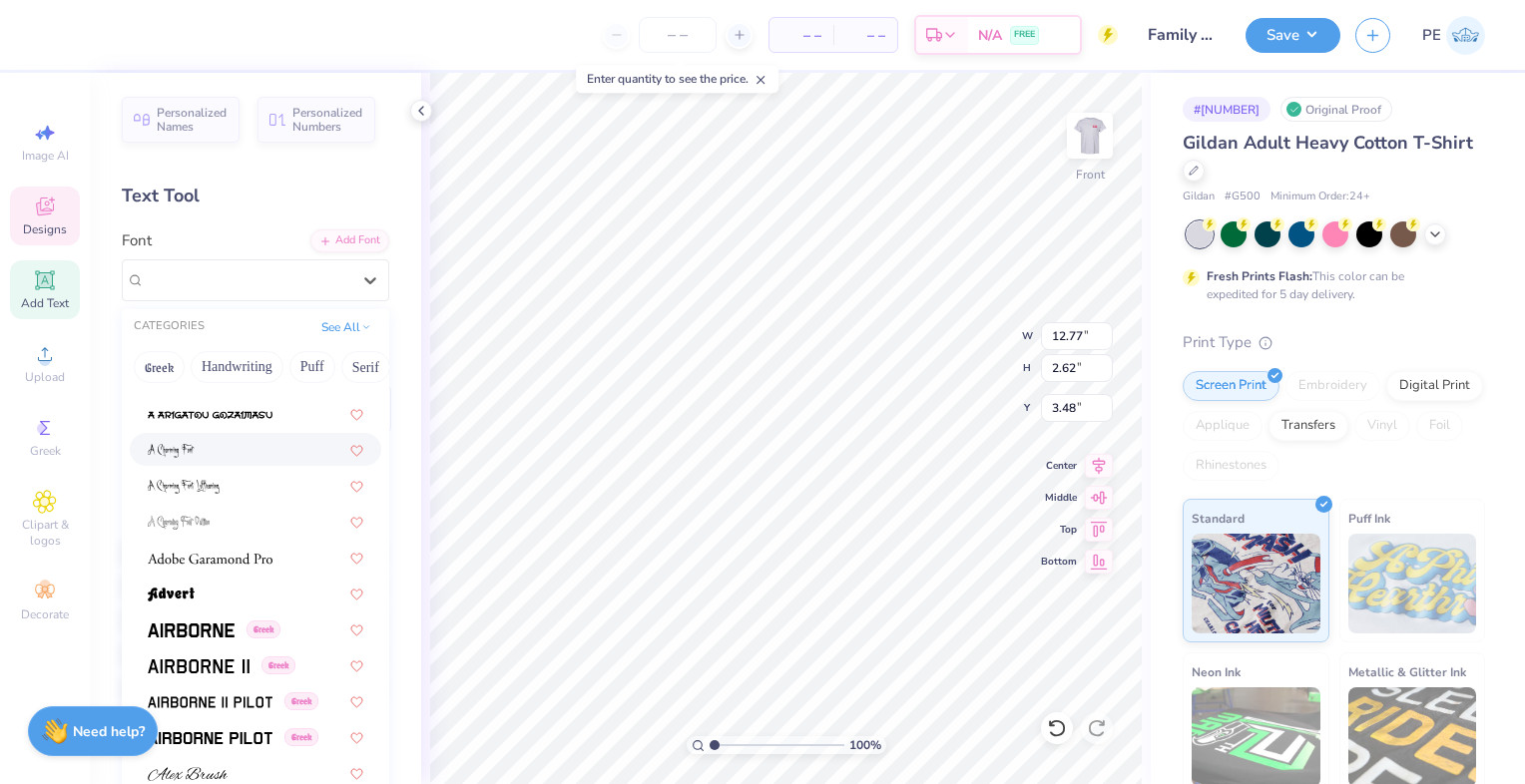 scroll, scrollTop: 0, scrollLeft: 0, axis: both 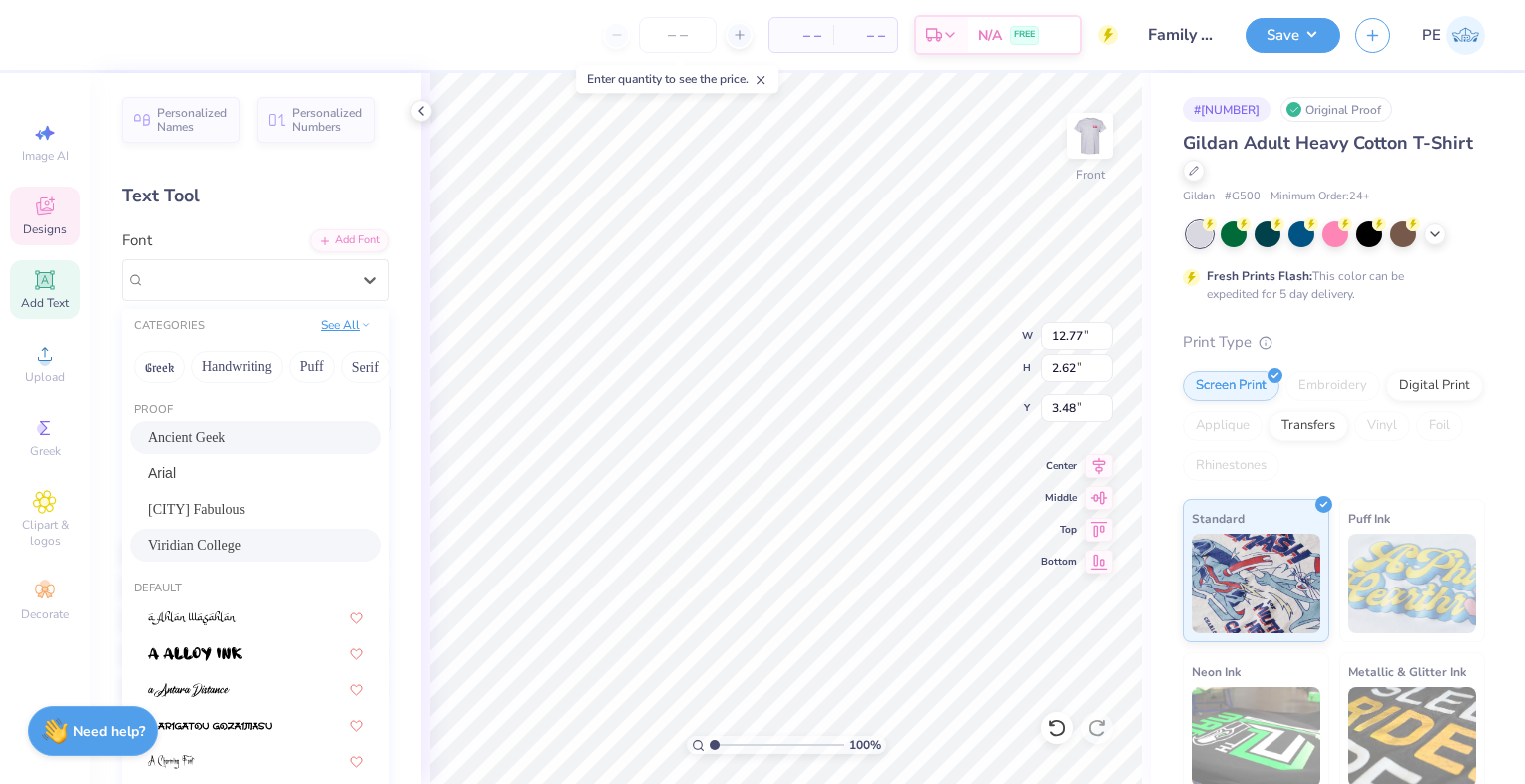 click on "See All" at bounding box center (346, 325) 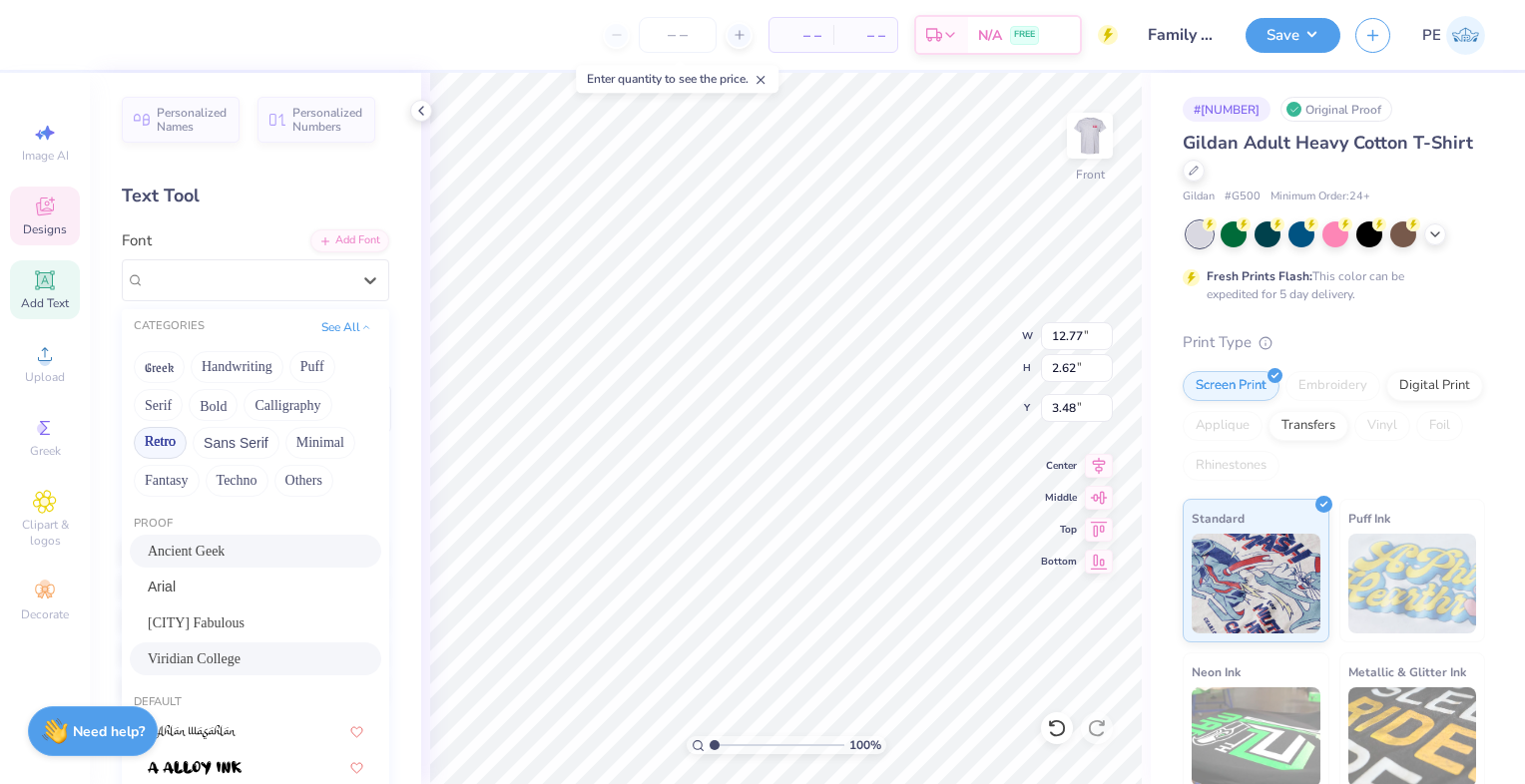 click on "Retro" at bounding box center (160, 443) 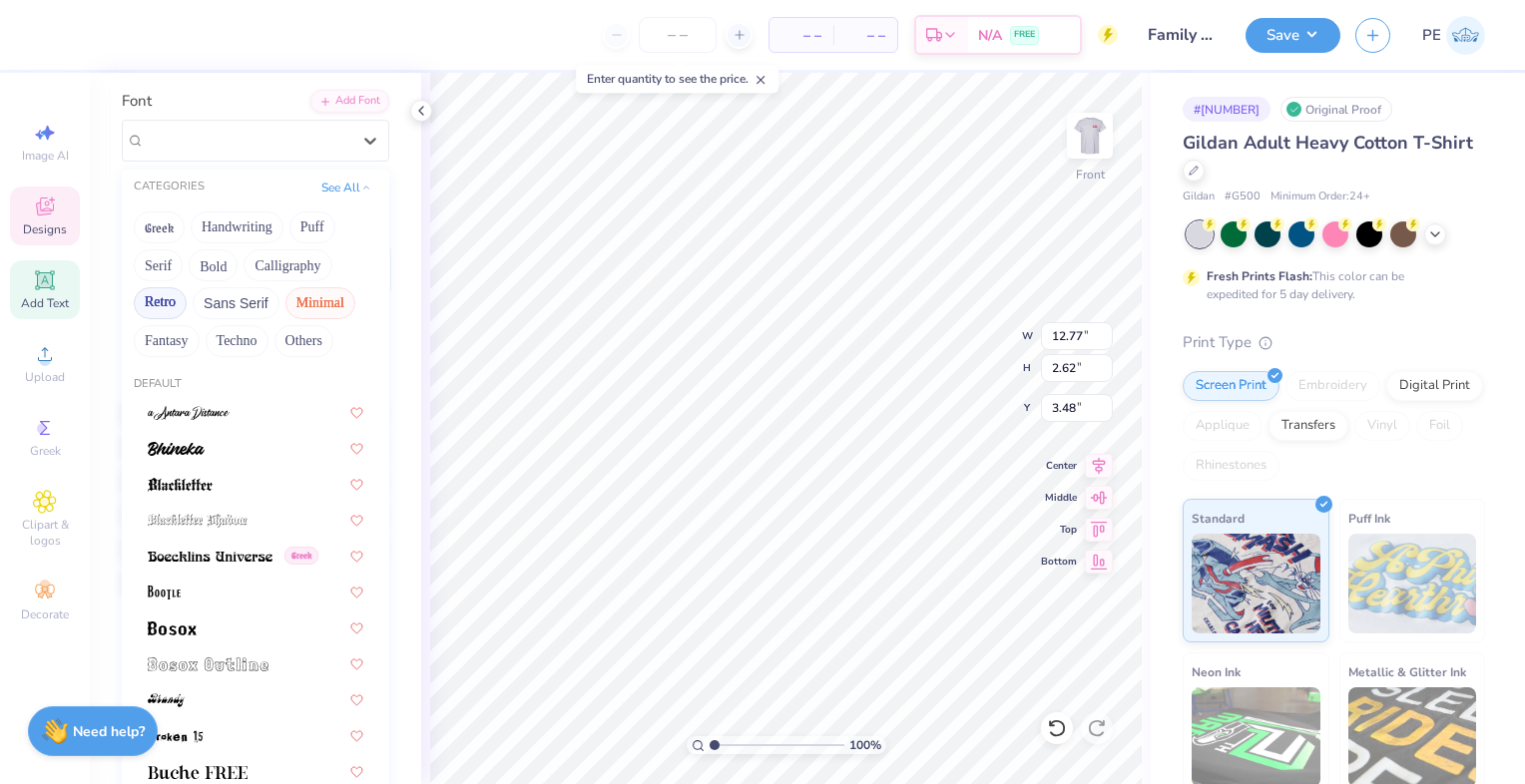 scroll, scrollTop: 235, scrollLeft: 0, axis: vertical 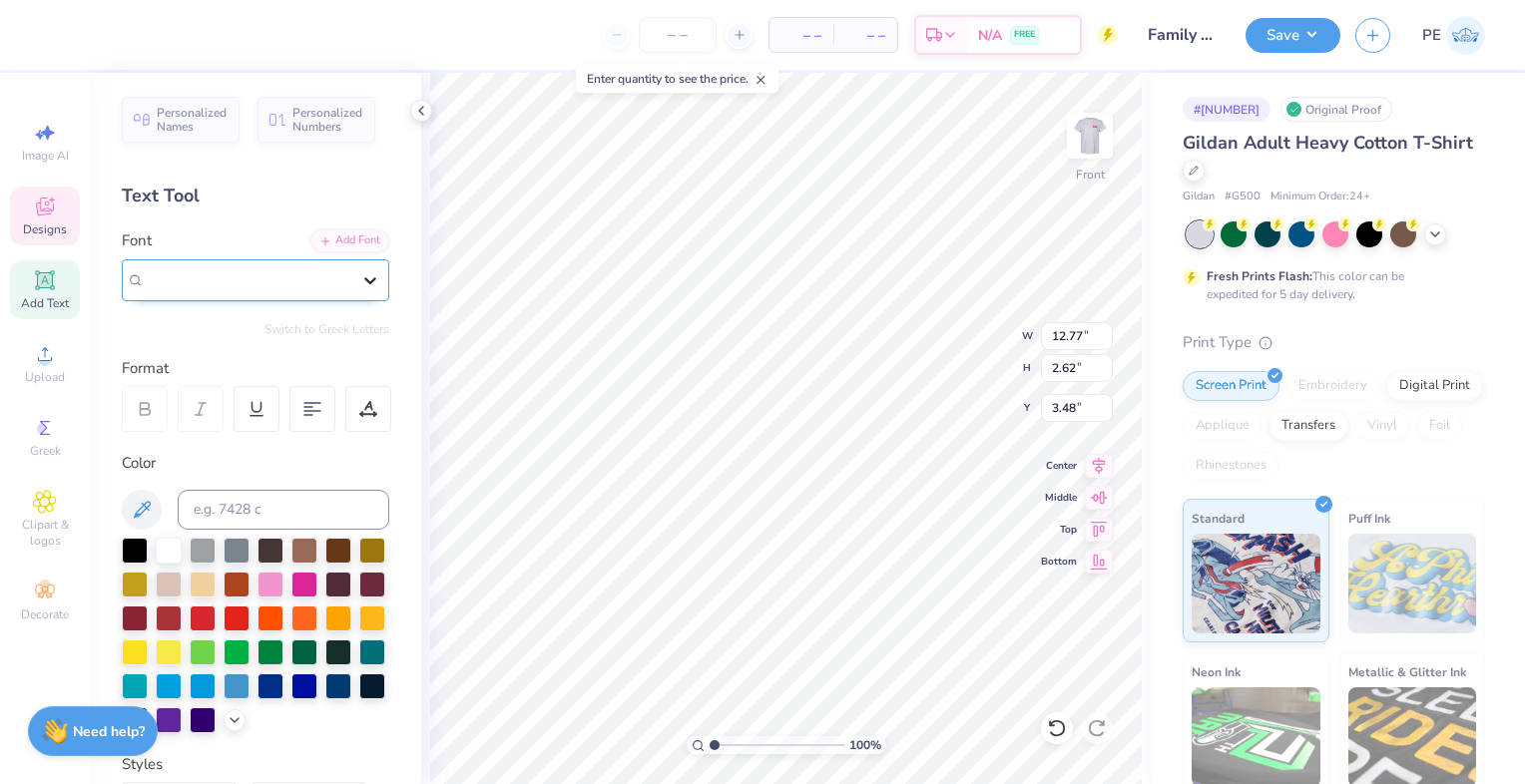 click 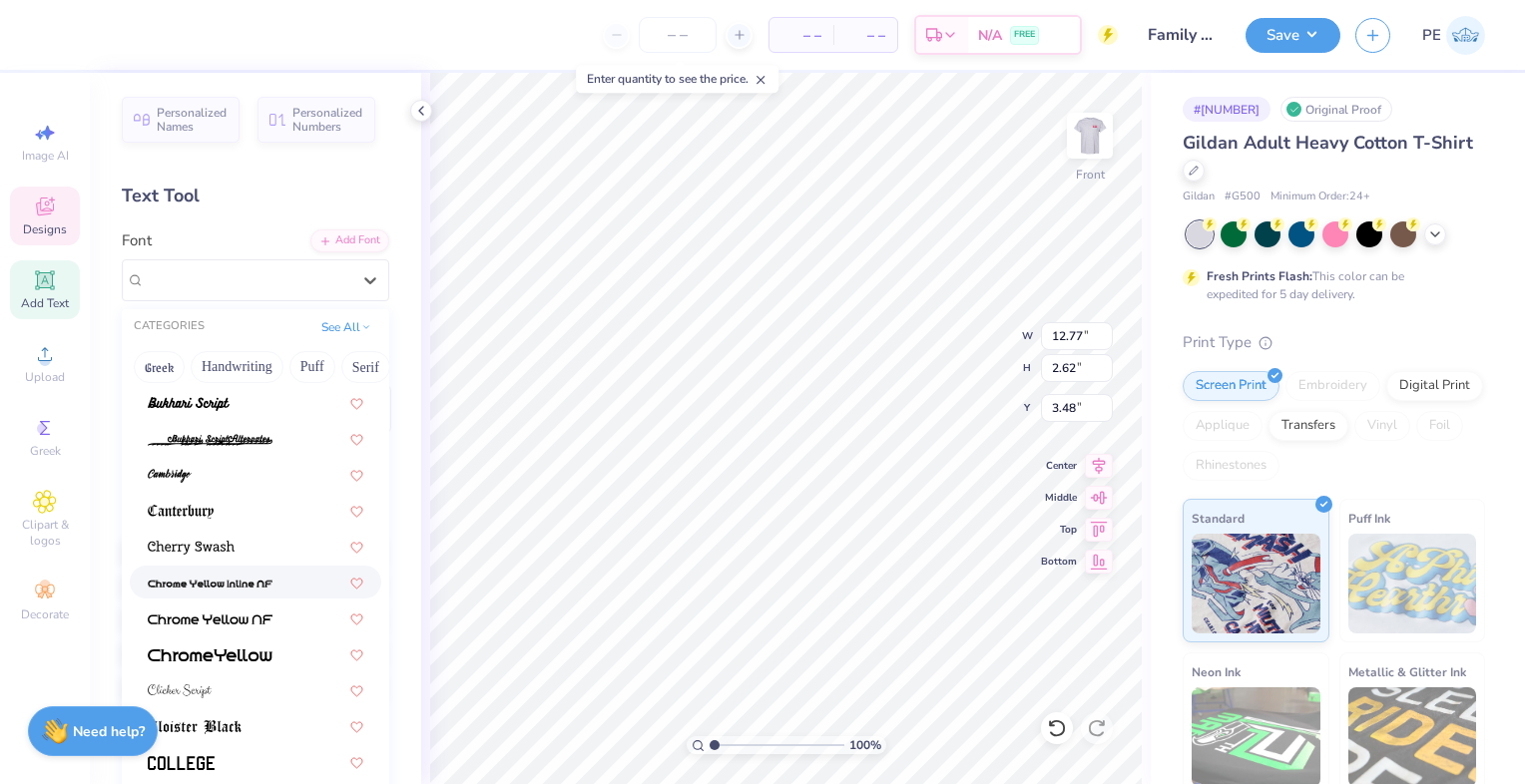 scroll, scrollTop: 515, scrollLeft: 0, axis: vertical 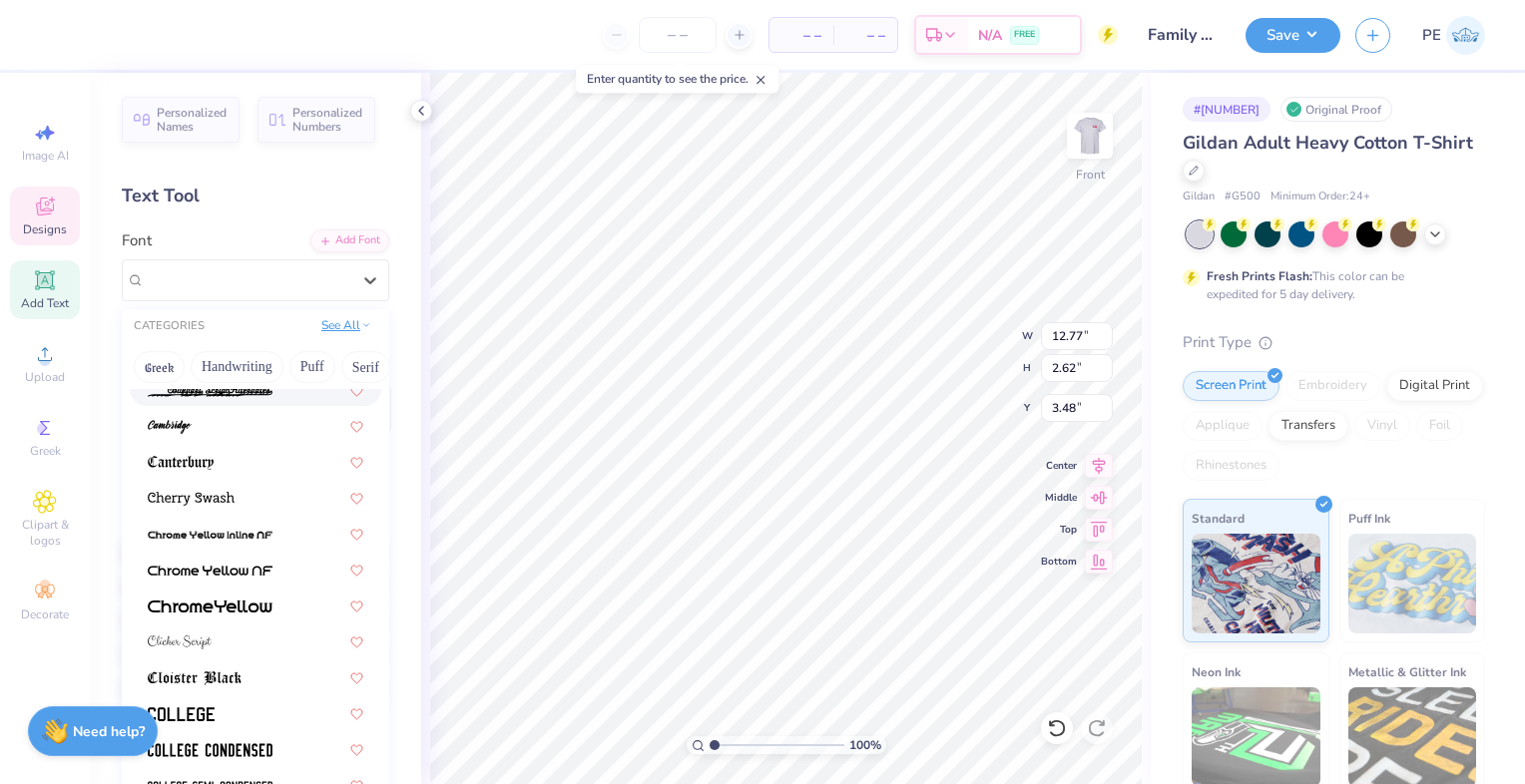 click on "See All" at bounding box center [346, 325] 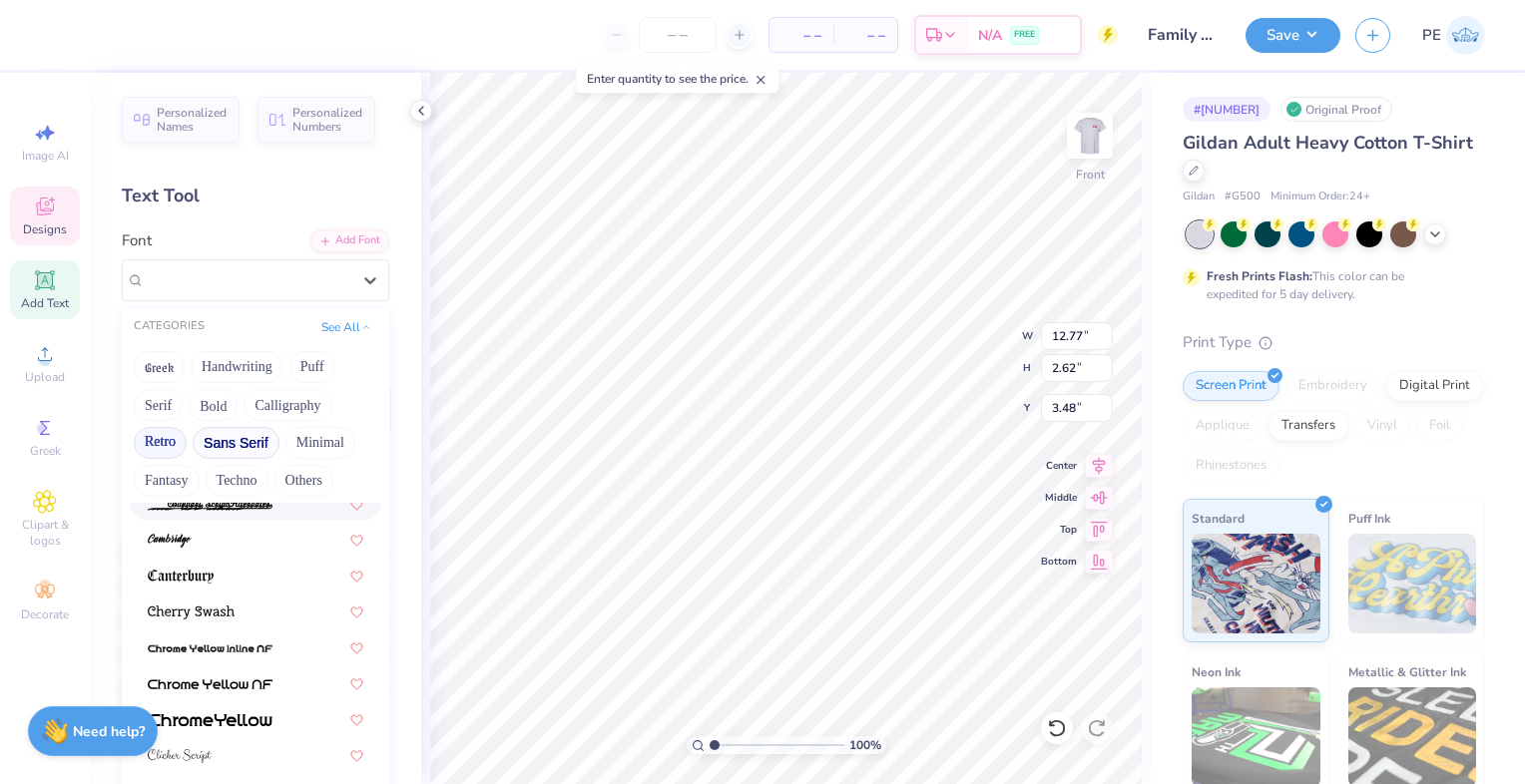 click on "Sans Serif" at bounding box center (236, 443) 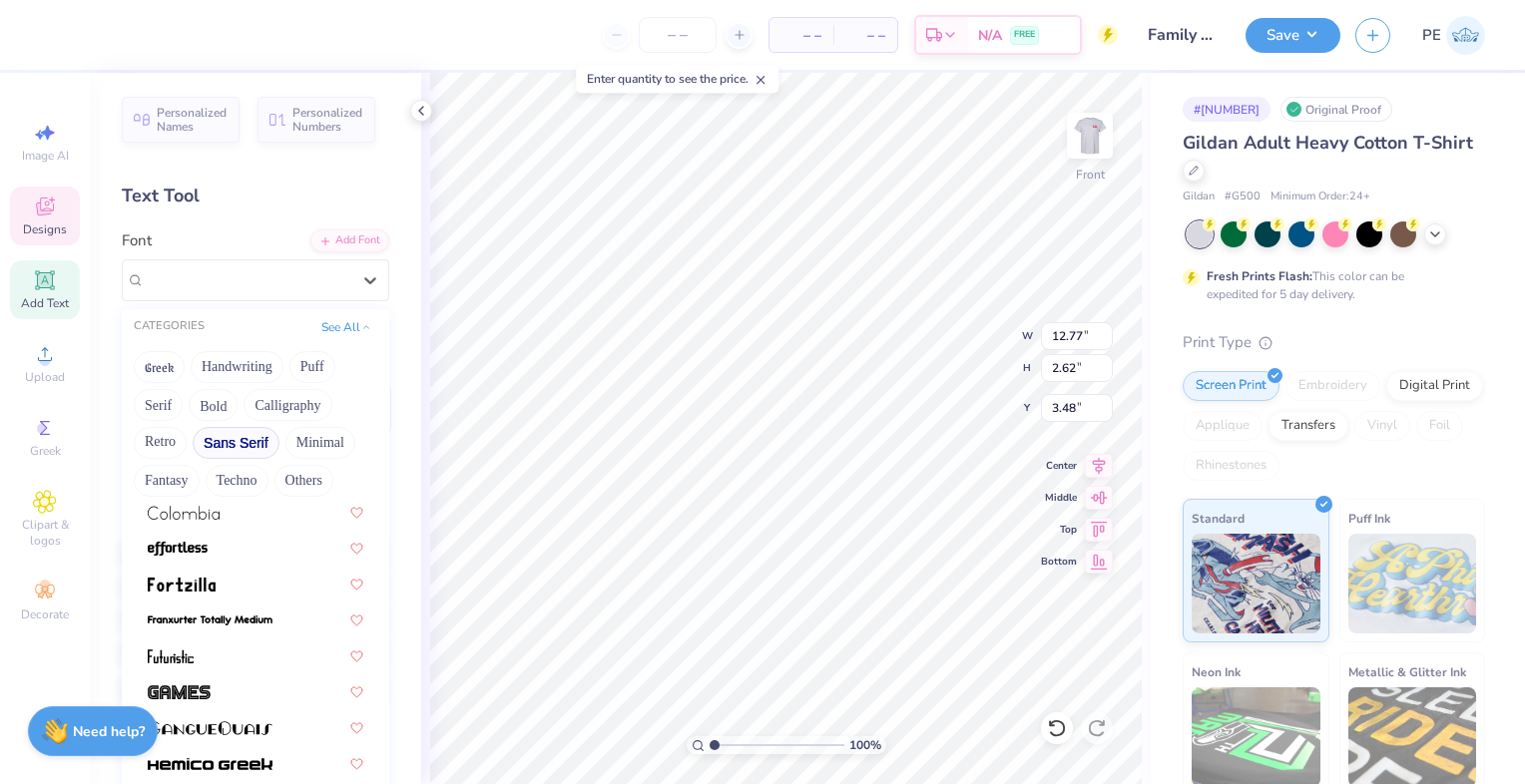 scroll, scrollTop: 315, scrollLeft: 0, axis: vertical 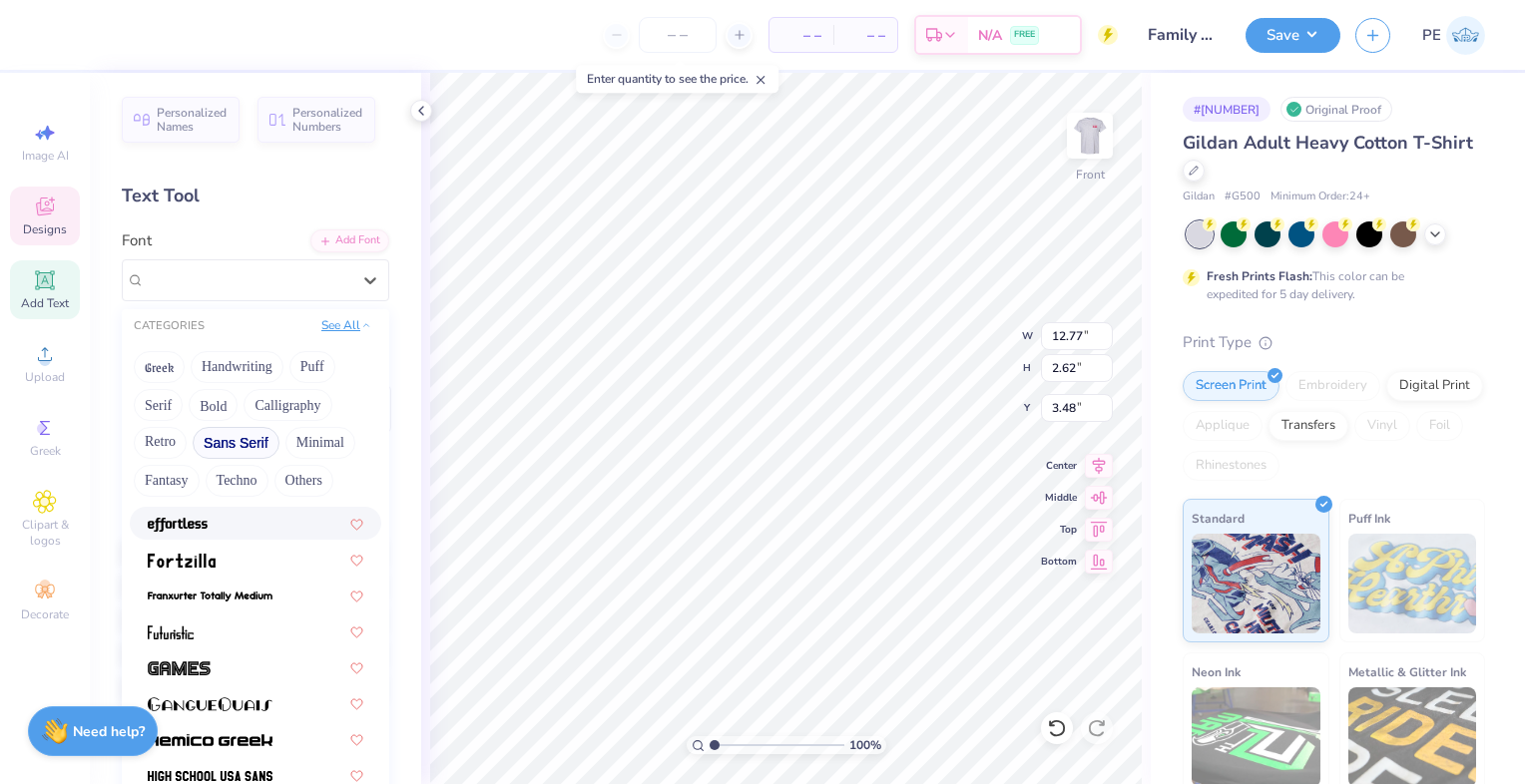 click on "See All" at bounding box center (346, 325) 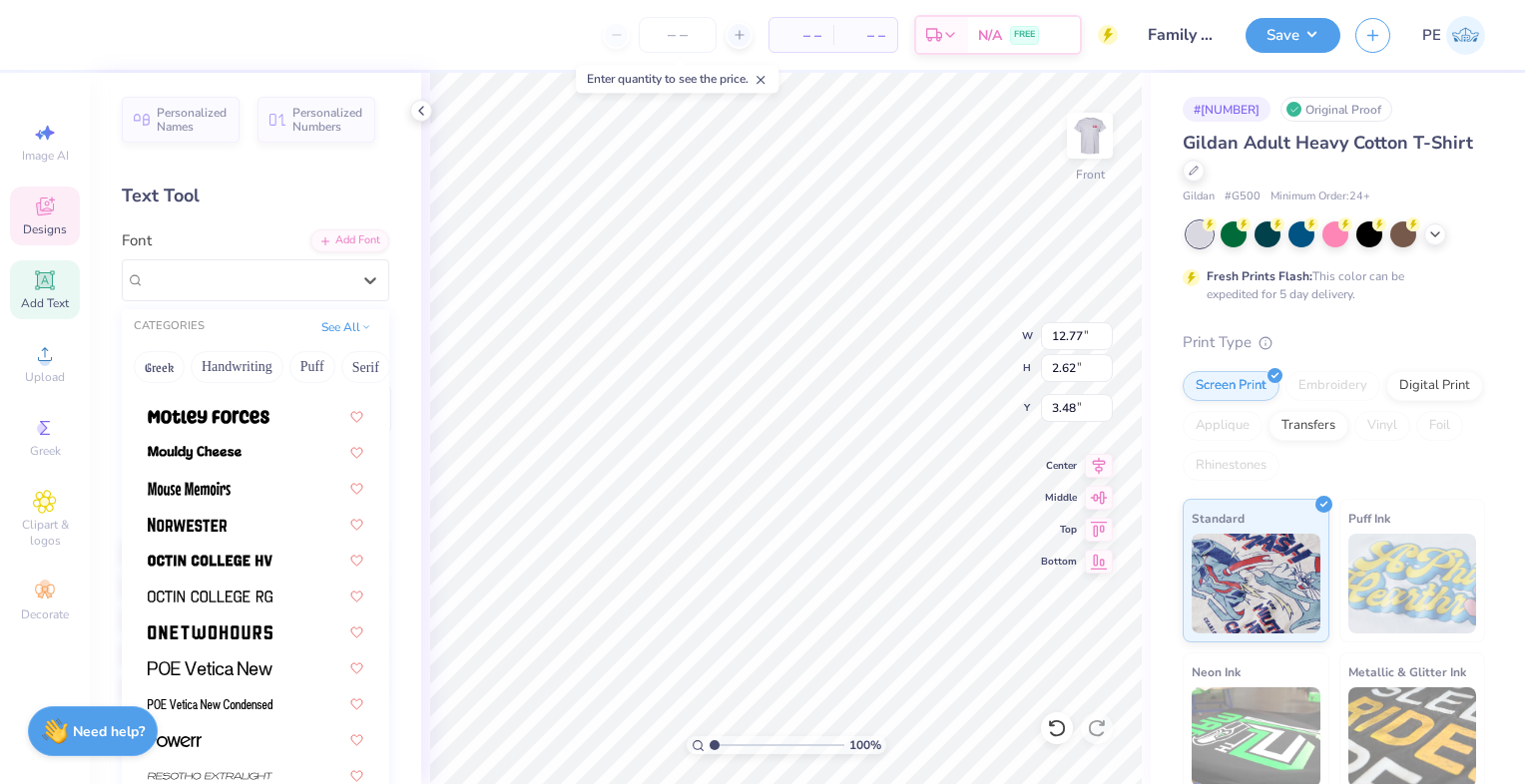 scroll, scrollTop: 1711, scrollLeft: 0, axis: vertical 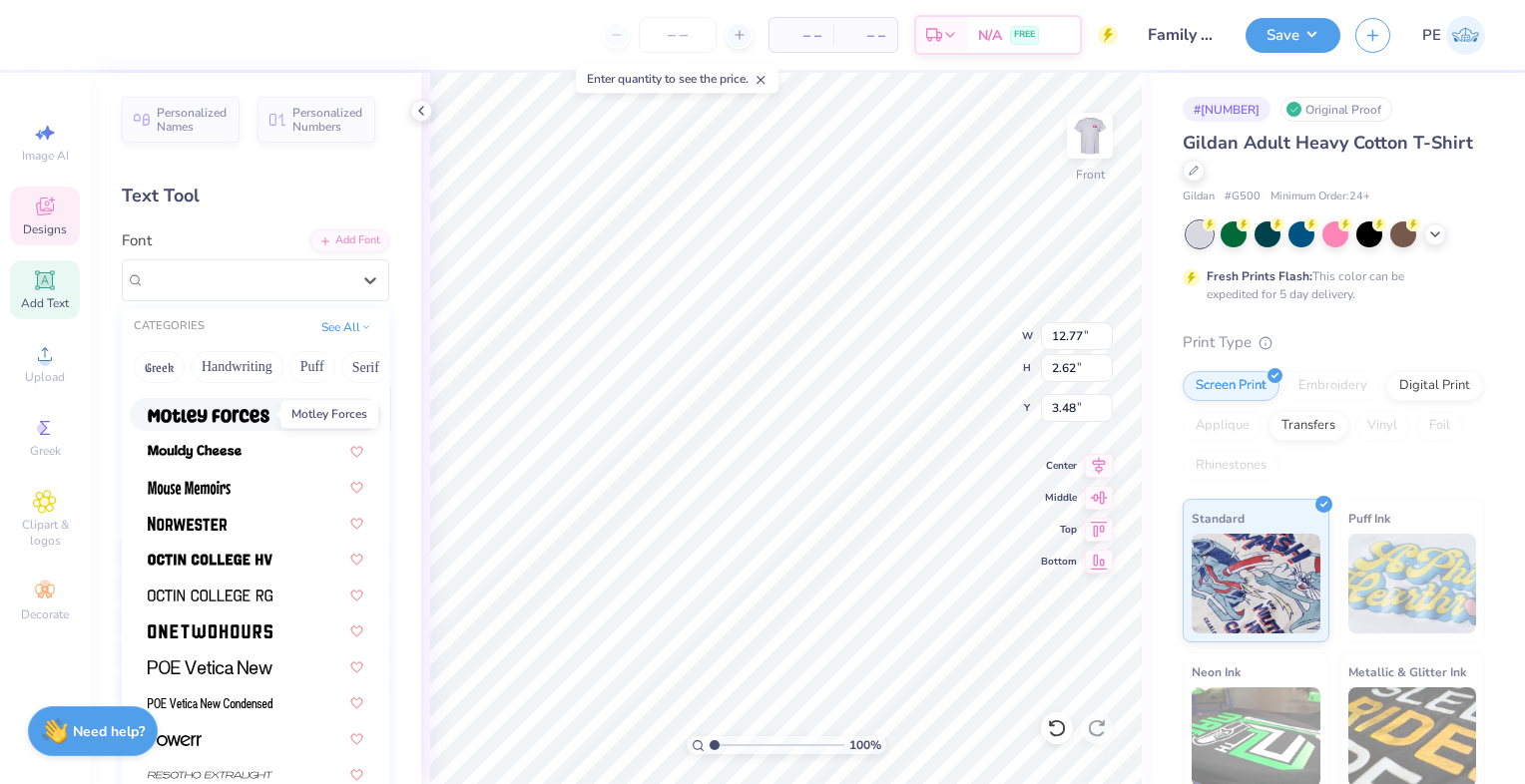 click at bounding box center [209, 416] 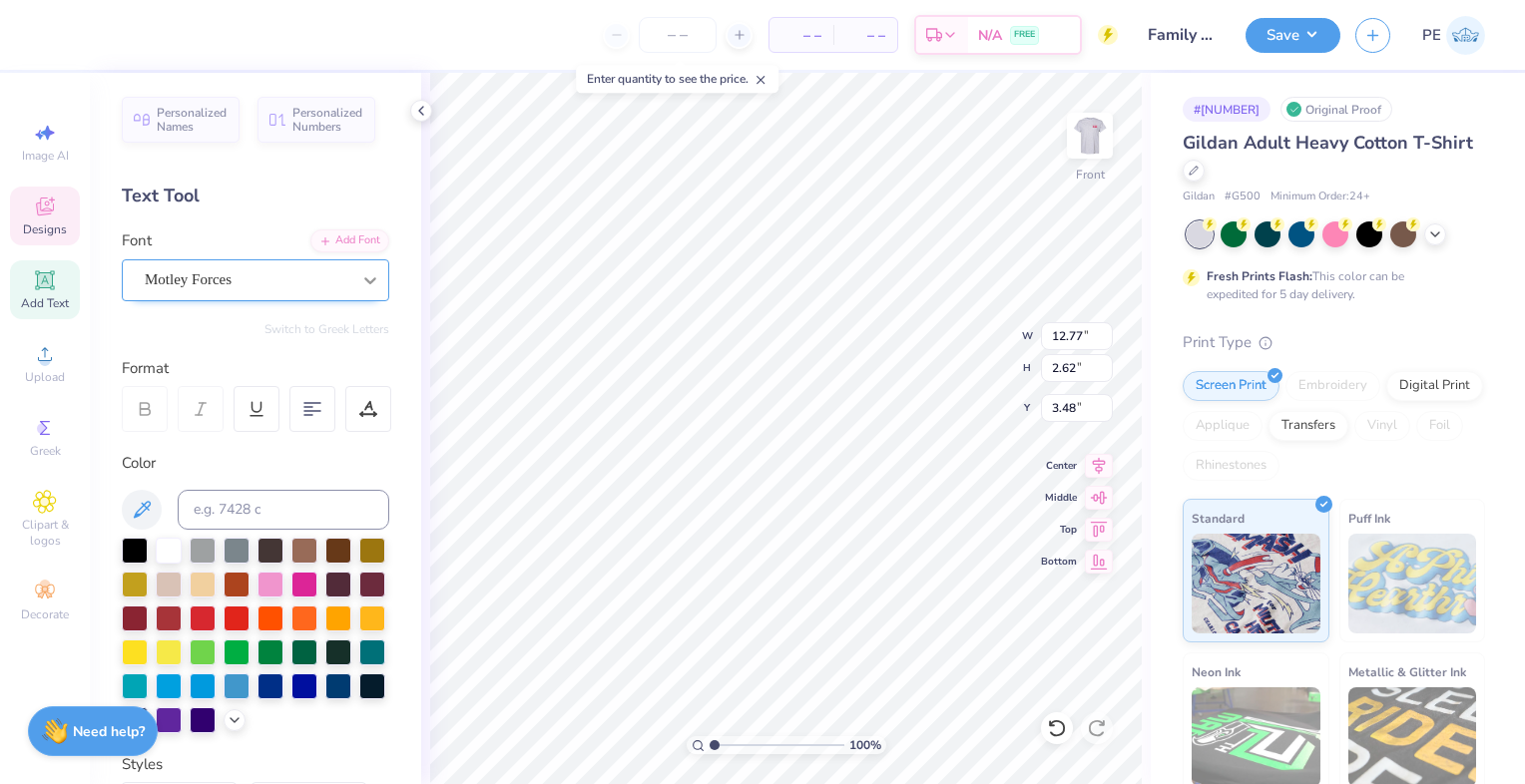 type on "9.45" 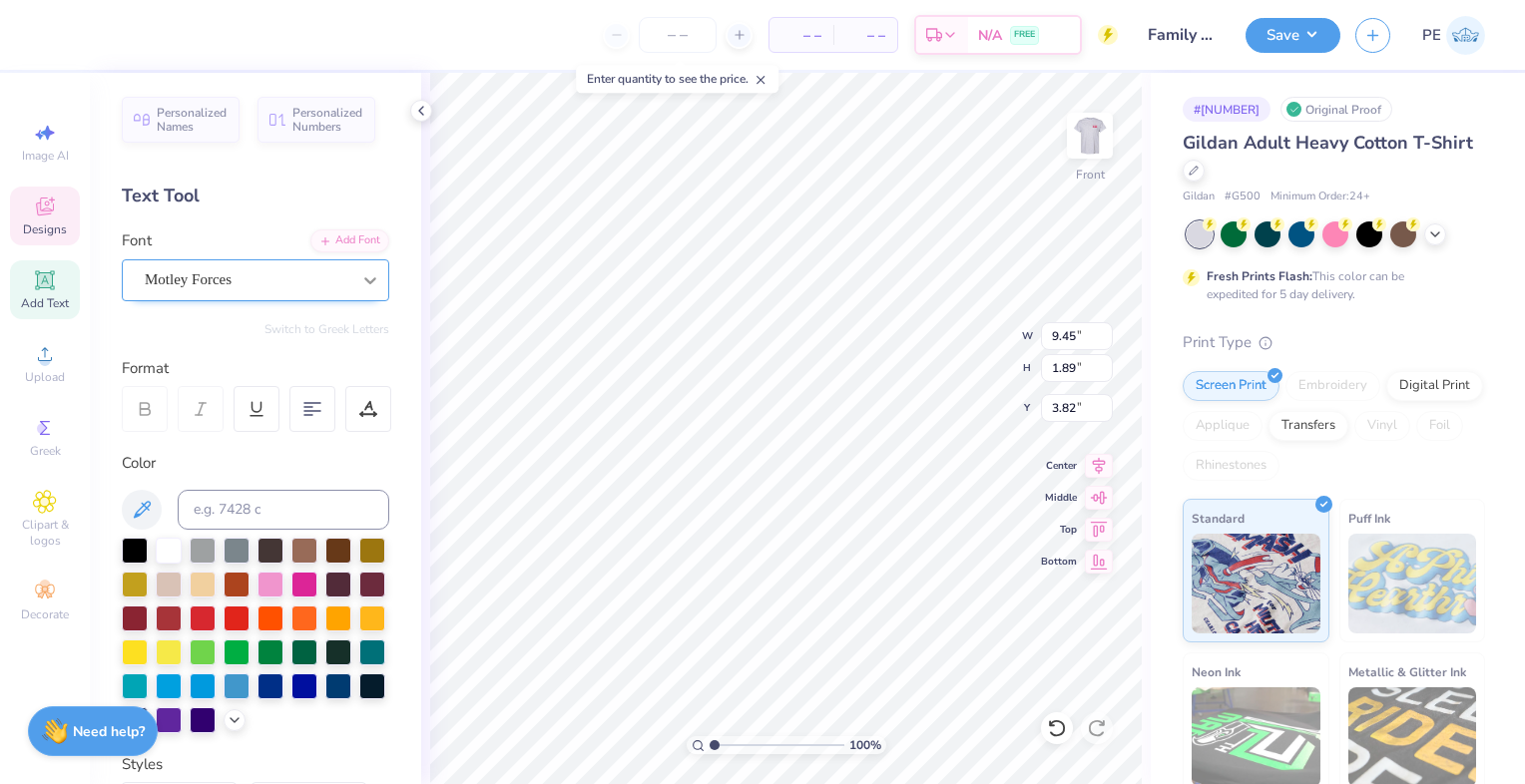 click 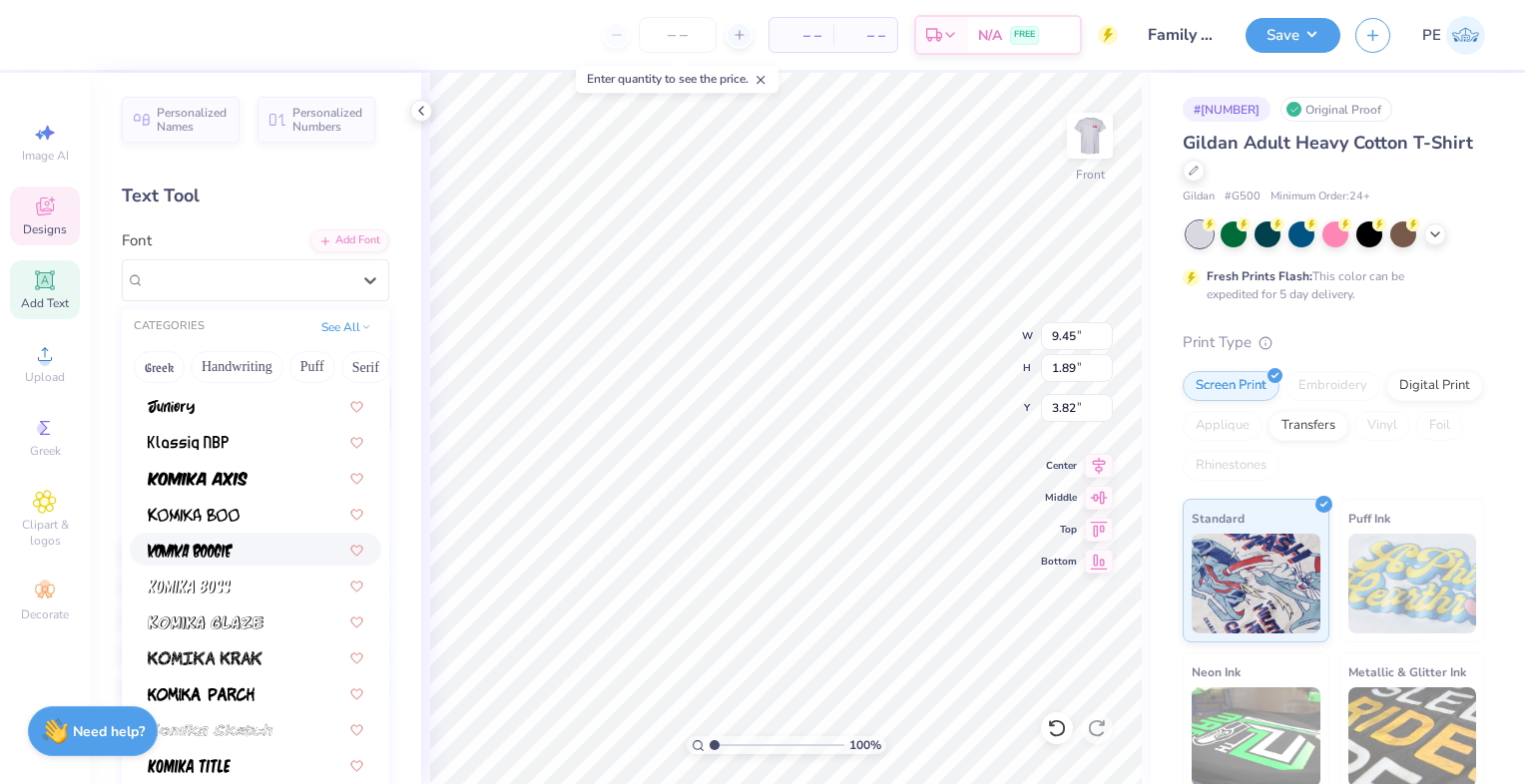 scroll, scrollTop: 1037, scrollLeft: 0, axis: vertical 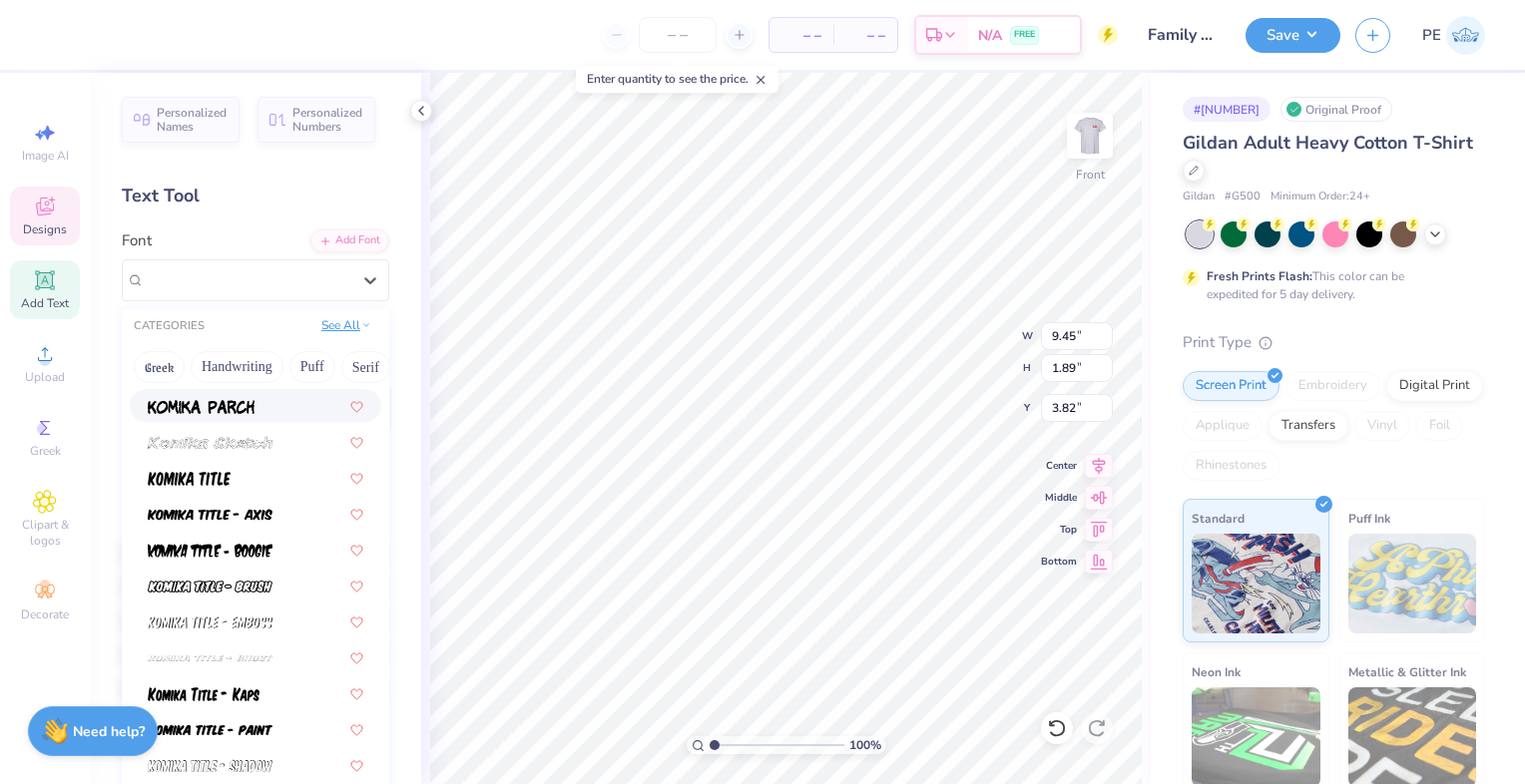 click on "See All" at bounding box center [346, 325] 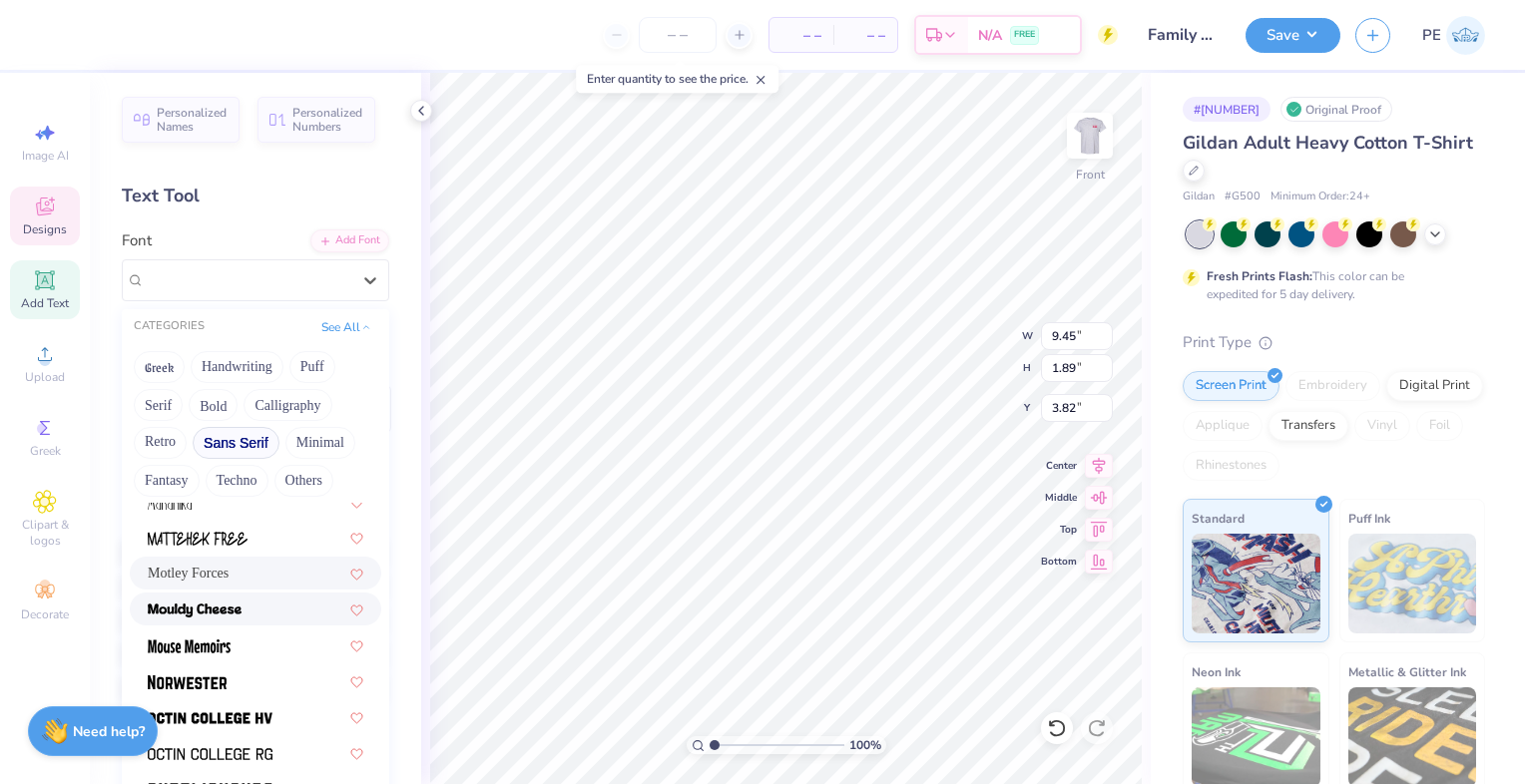 scroll, scrollTop: 1667, scrollLeft: 0, axis: vertical 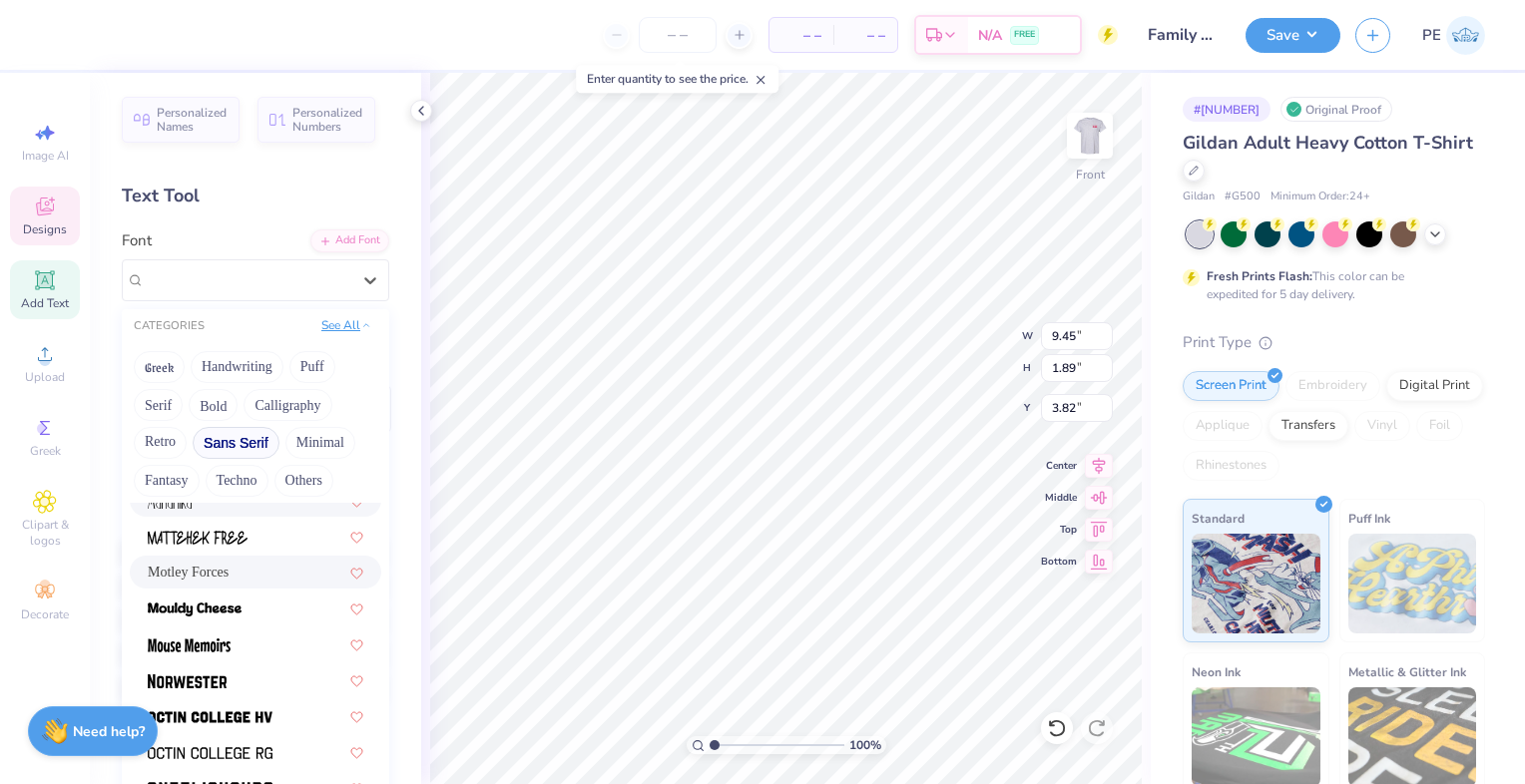click on "See All" at bounding box center (346, 325) 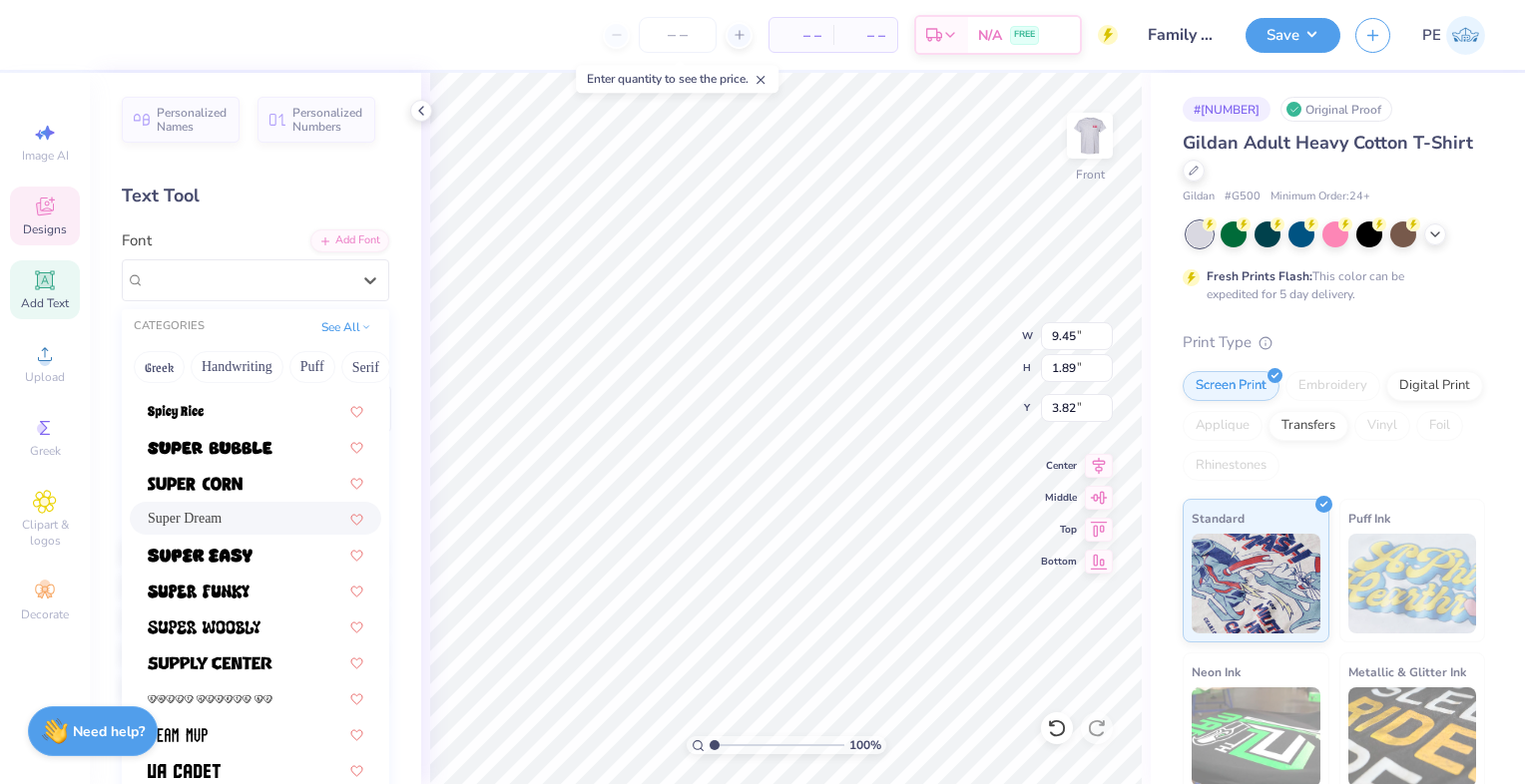 scroll, scrollTop: 2391, scrollLeft: 0, axis: vertical 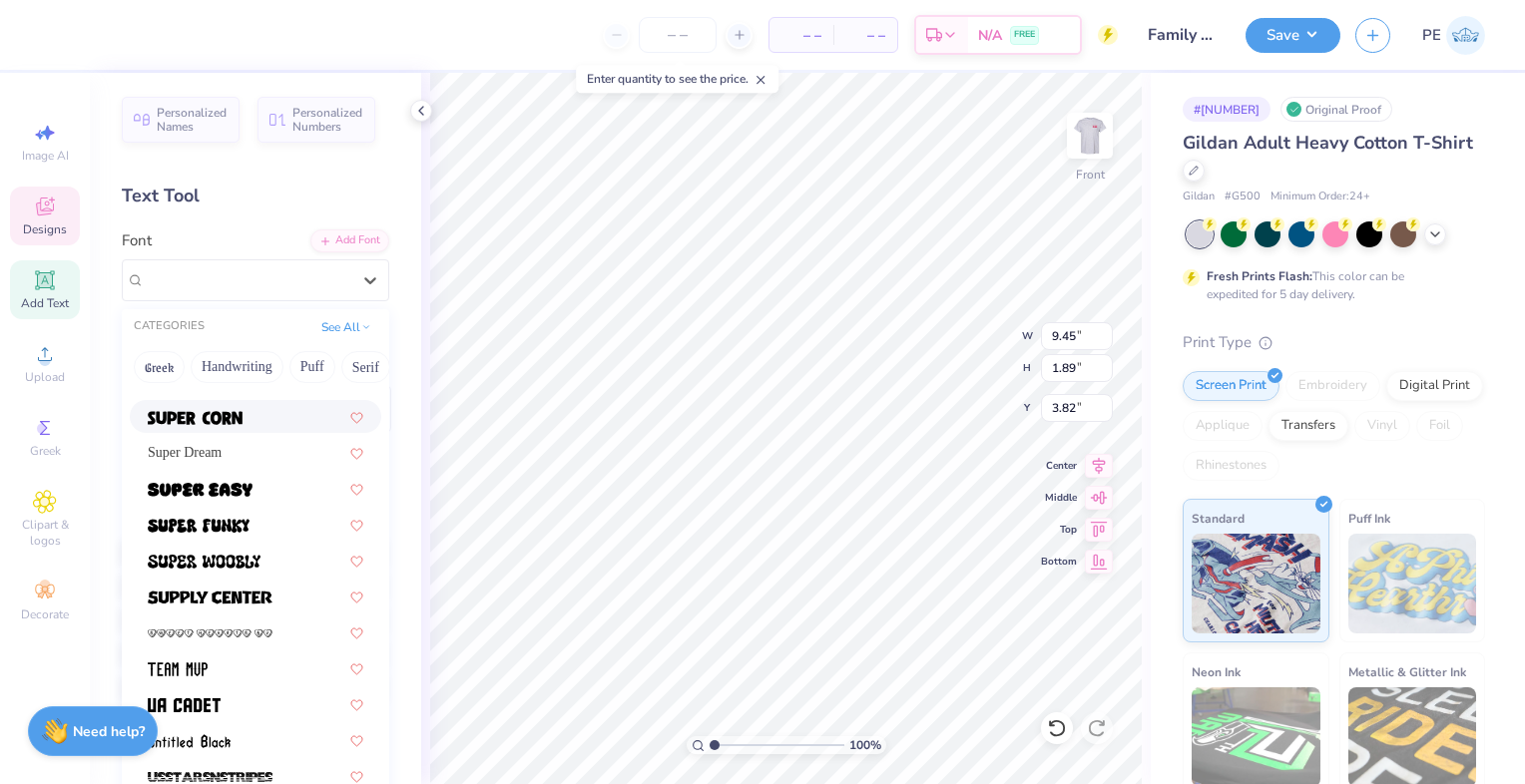click at bounding box center [195, 418] 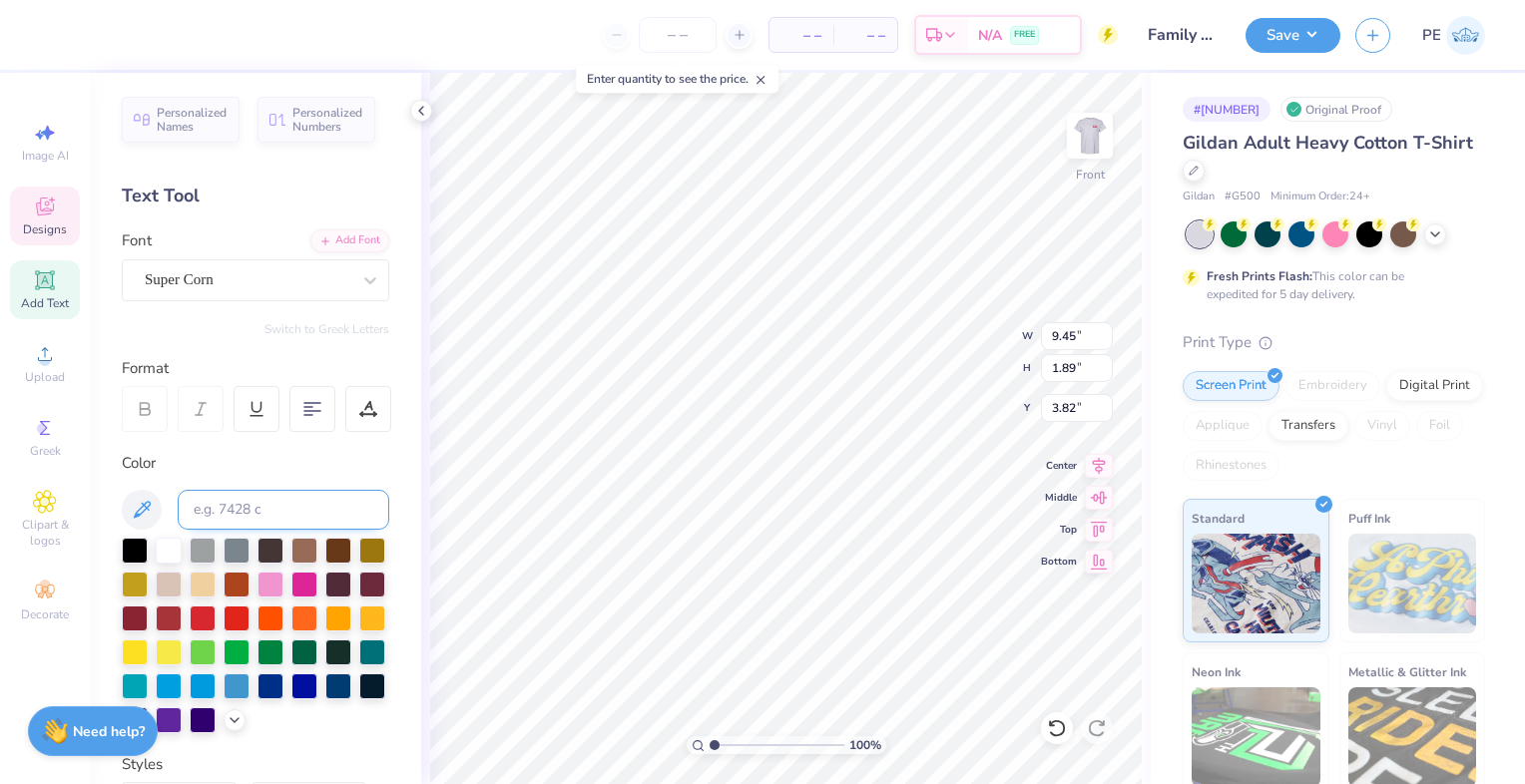type on "8.97" 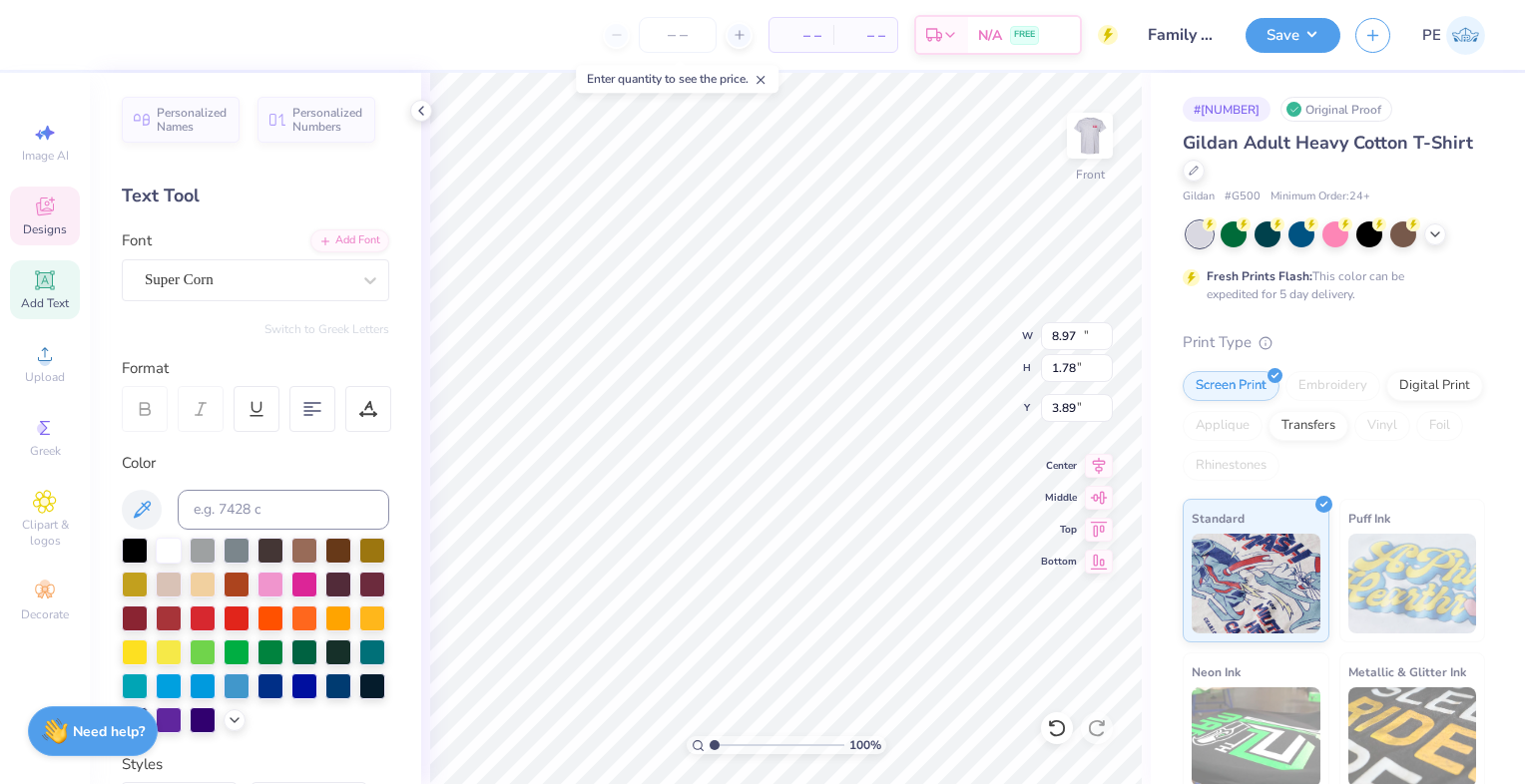 type on "11.02" 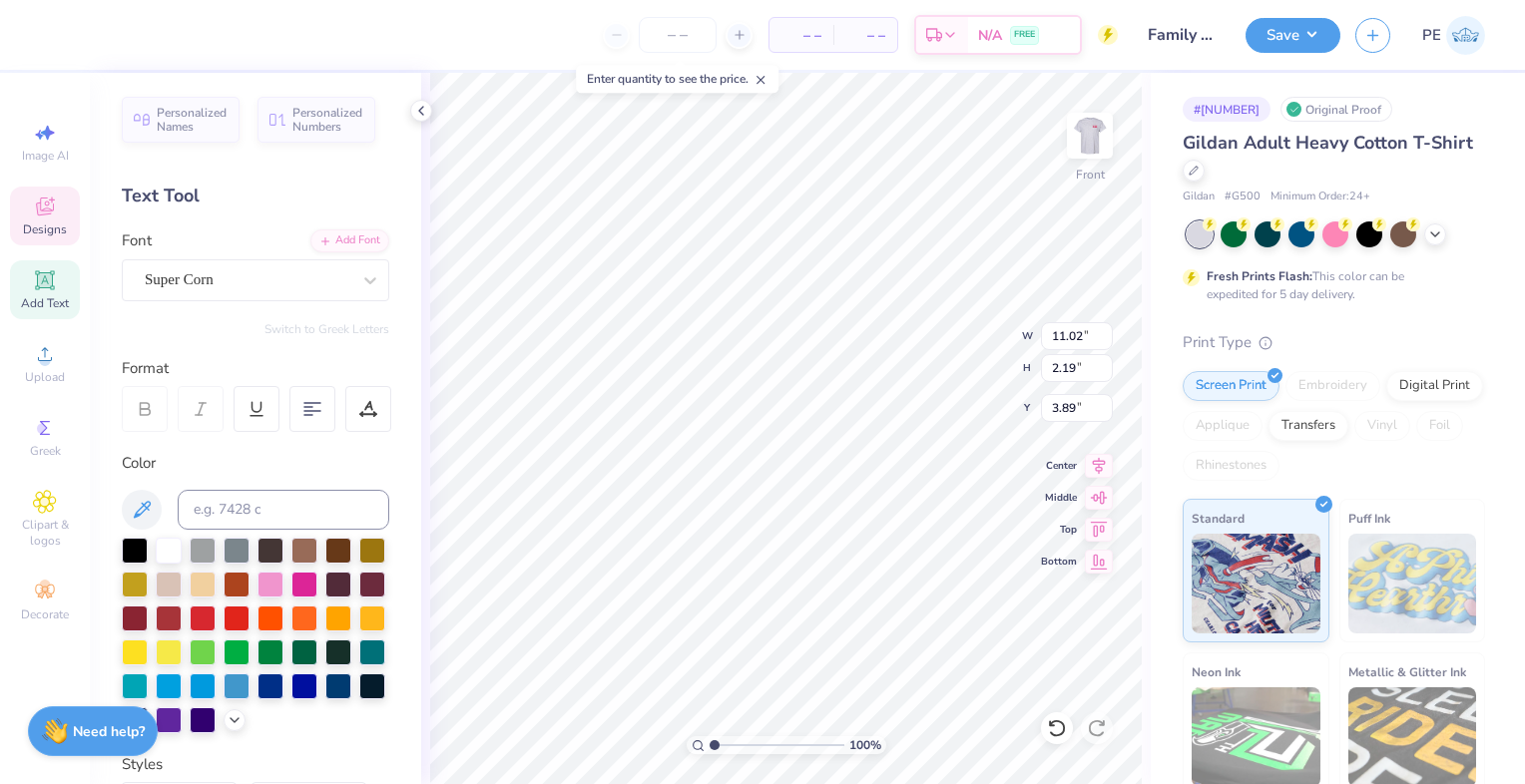 type on "3.91" 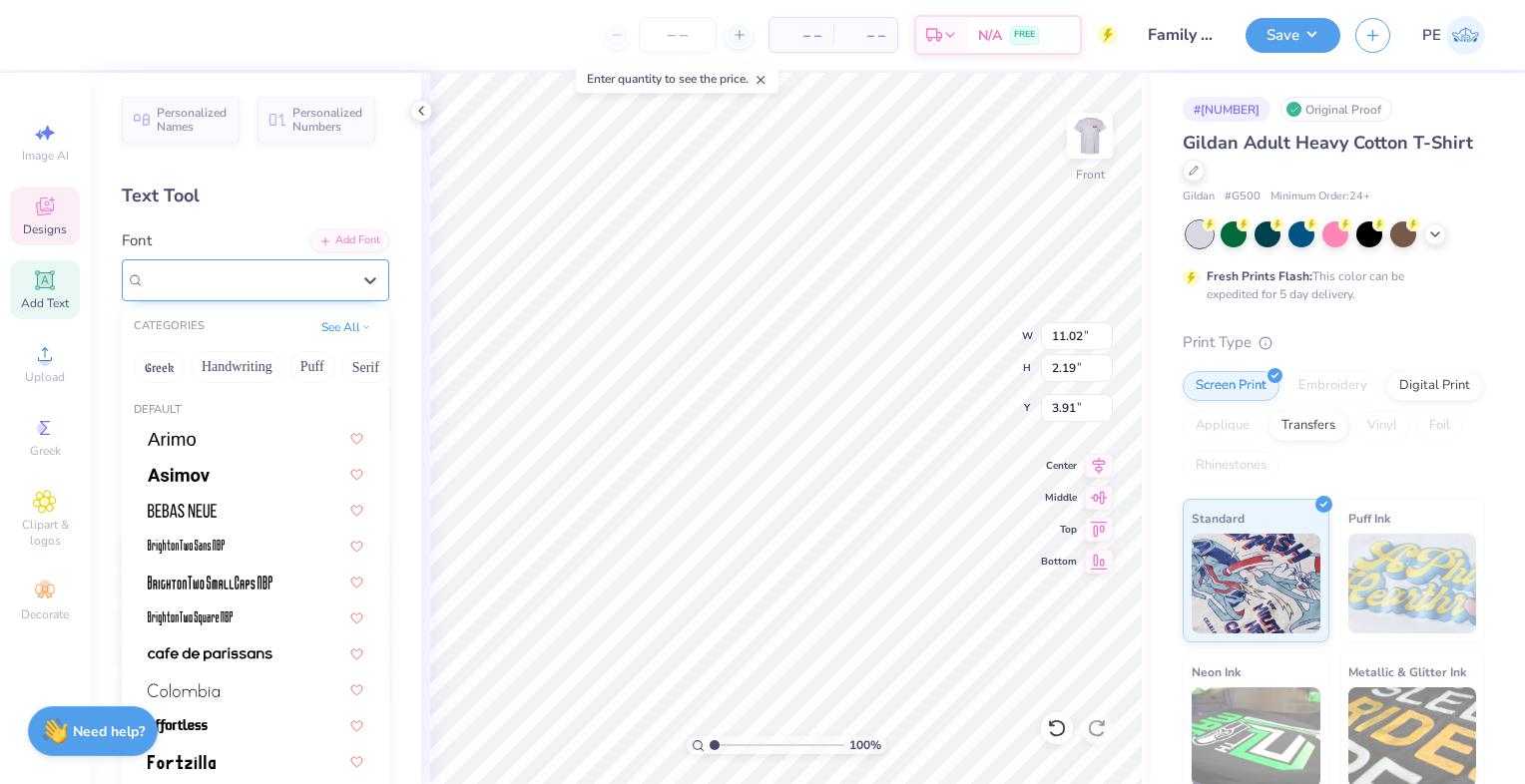 click on "Super Corn" at bounding box center (248, 279) 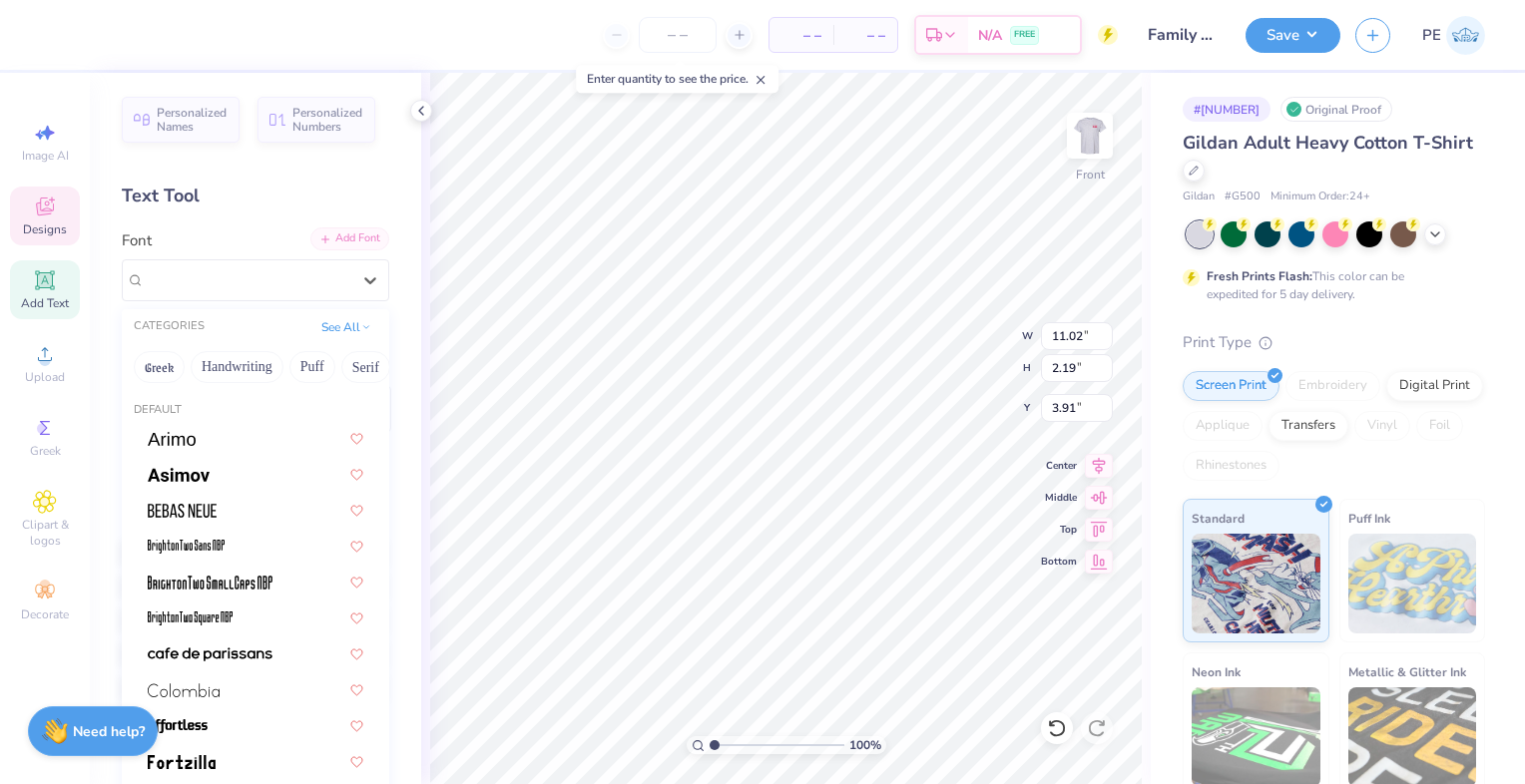 click on "Add Font" at bounding box center (349, 238) 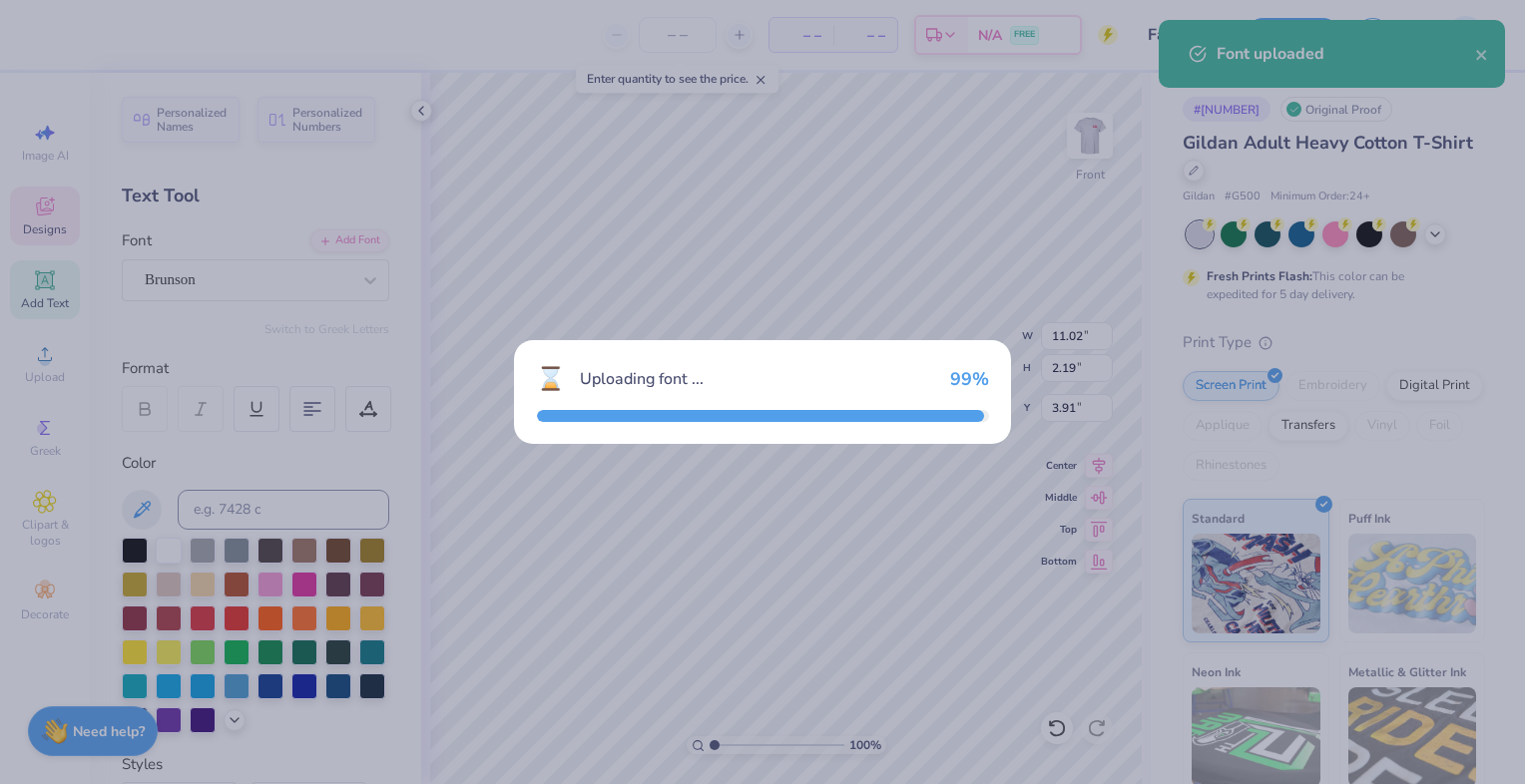 type on "9.99" 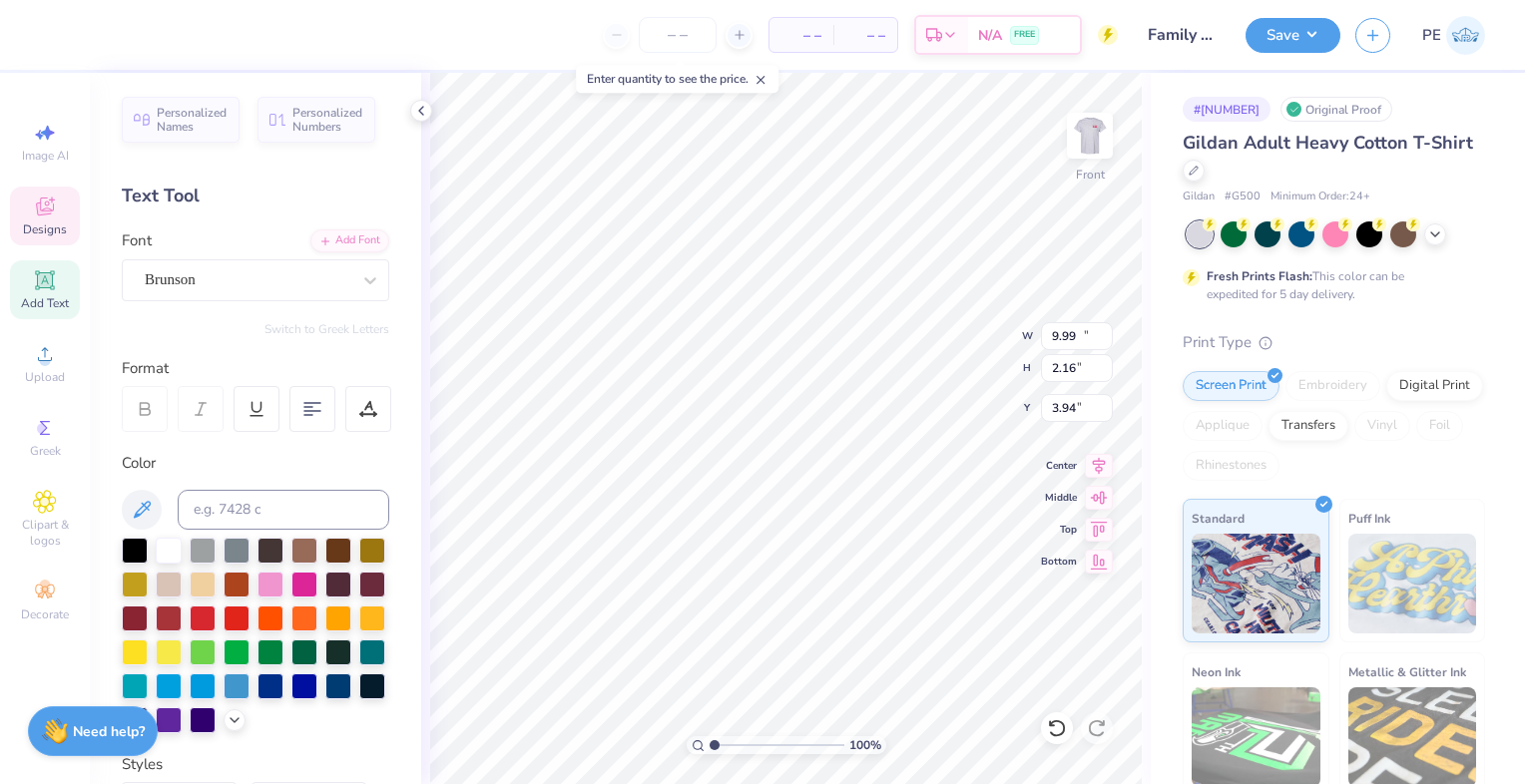 type on "11.64" 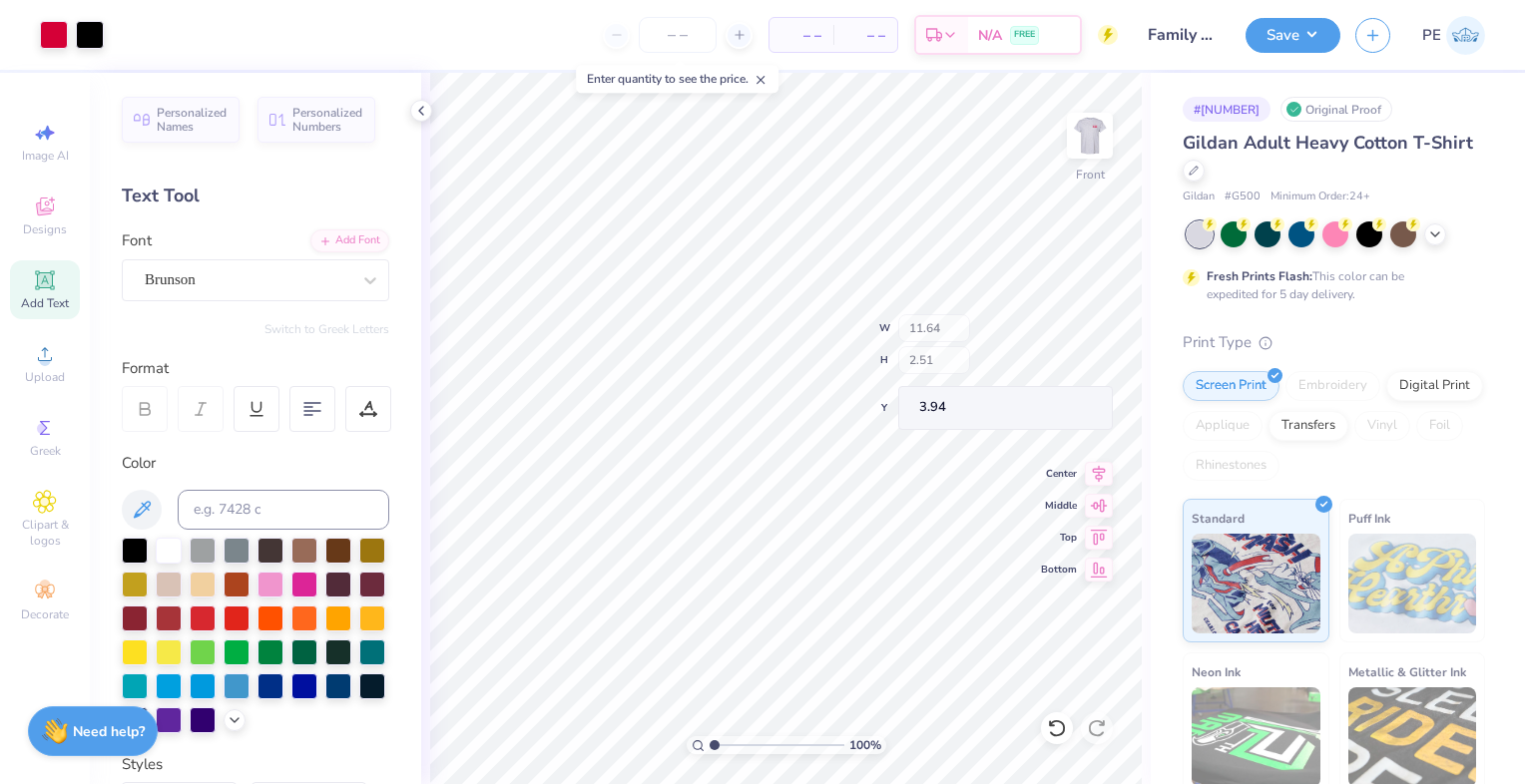 type on "3.36" 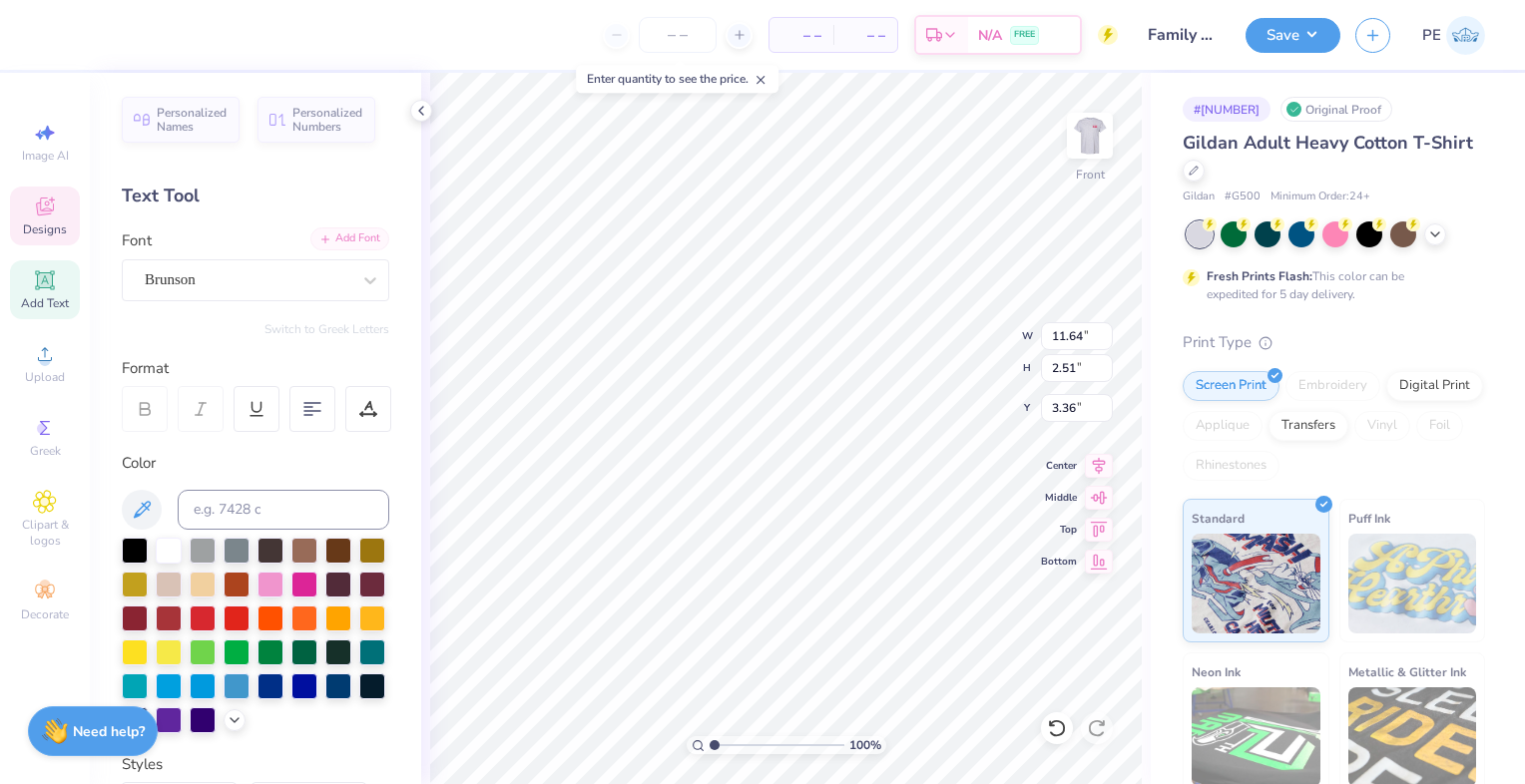 click on "Add Font" at bounding box center (349, 238) 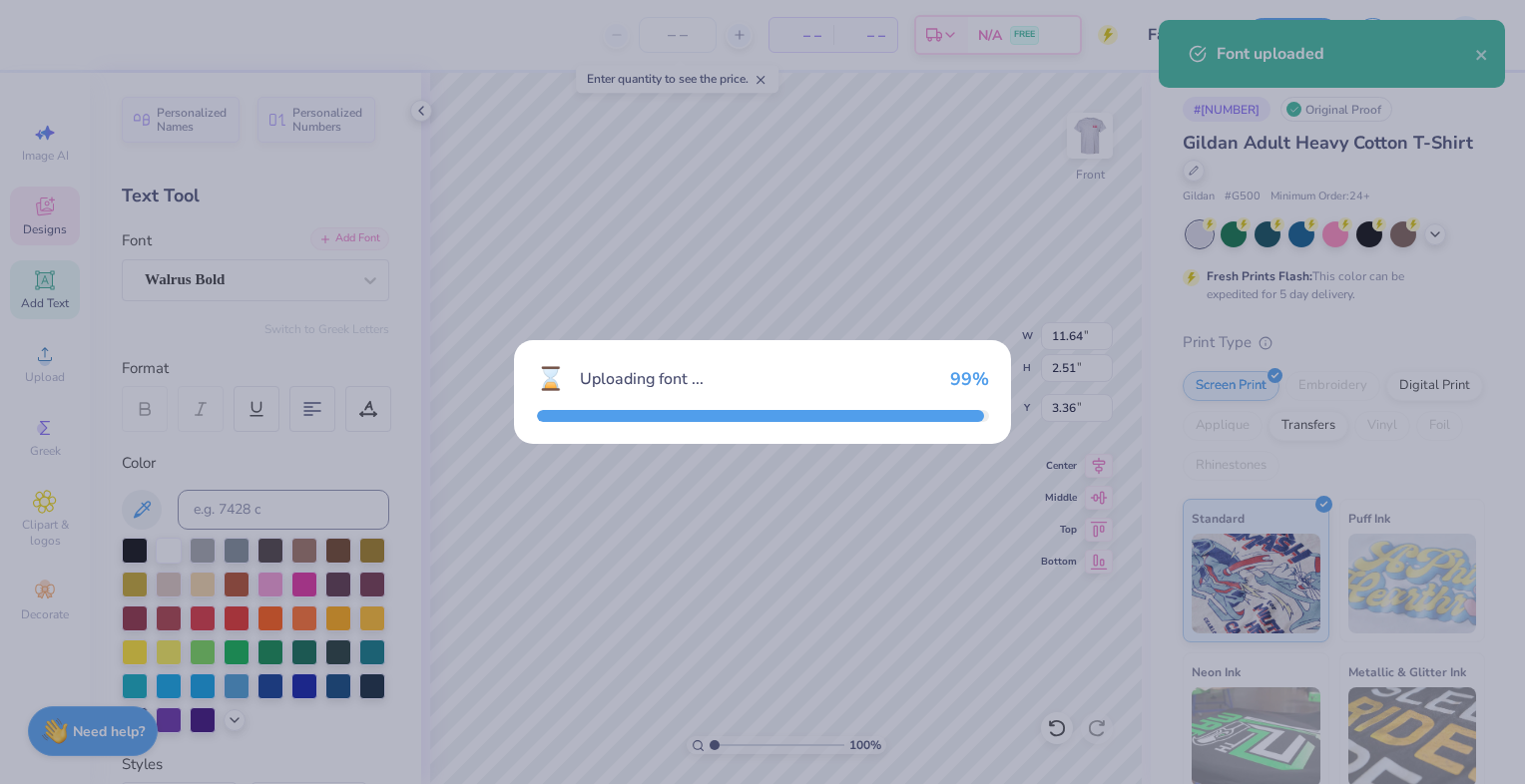 type on "14.65" 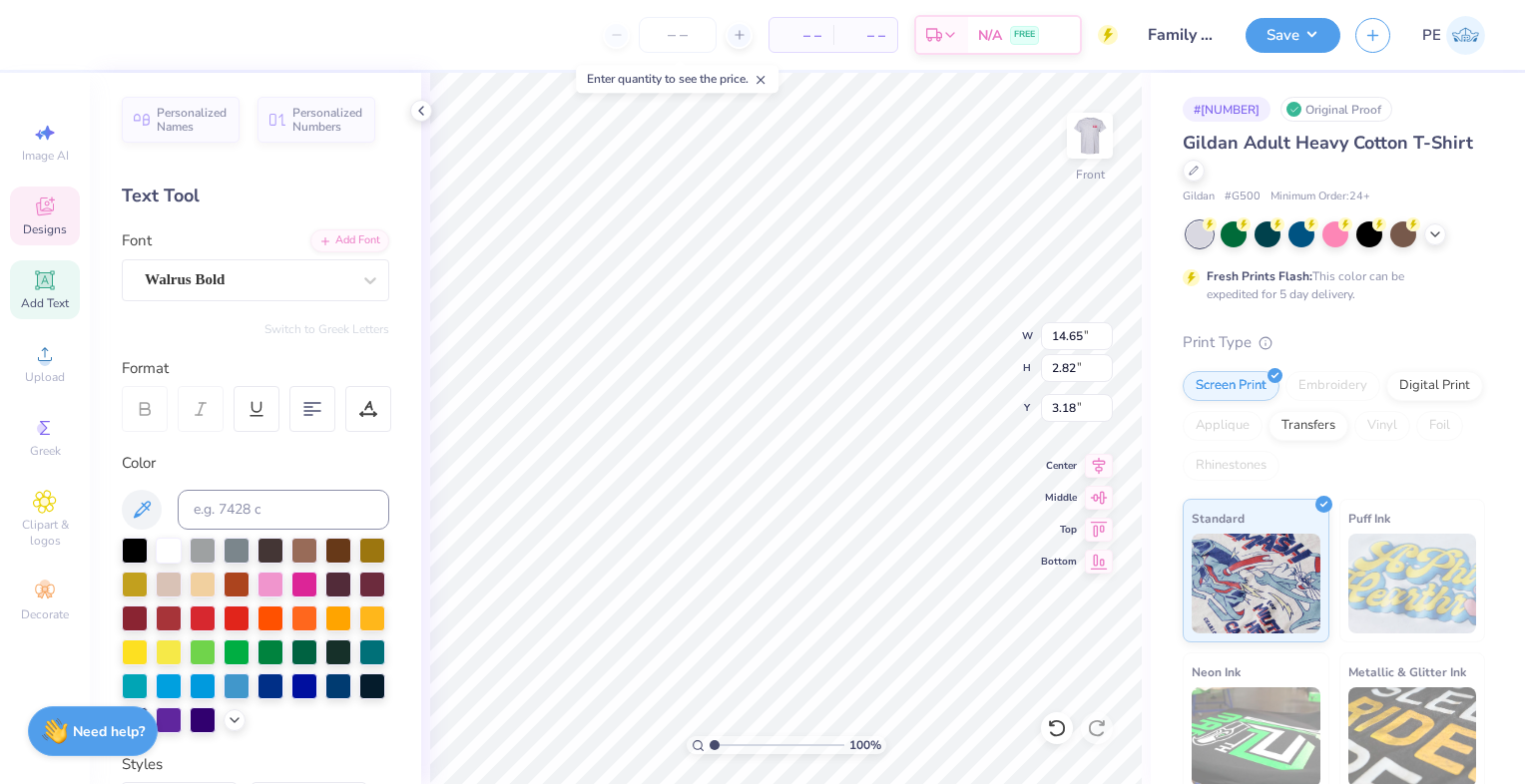 type on "12.21" 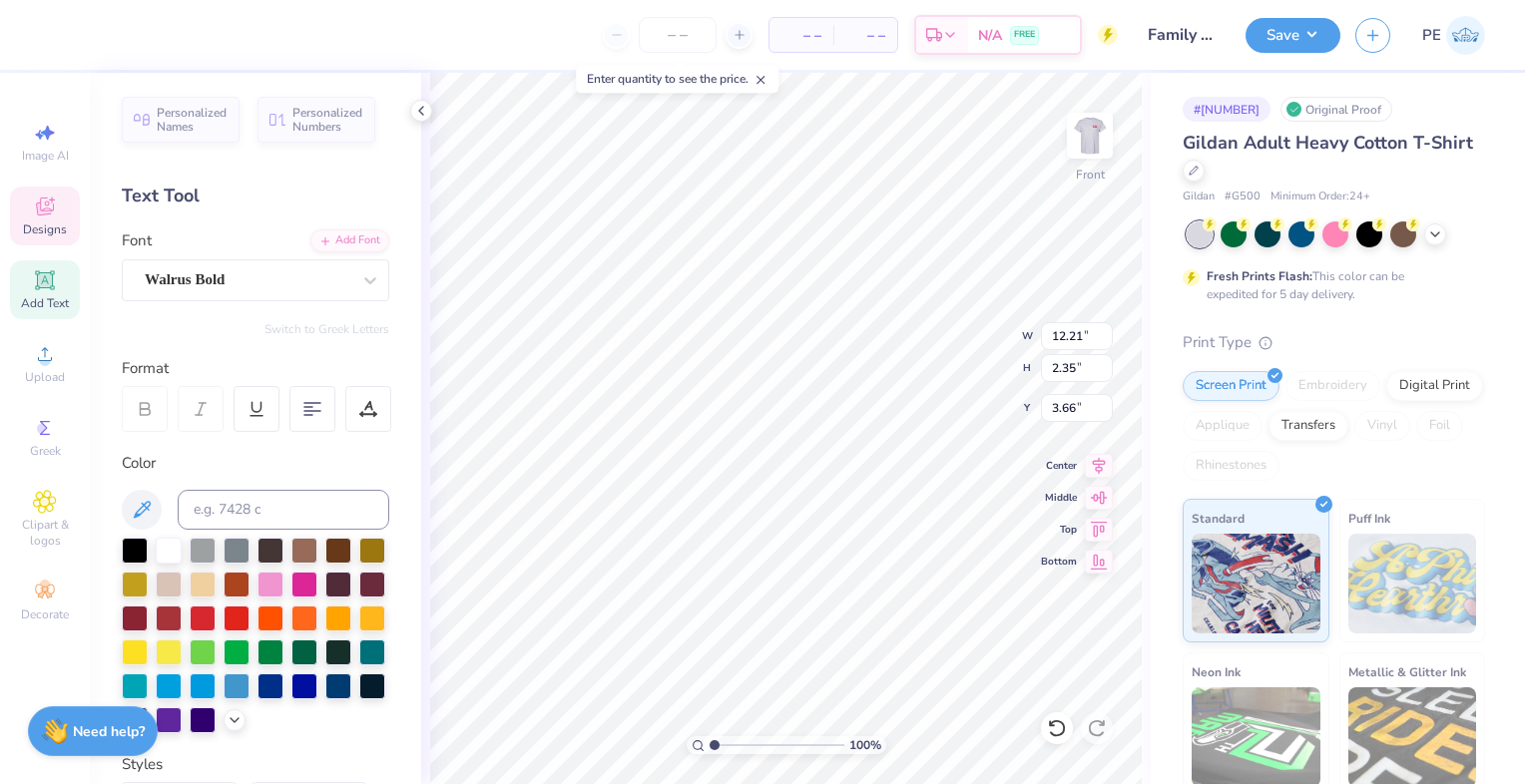 type on "3.75" 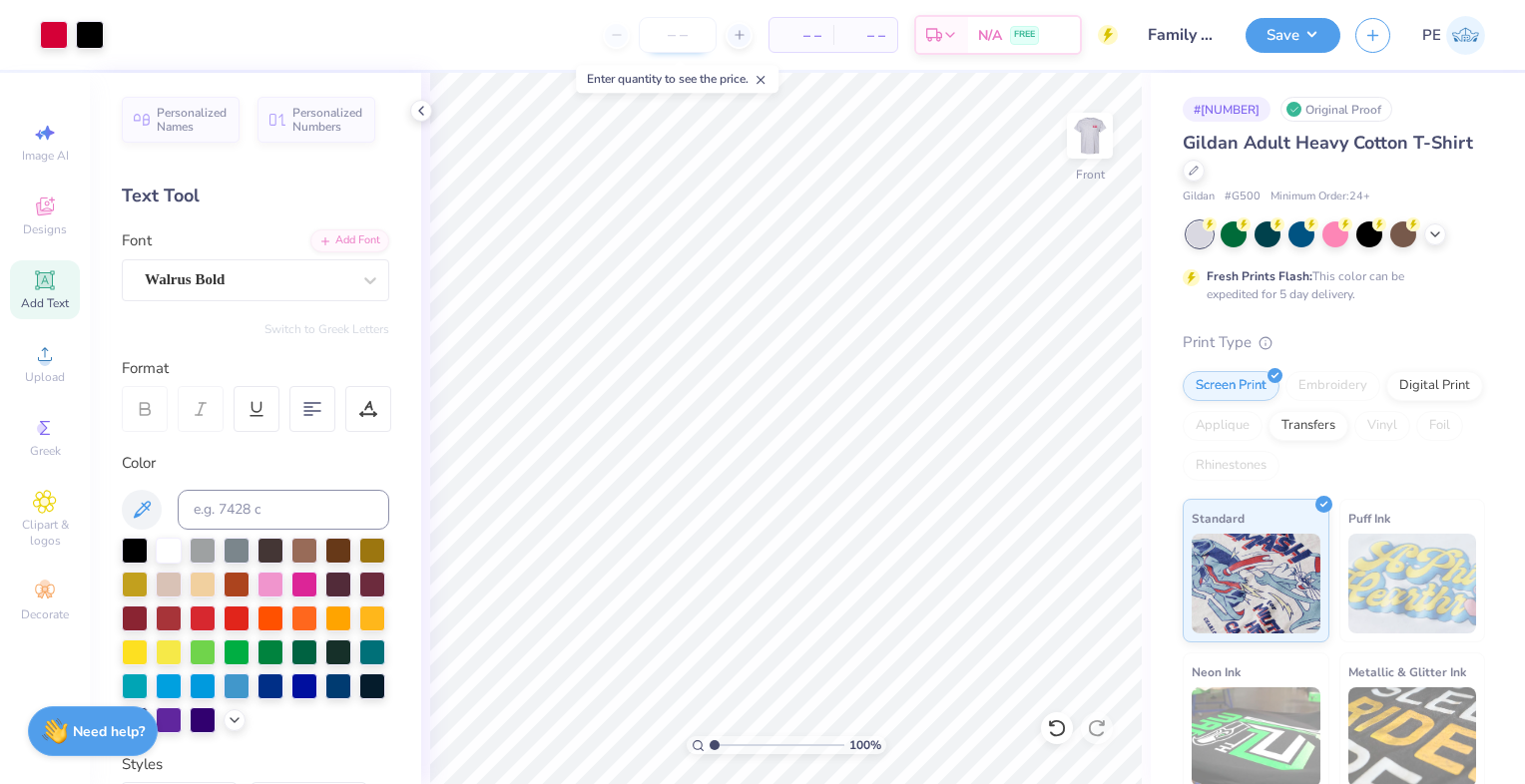 click at bounding box center (678, 35) 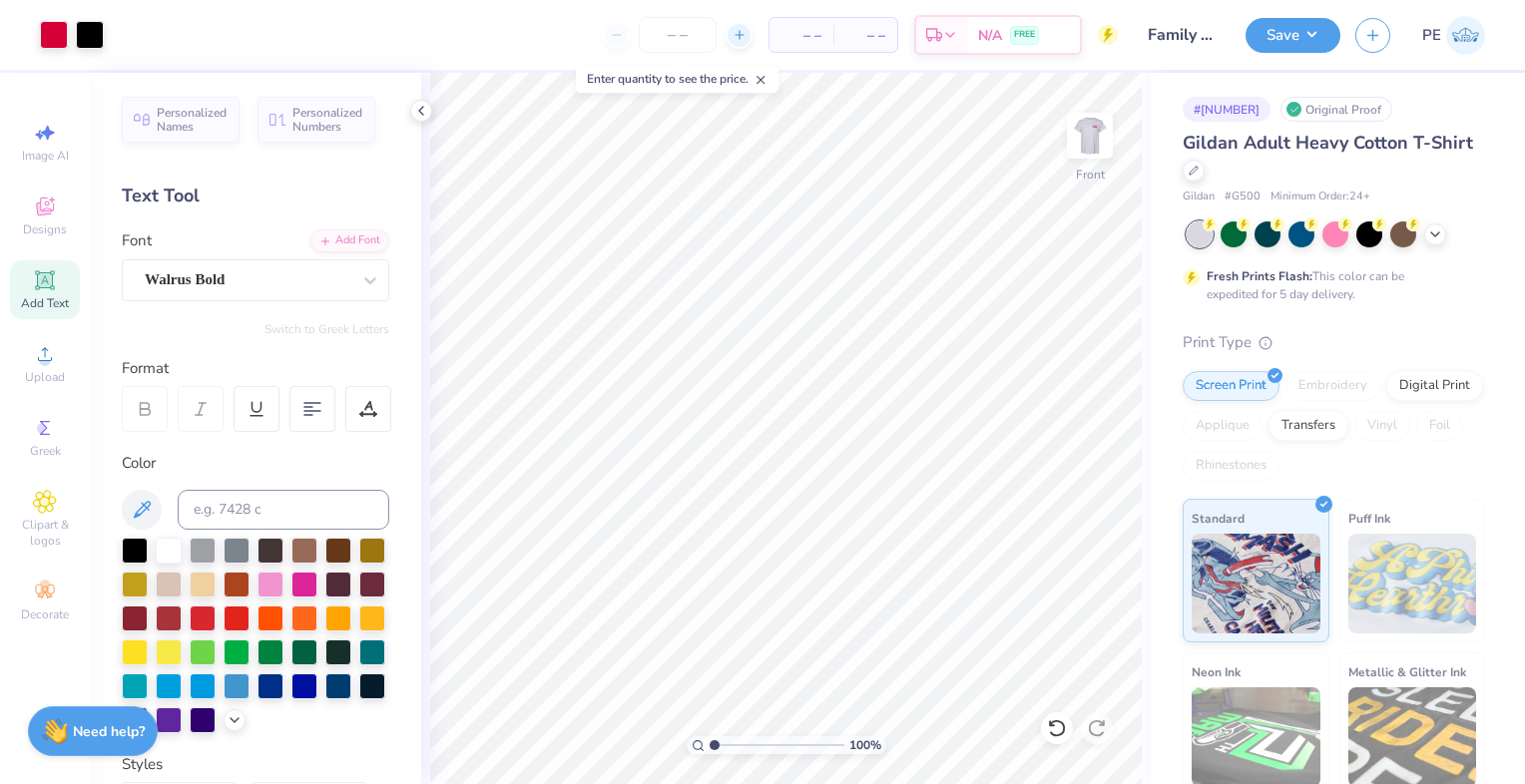 click 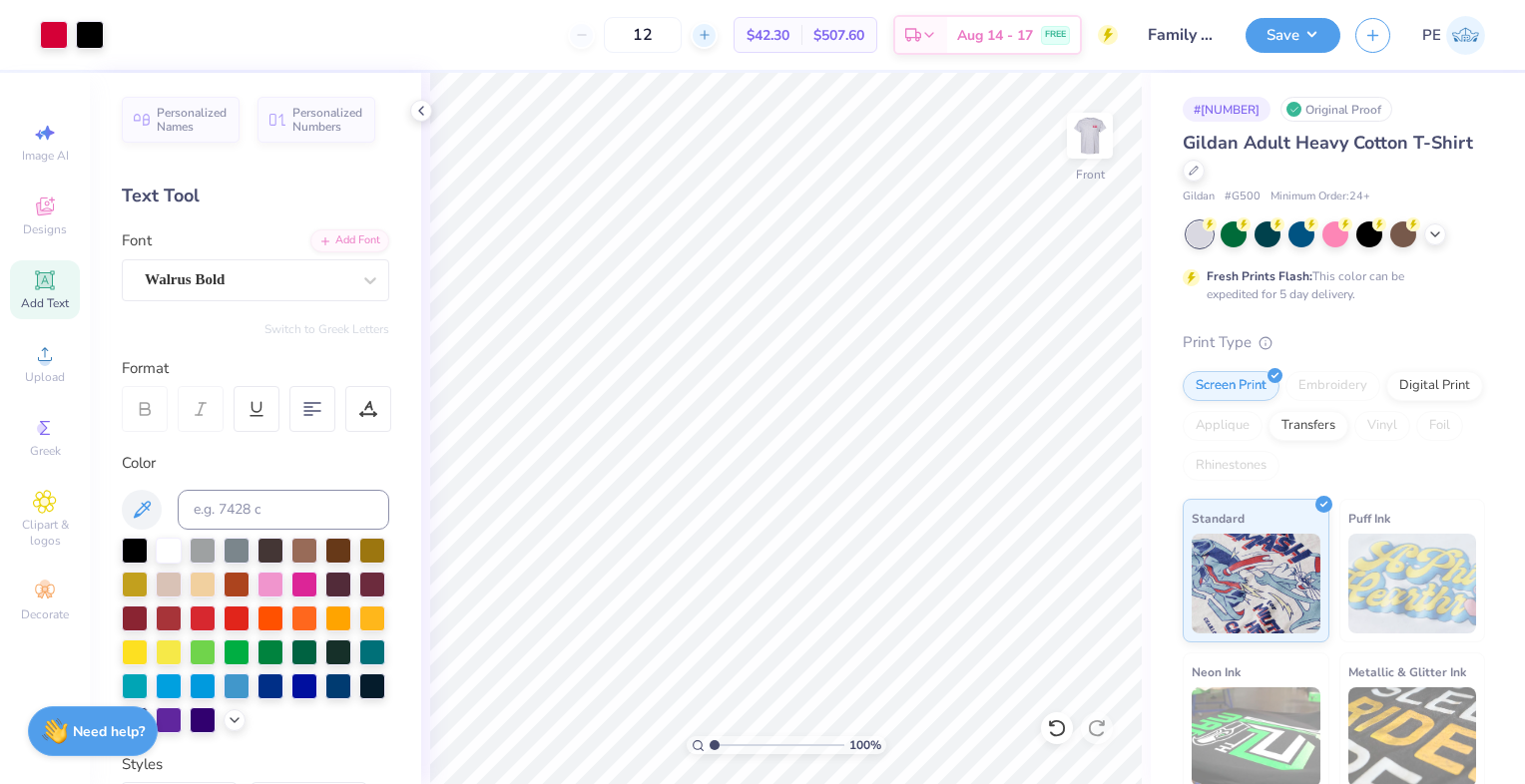 click 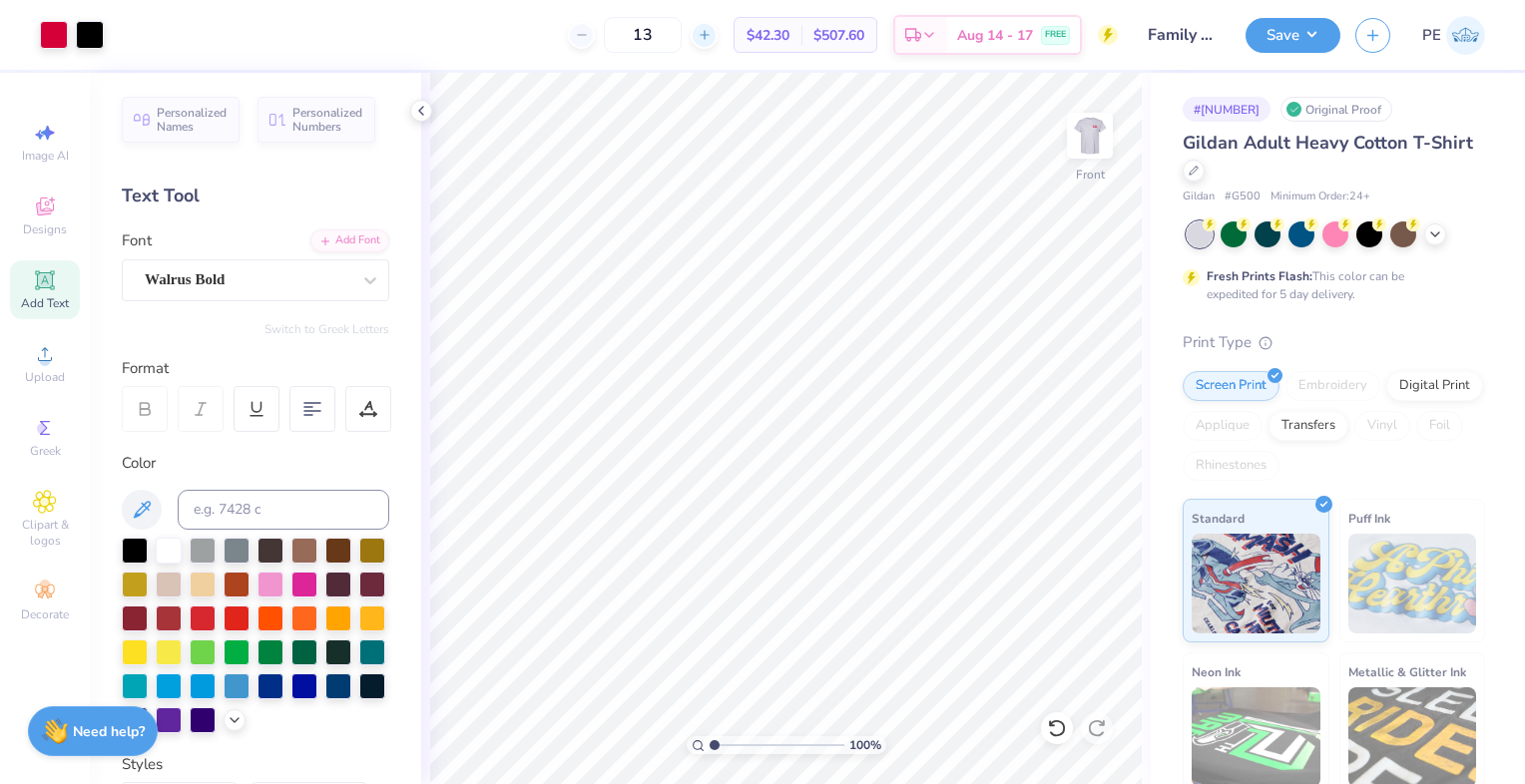 click on "13" at bounding box center (643, 35) 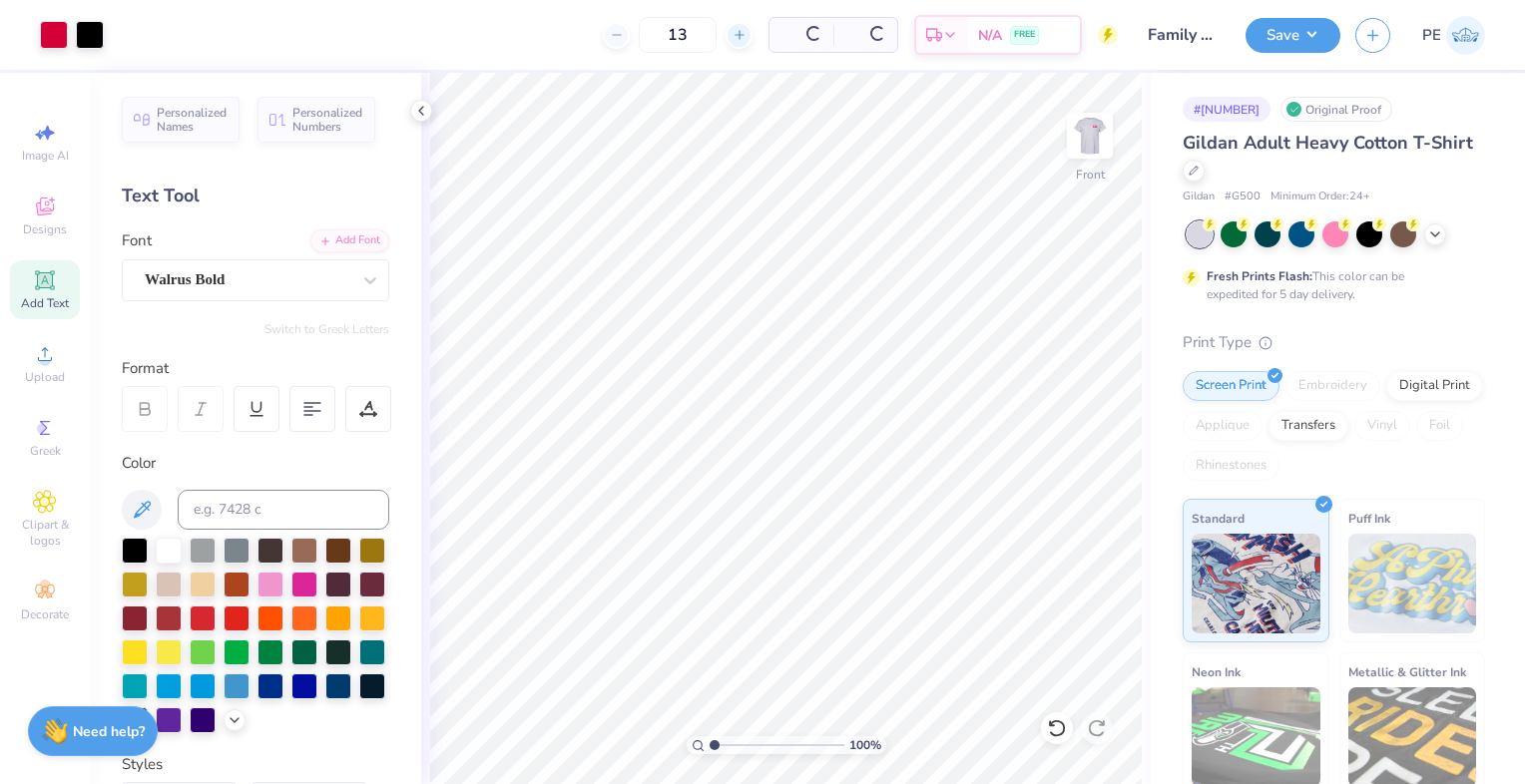 click on "13" at bounding box center [678, 35] 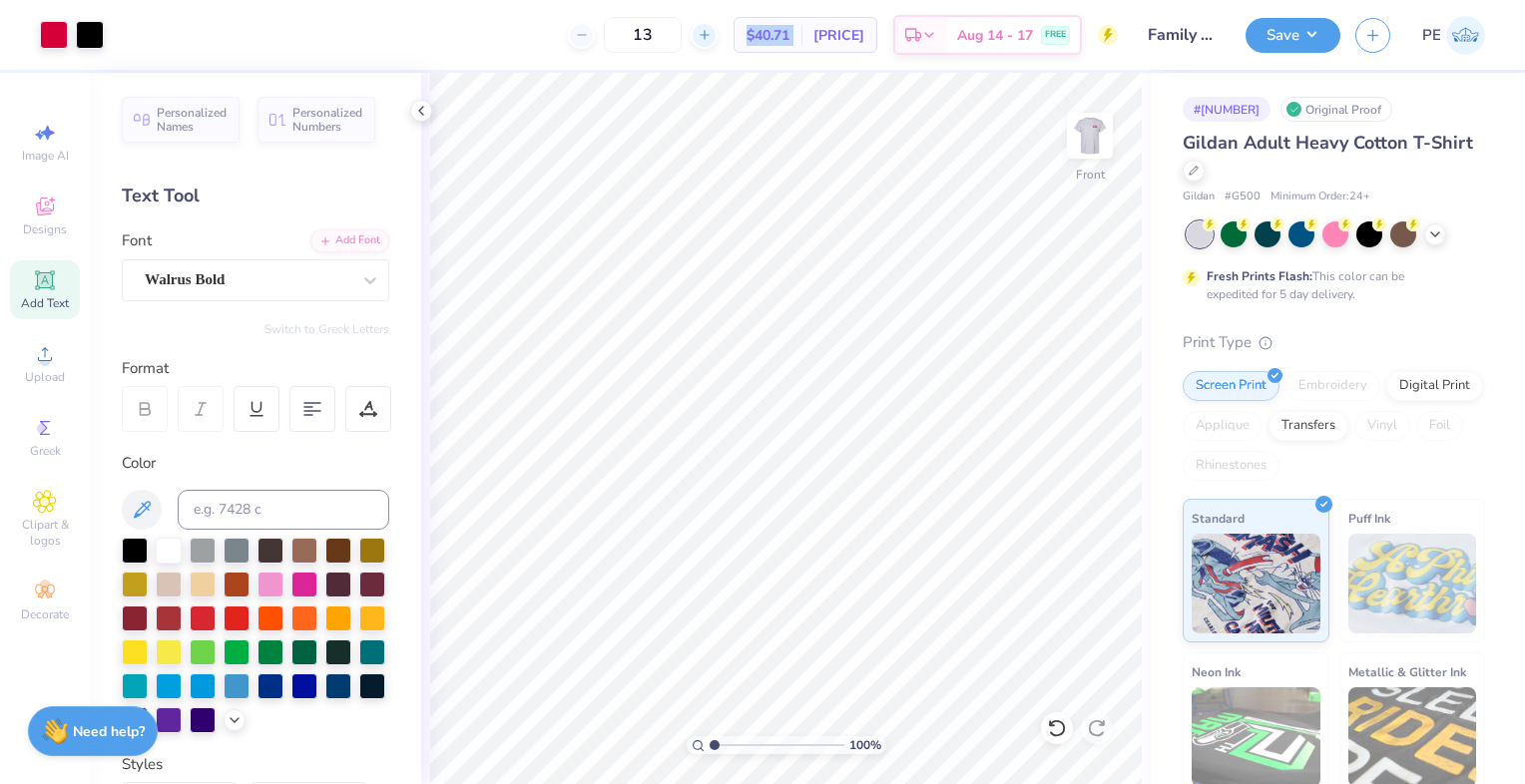 click 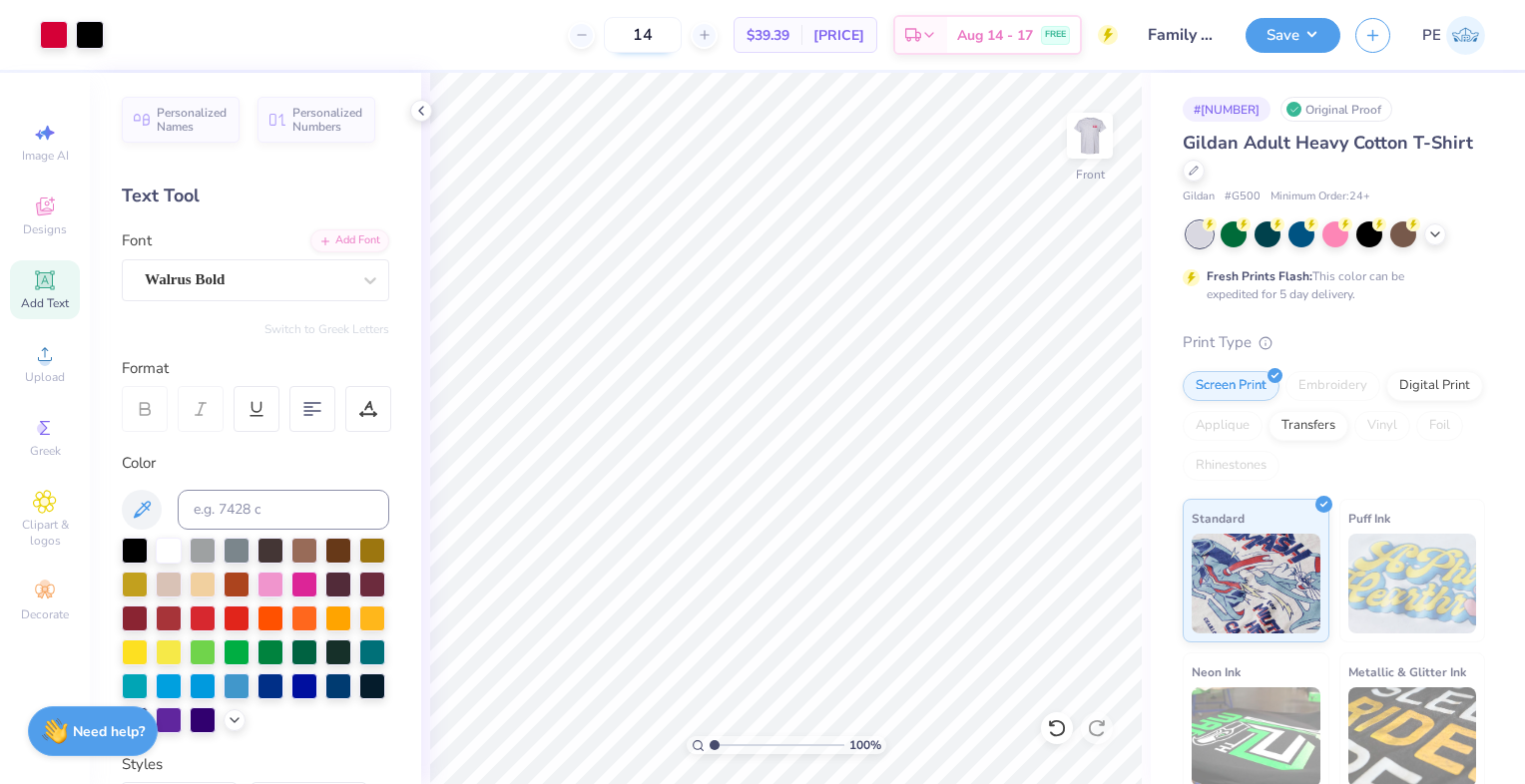 drag, startPoint x: 695, startPoint y: 38, endPoint x: 619, endPoint y: 38, distance: 76 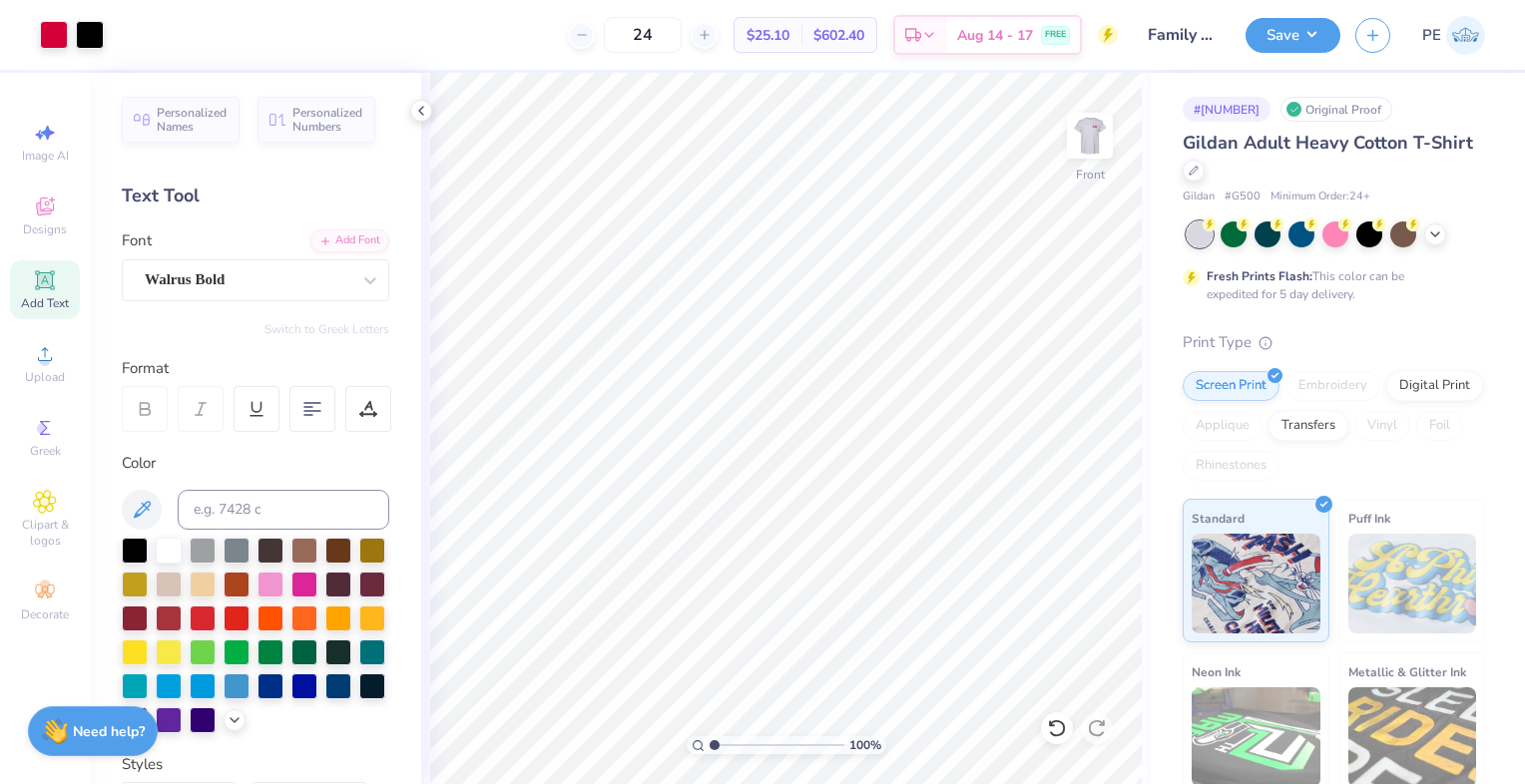 click on "[PRICE]" at bounding box center (618, 35) 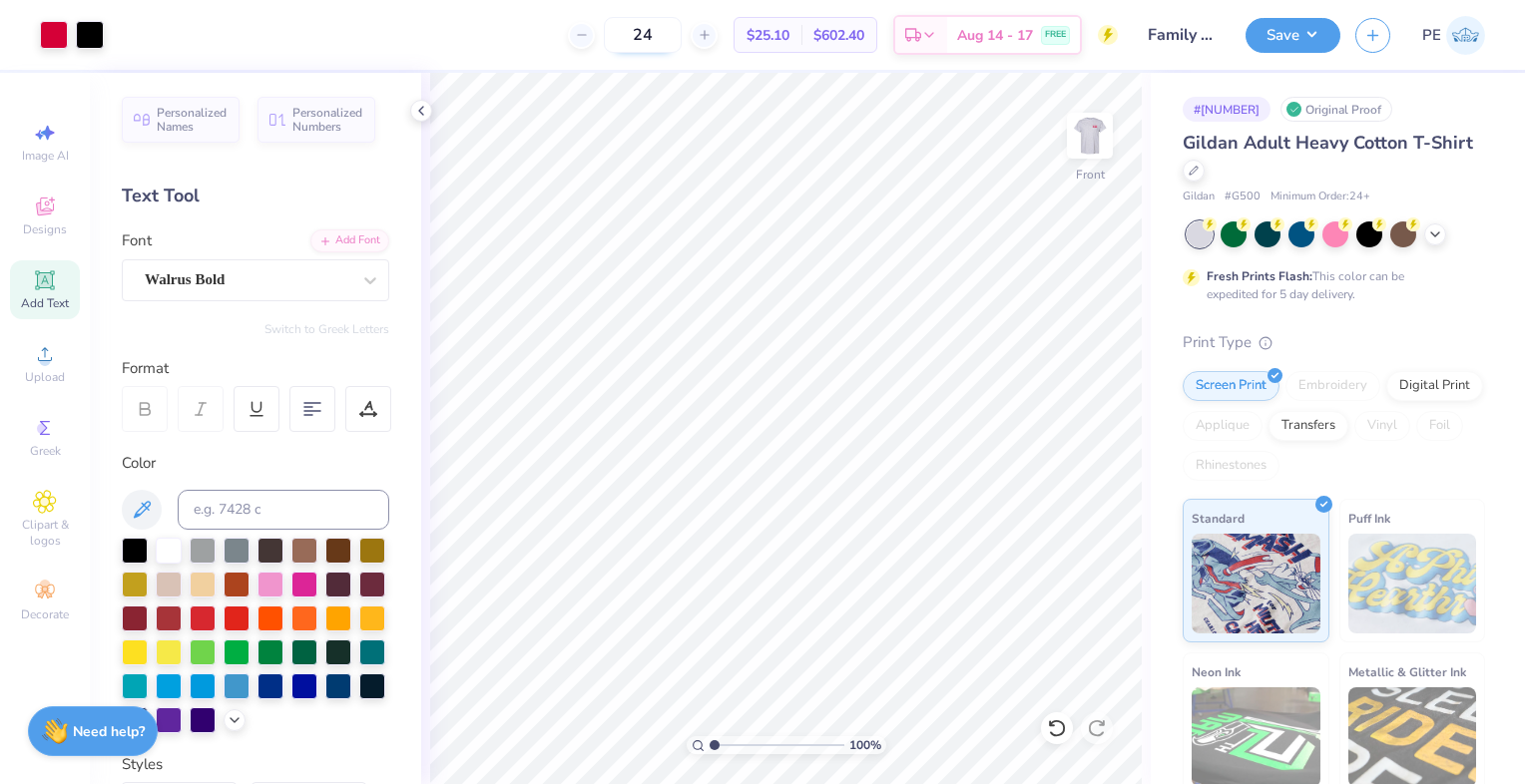 drag, startPoint x: 659, startPoint y: 33, endPoint x: 607, endPoint y: 37, distance: 52.153619 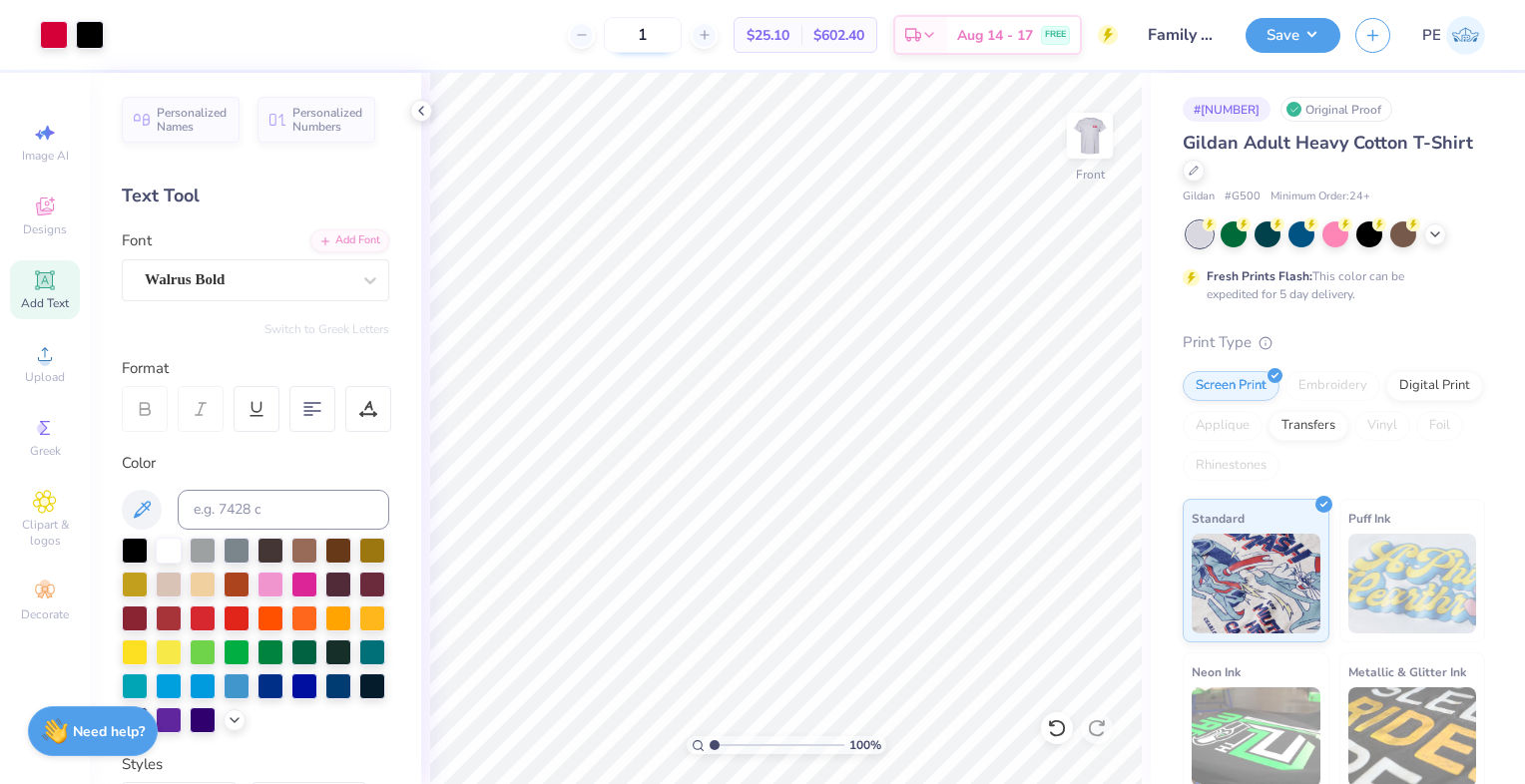 type on "18" 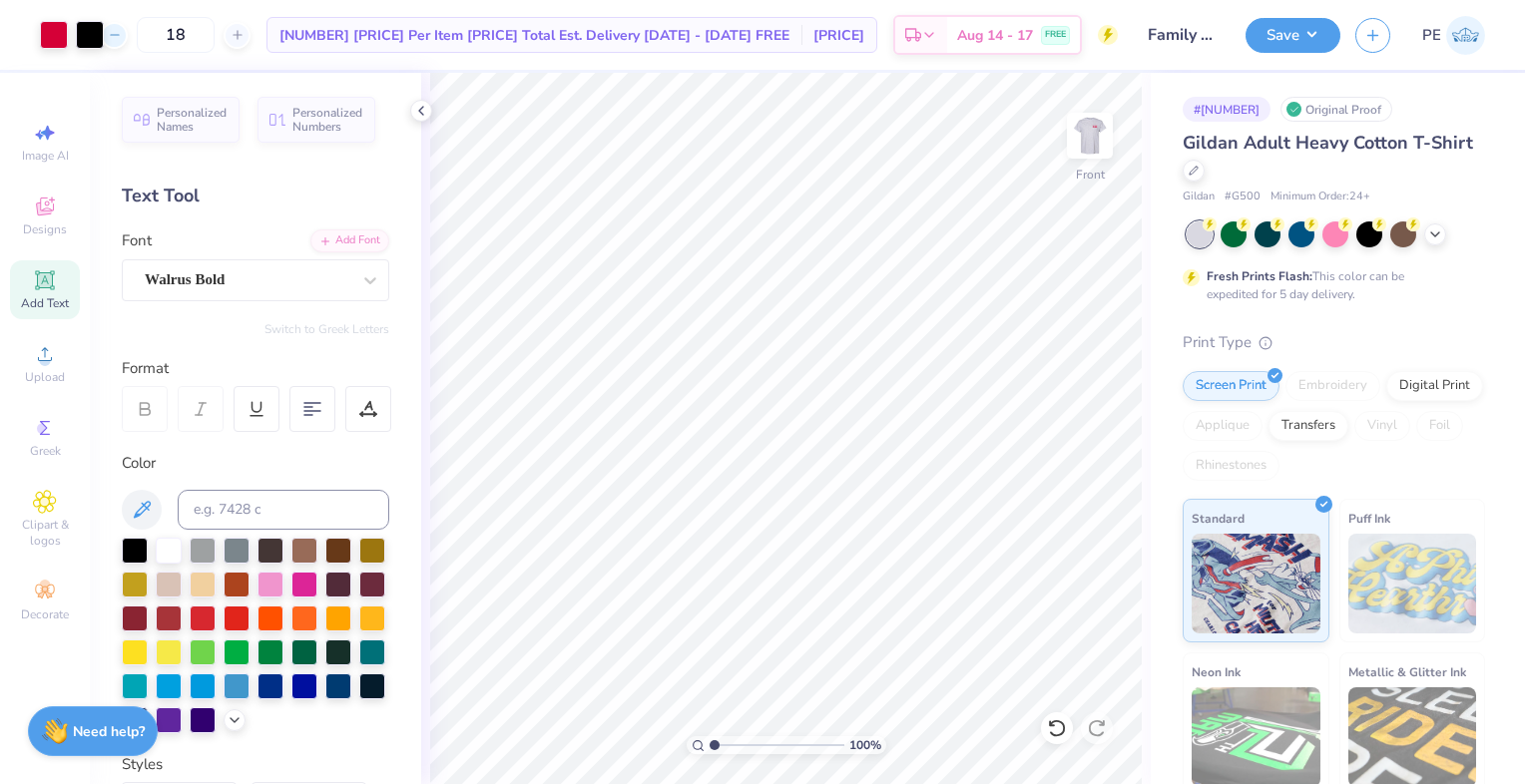 drag, startPoint x: 648, startPoint y: 34, endPoint x: 585, endPoint y: 39, distance: 63.1981 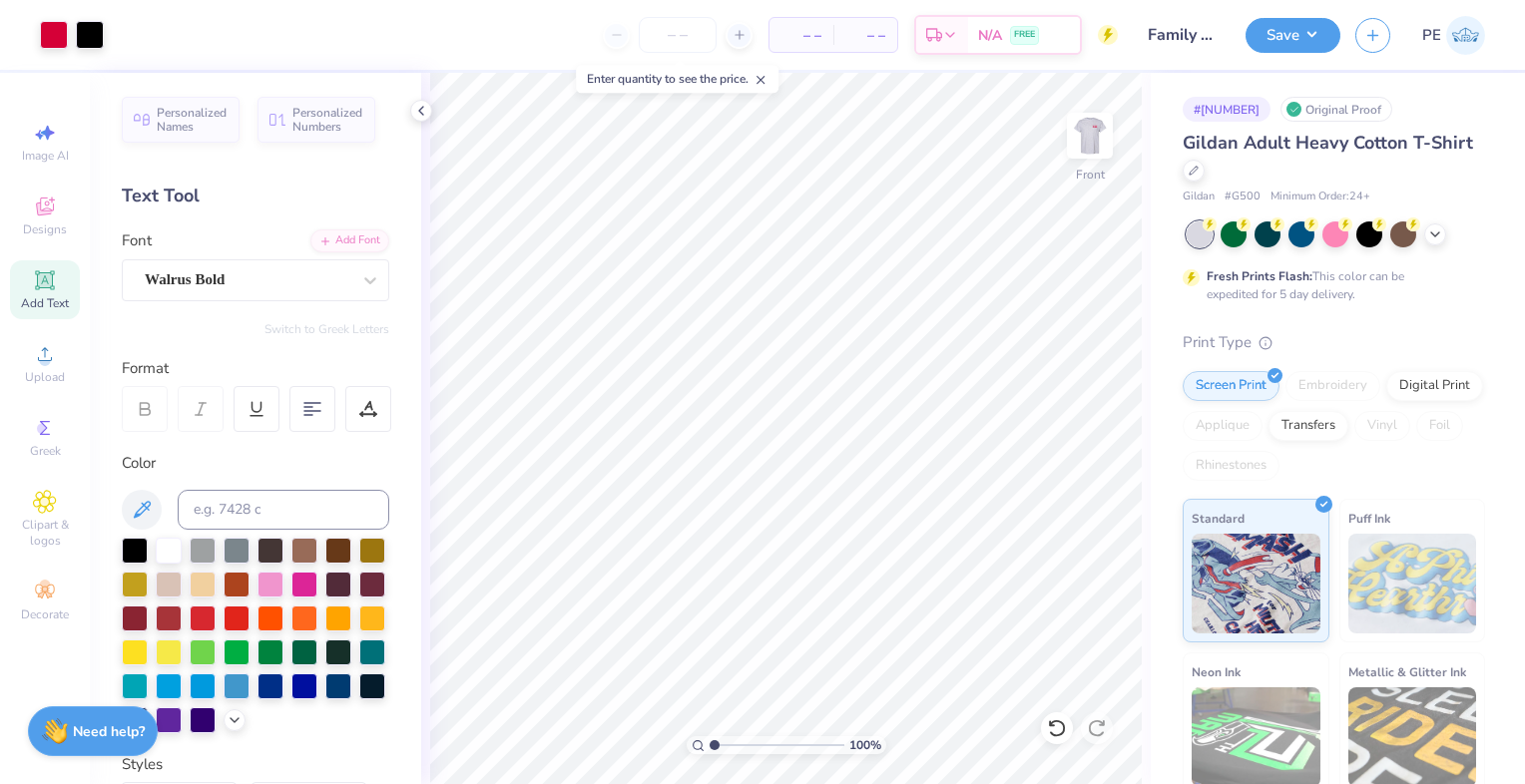 type 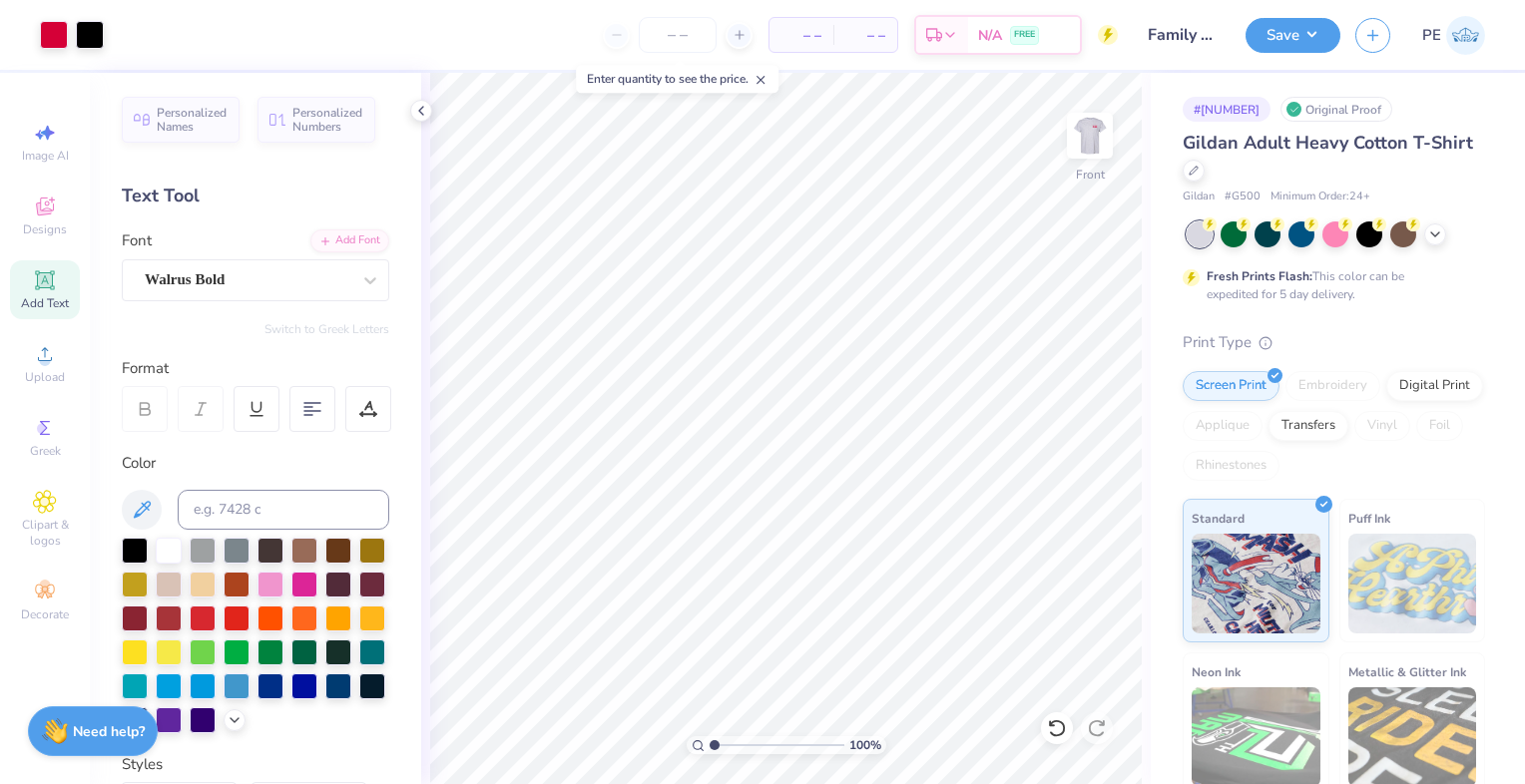 click on "– – Per Item – – Total Est.  Delivery N/A FREE" at bounding box center (618, 35) 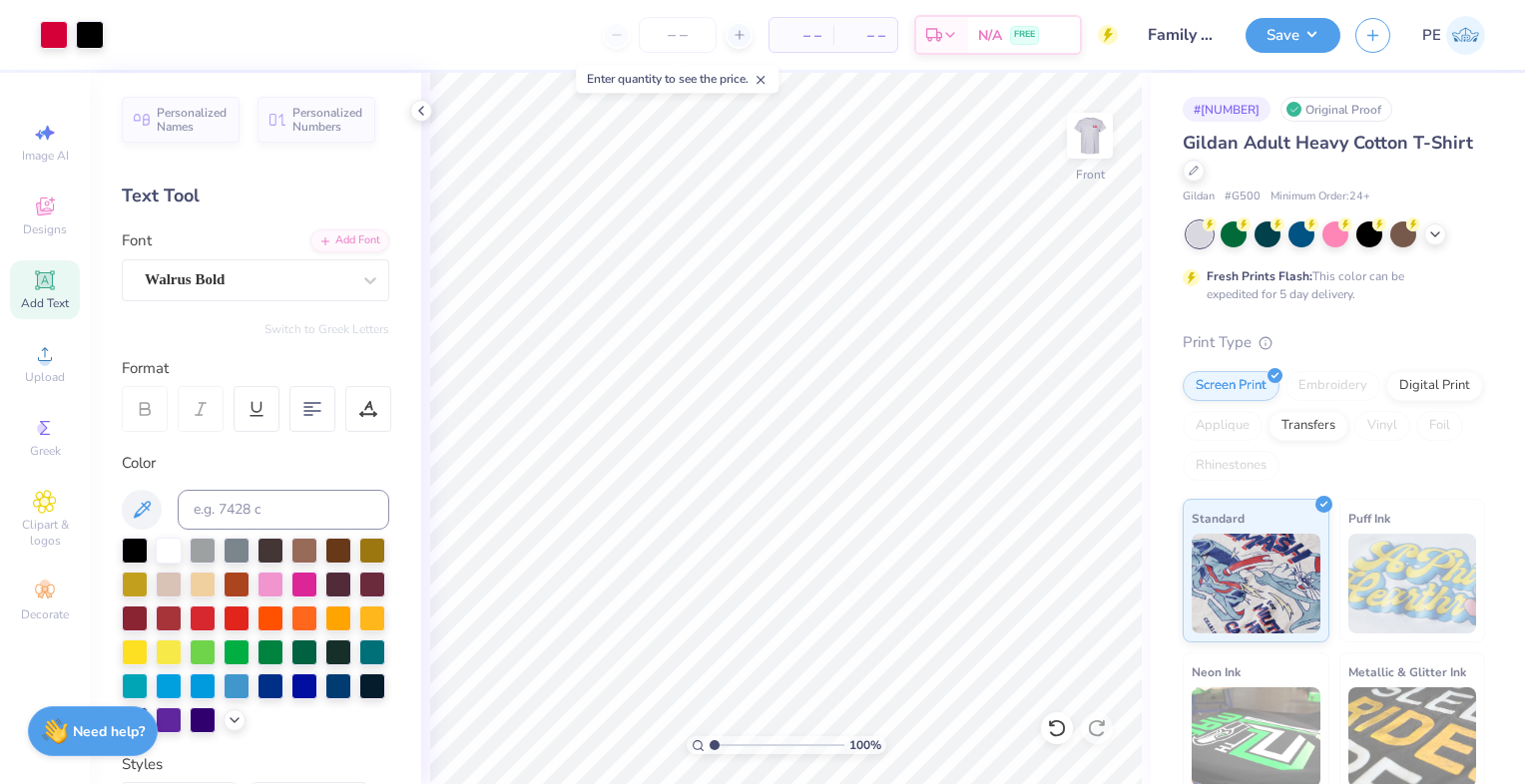click 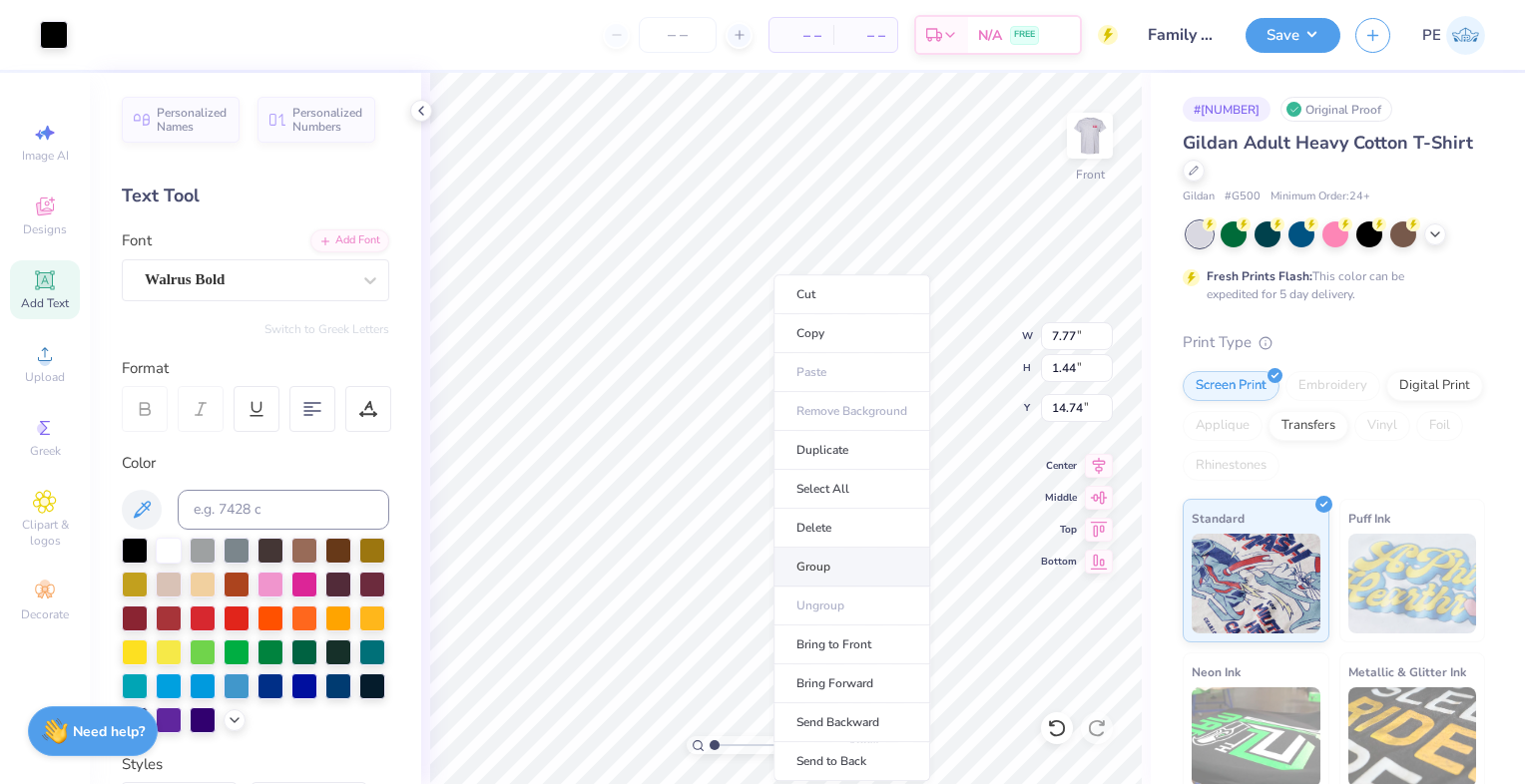 click on "Group" at bounding box center (851, 567) 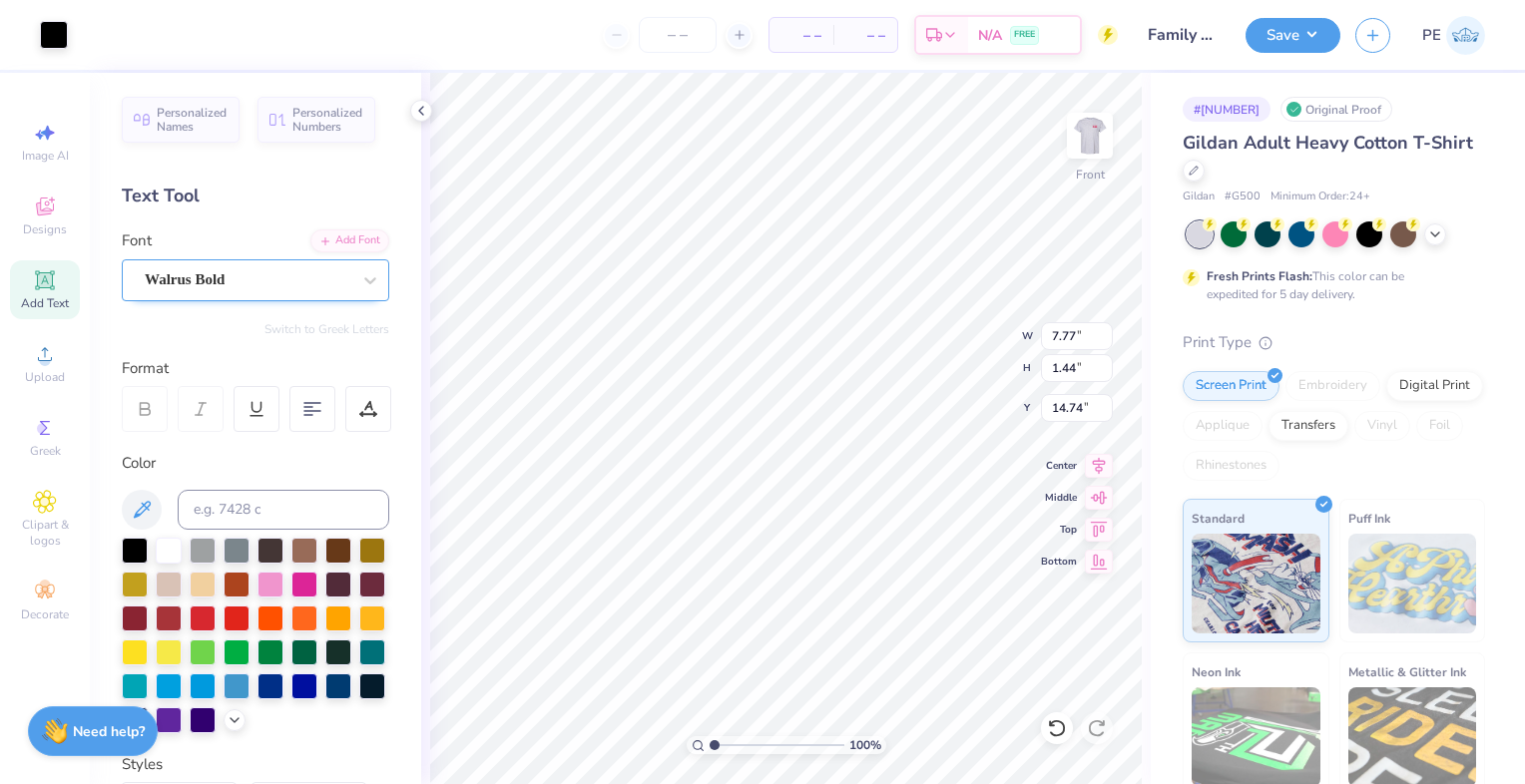 click on "Walrus Bold" at bounding box center [248, 279] 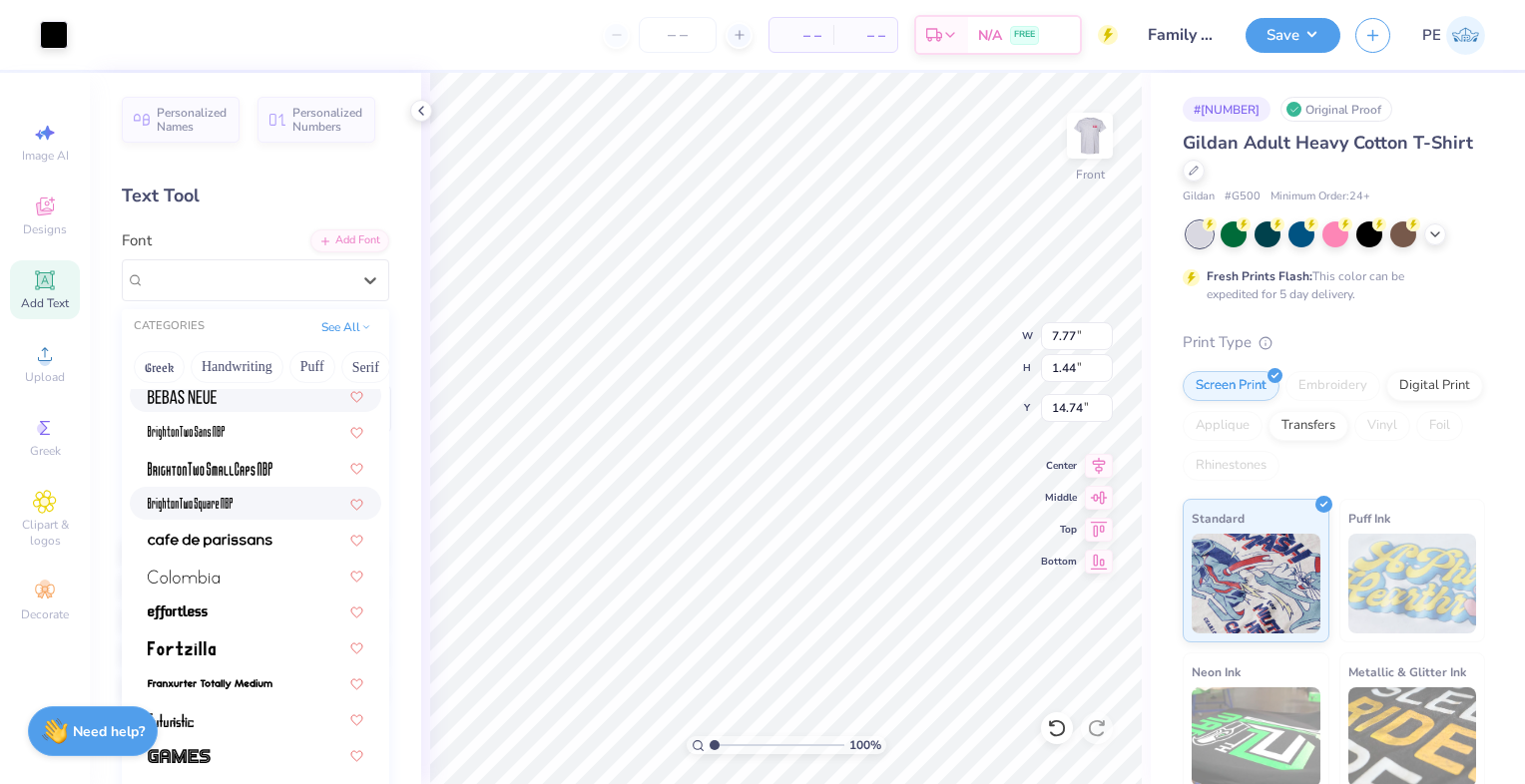 scroll, scrollTop: 116, scrollLeft: 0, axis: vertical 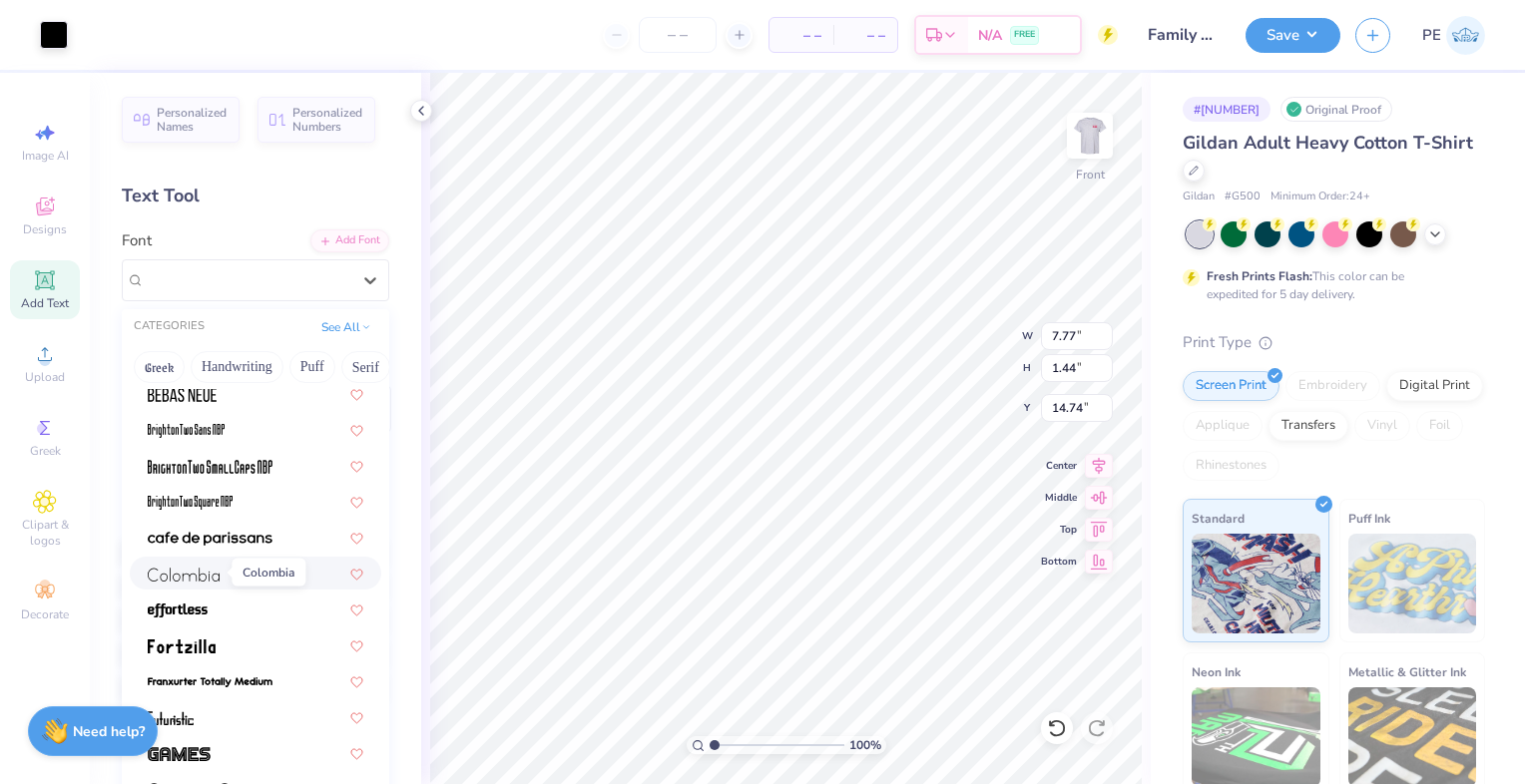 click at bounding box center (184, 575) 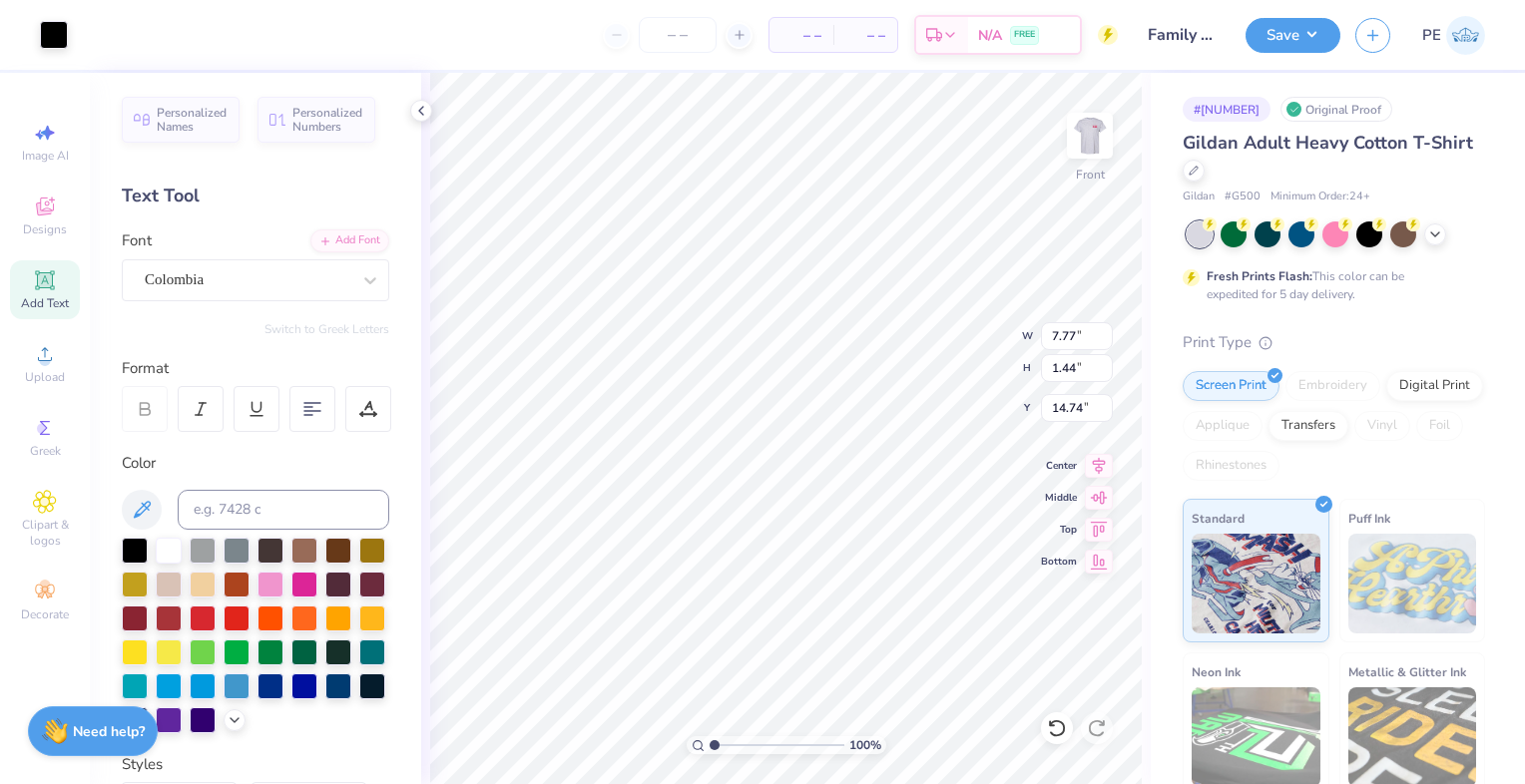 type on "1.58" 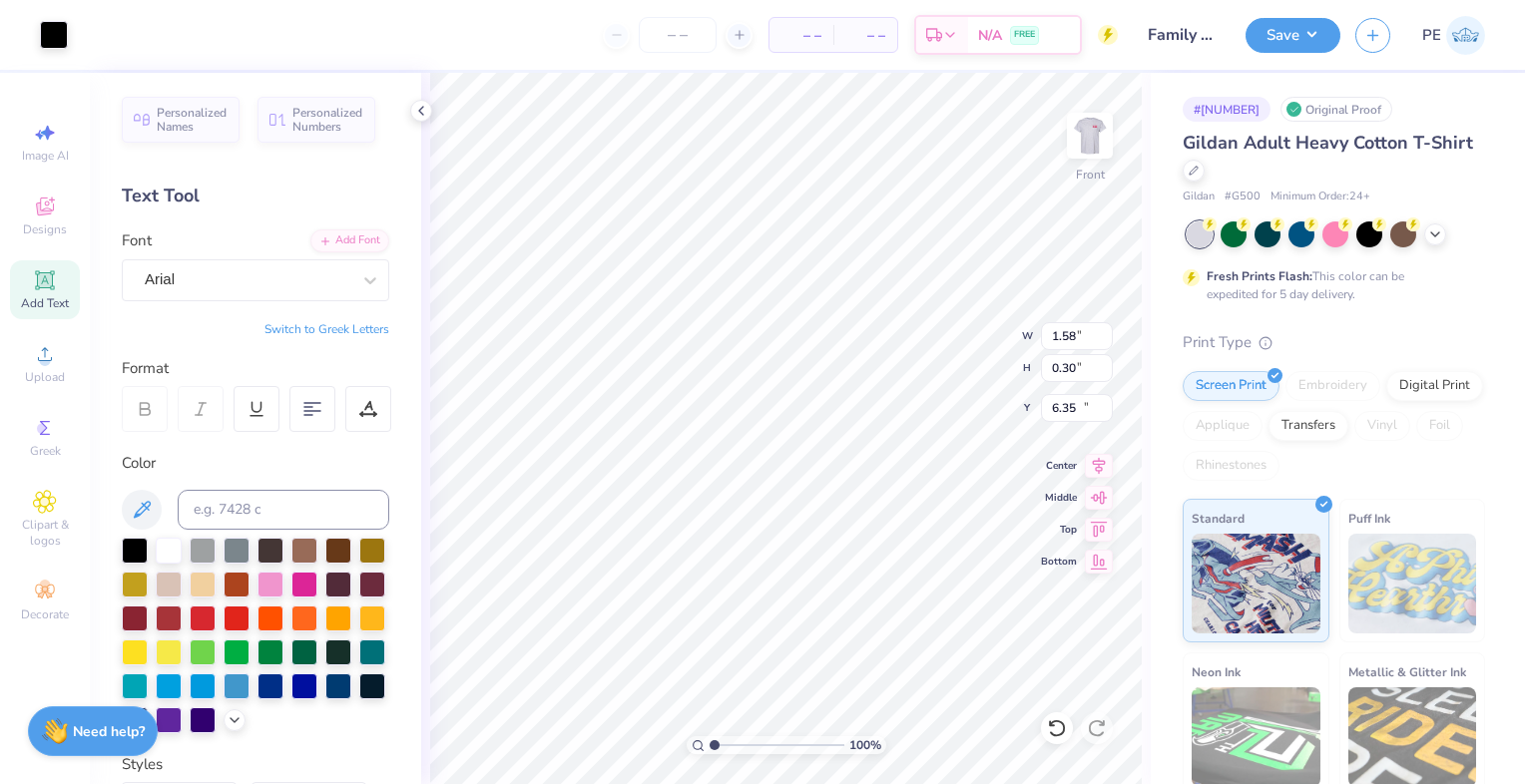 type on "7.77" 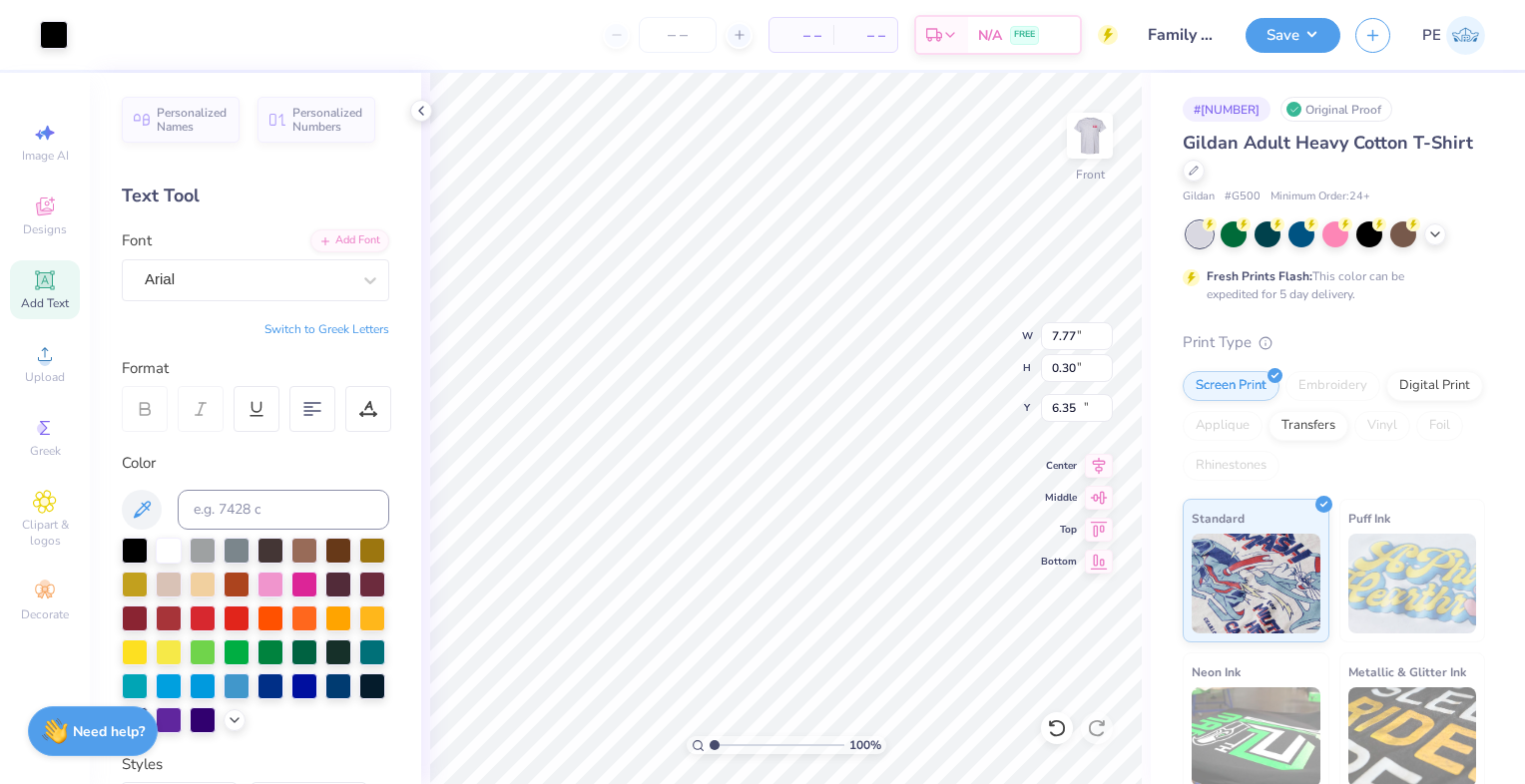 type on "1.44" 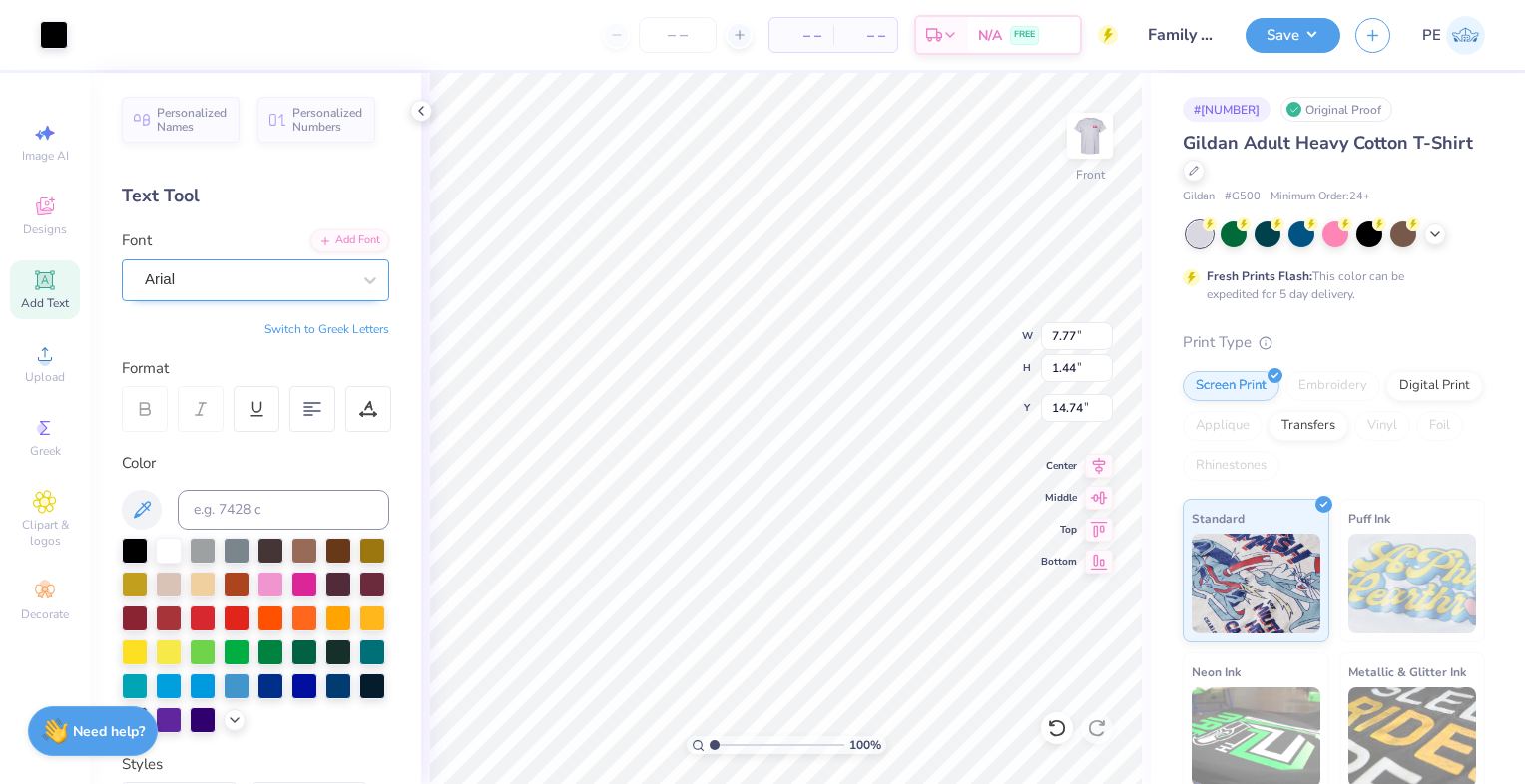 click on "Arial" at bounding box center [248, 279] 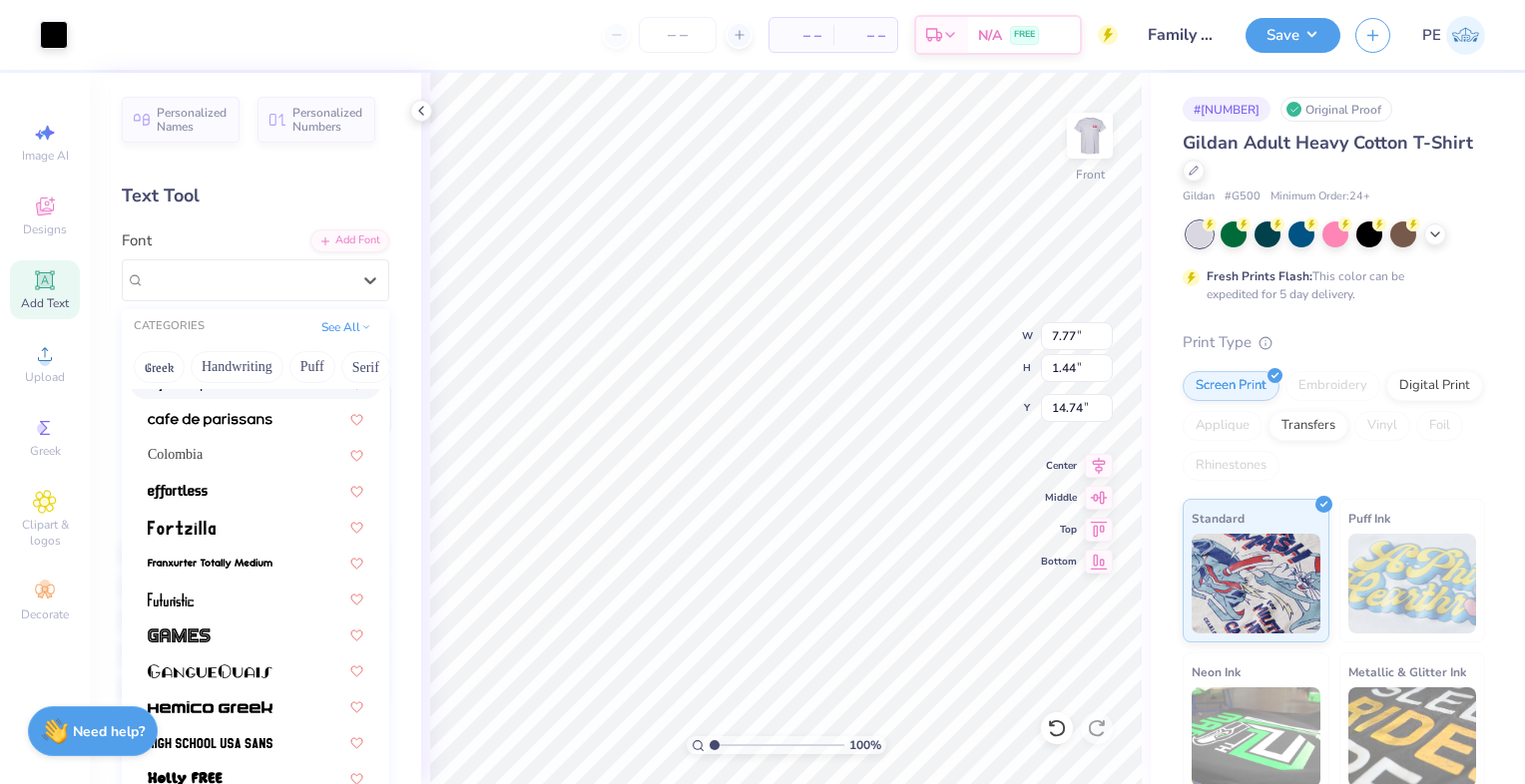 scroll, scrollTop: 247, scrollLeft: 0, axis: vertical 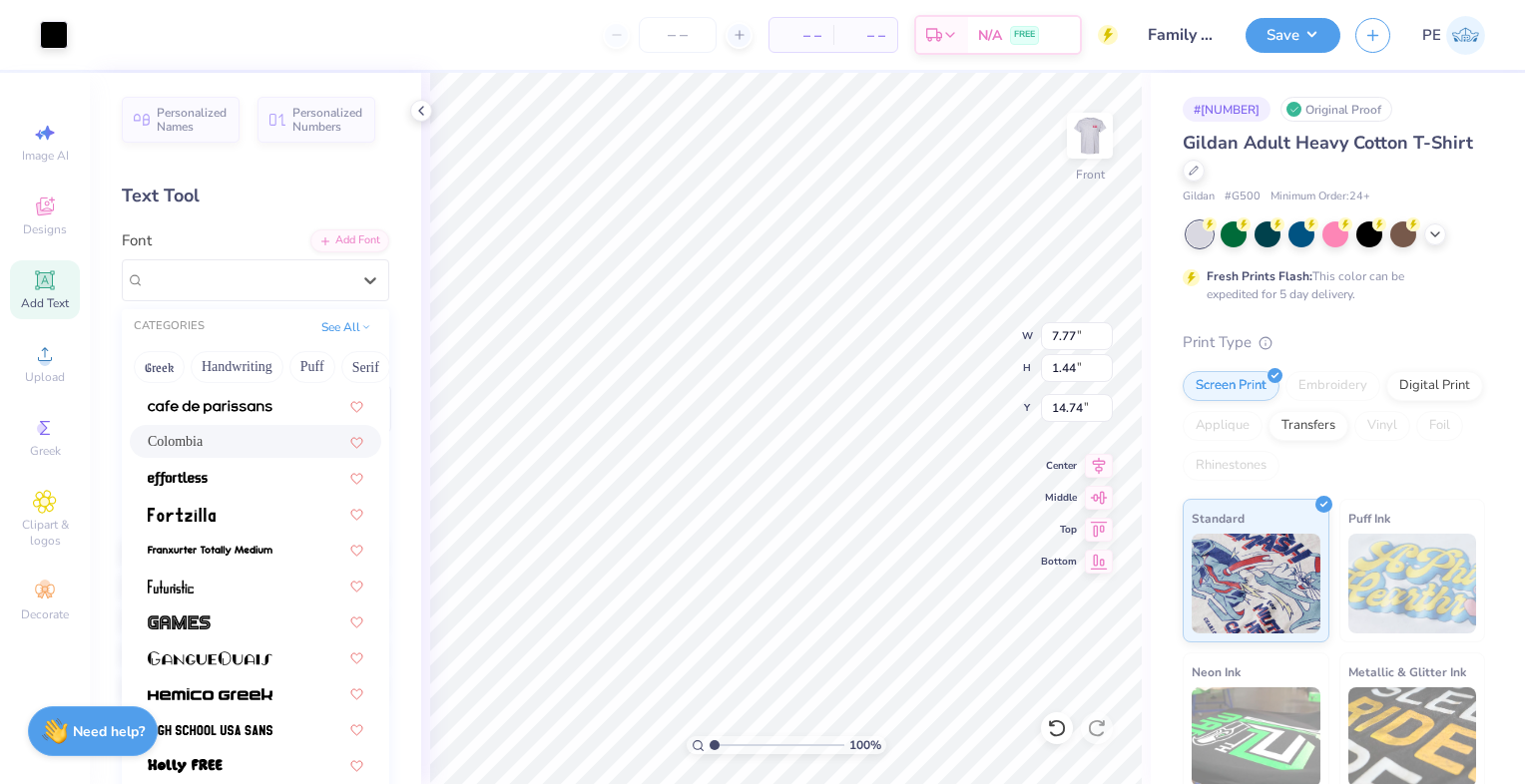 click on "Colombia" at bounding box center [255, 441] 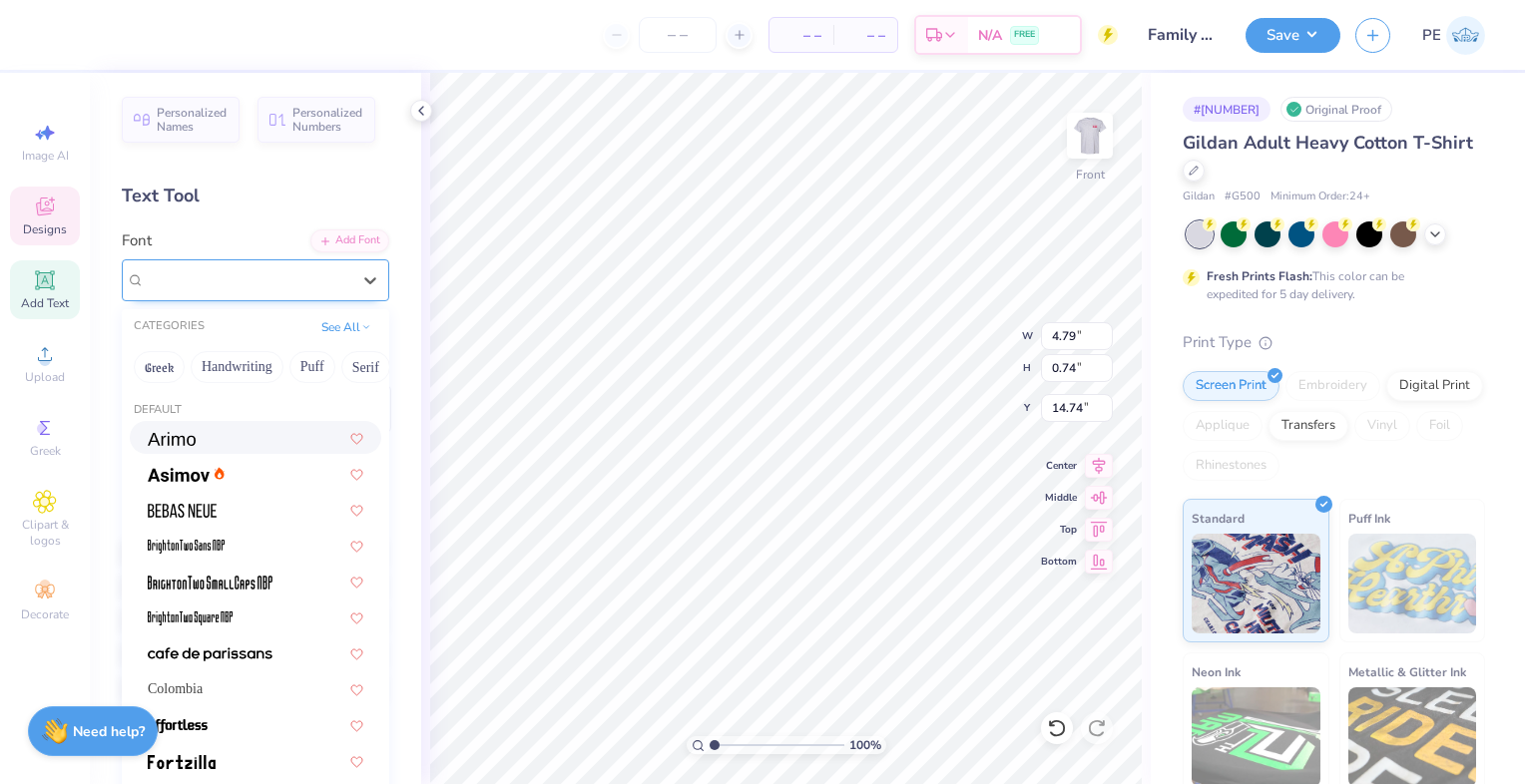 click on "[CITY] Fabulous" at bounding box center (248, 279) 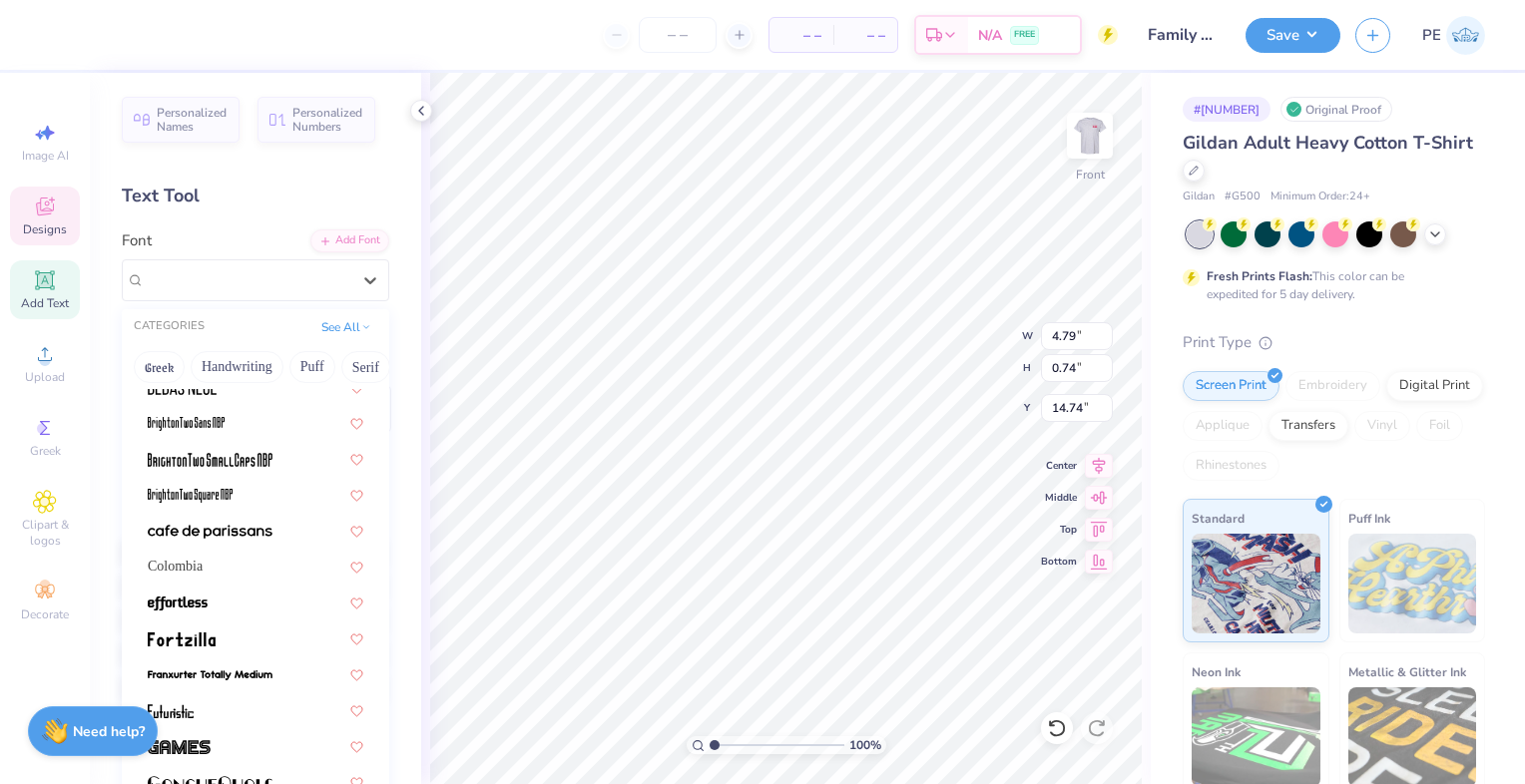 scroll, scrollTop: 124, scrollLeft: 0, axis: vertical 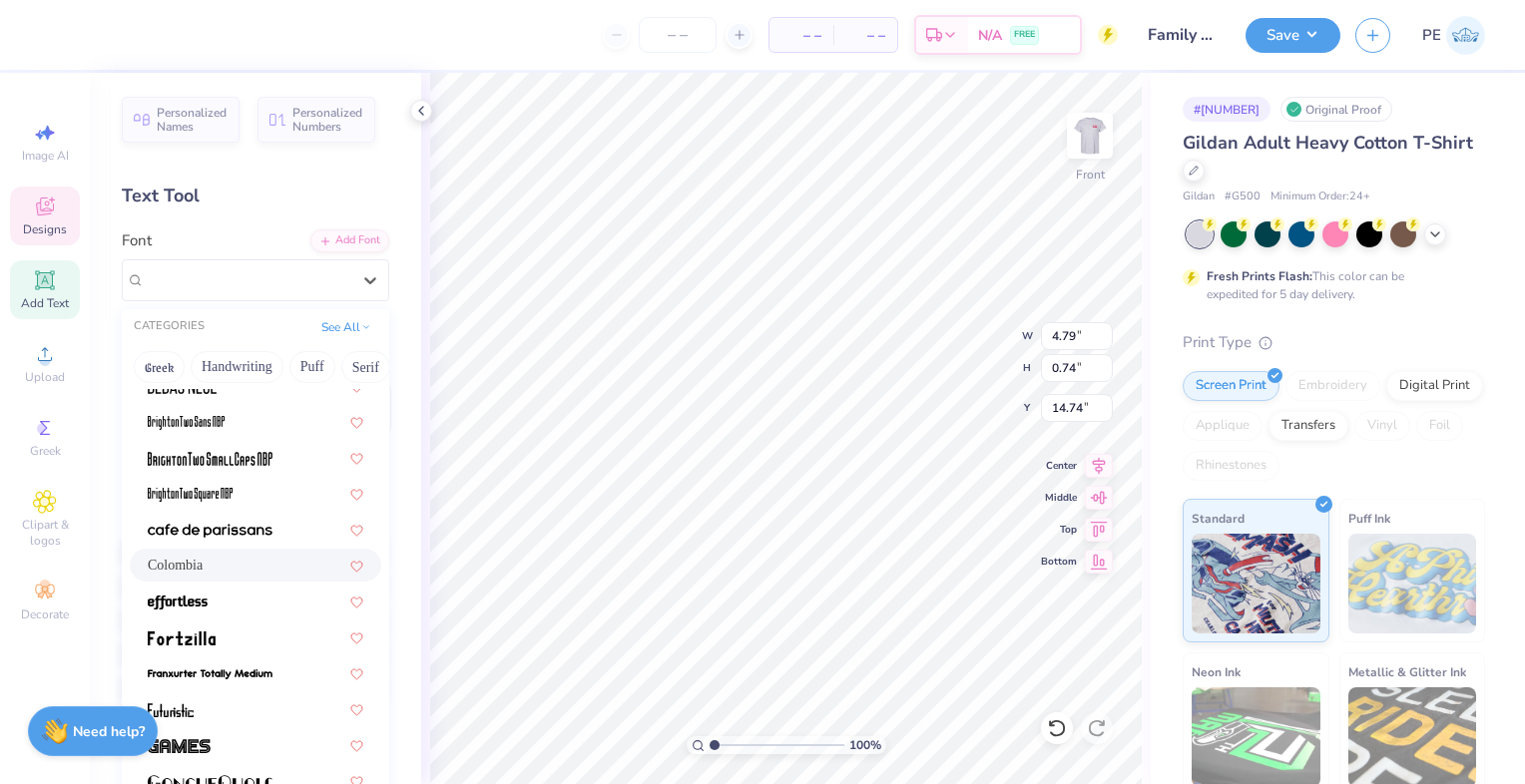 click on "Colombia" at bounding box center [255, 565] 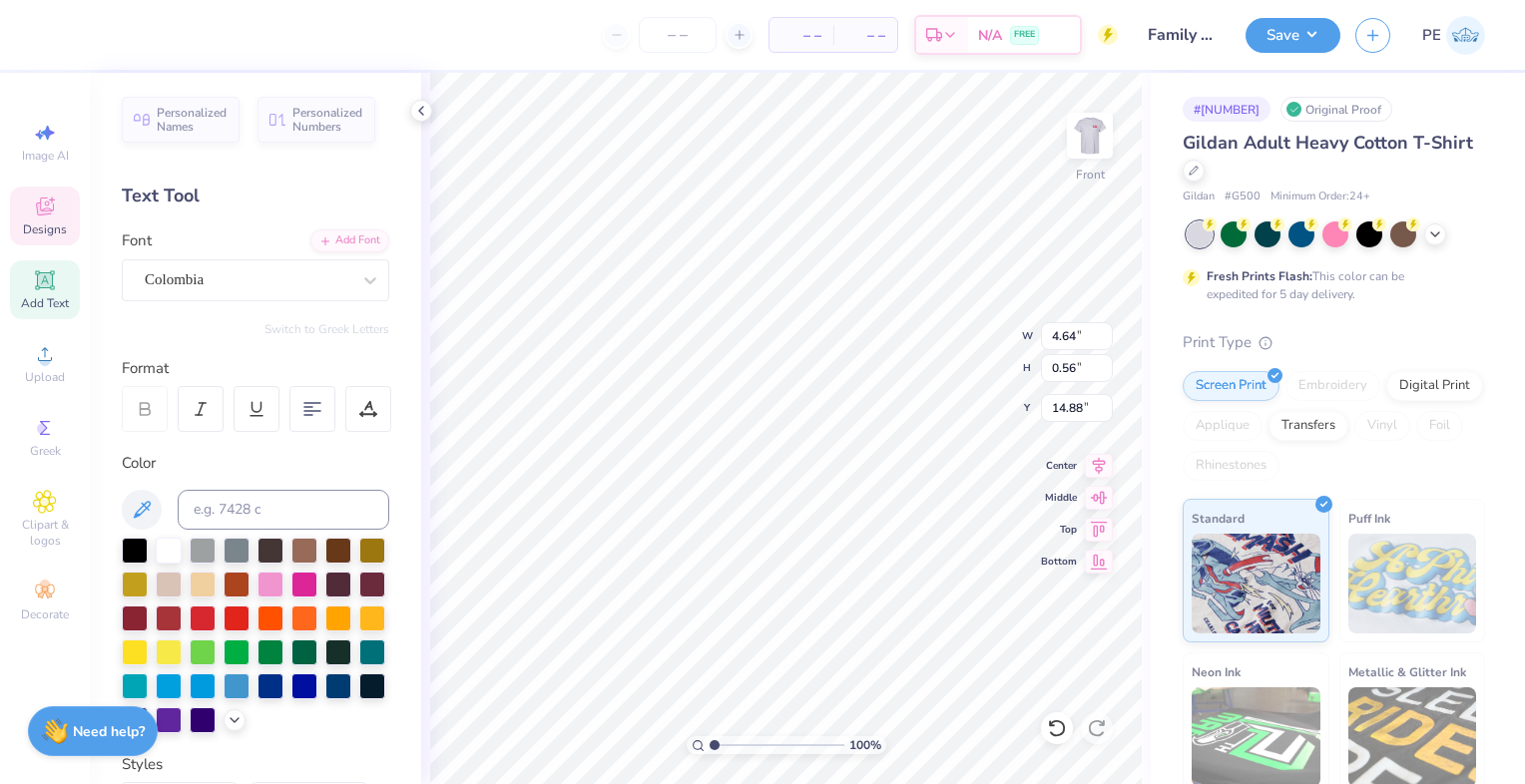 type on "4.64" 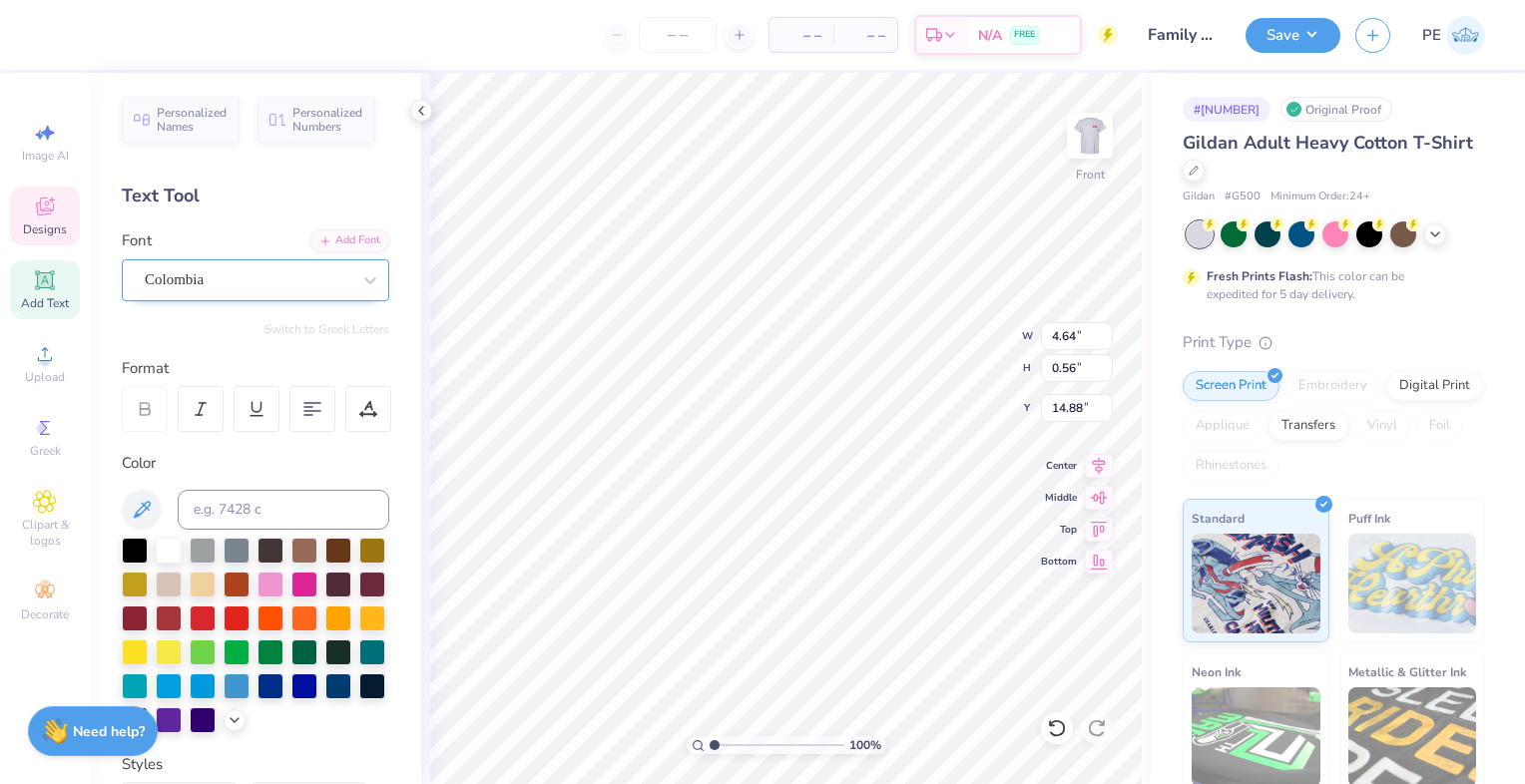 click on "Colombia" at bounding box center (248, 279) 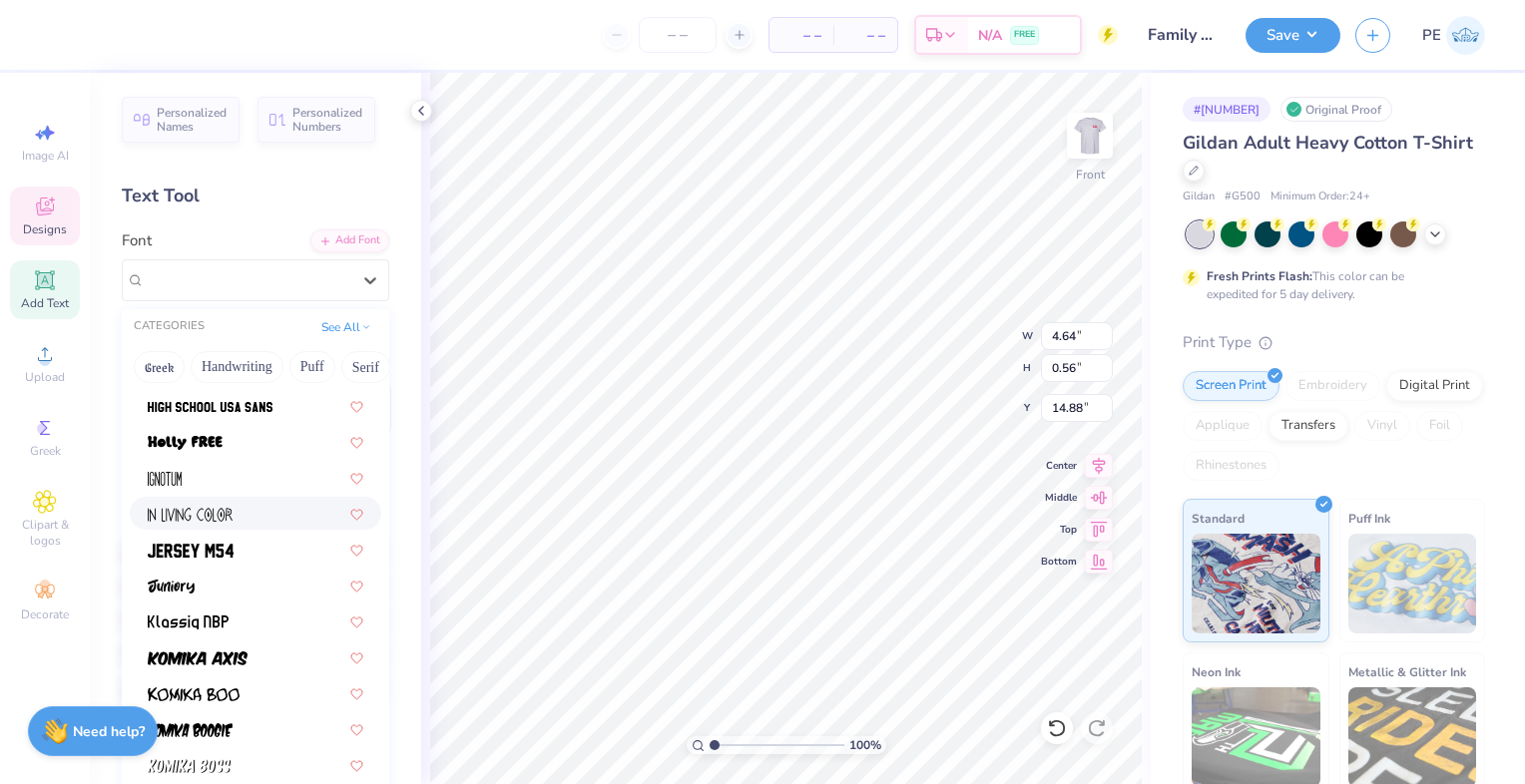 scroll, scrollTop: 573, scrollLeft: 0, axis: vertical 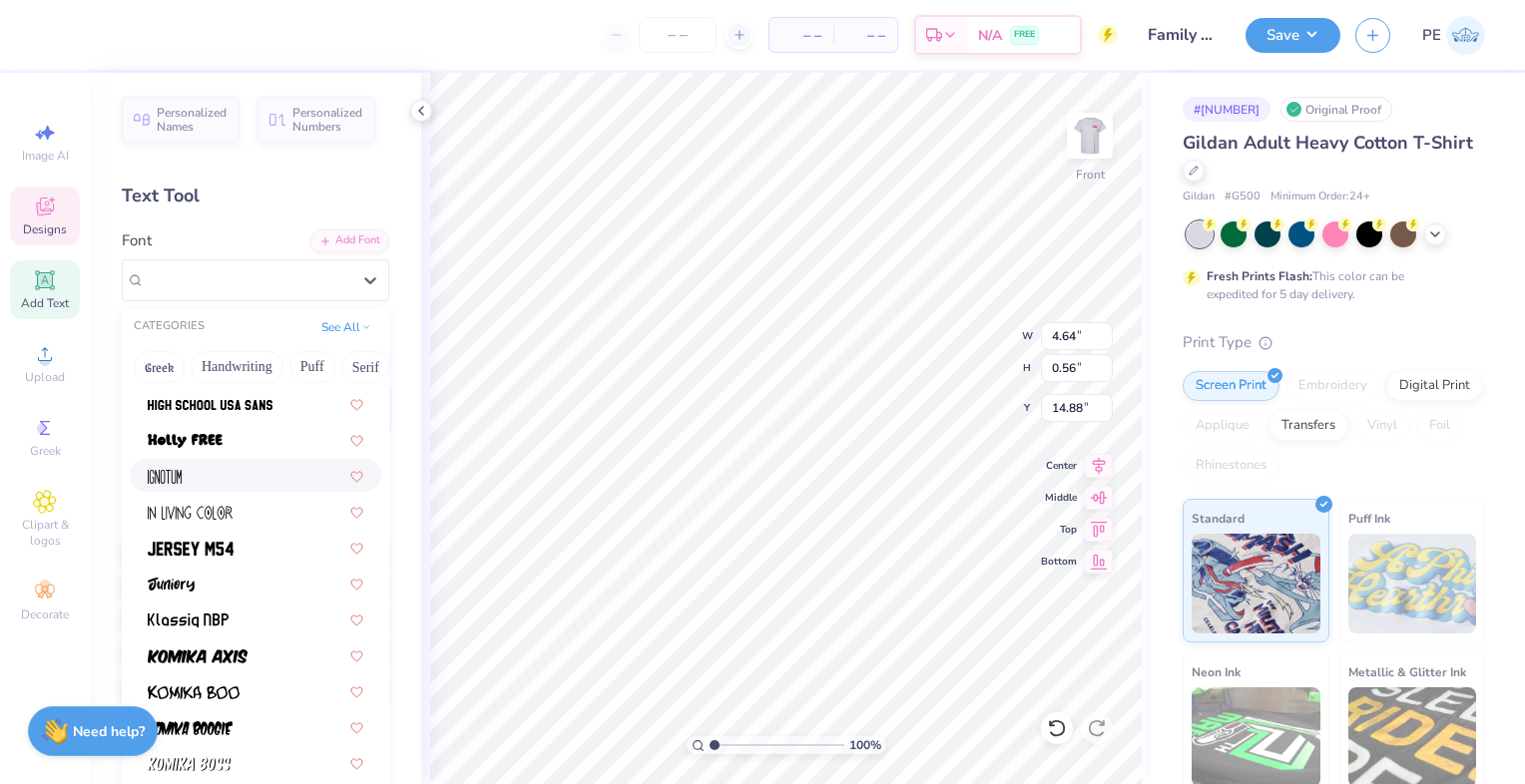 click at bounding box center [255, 475] 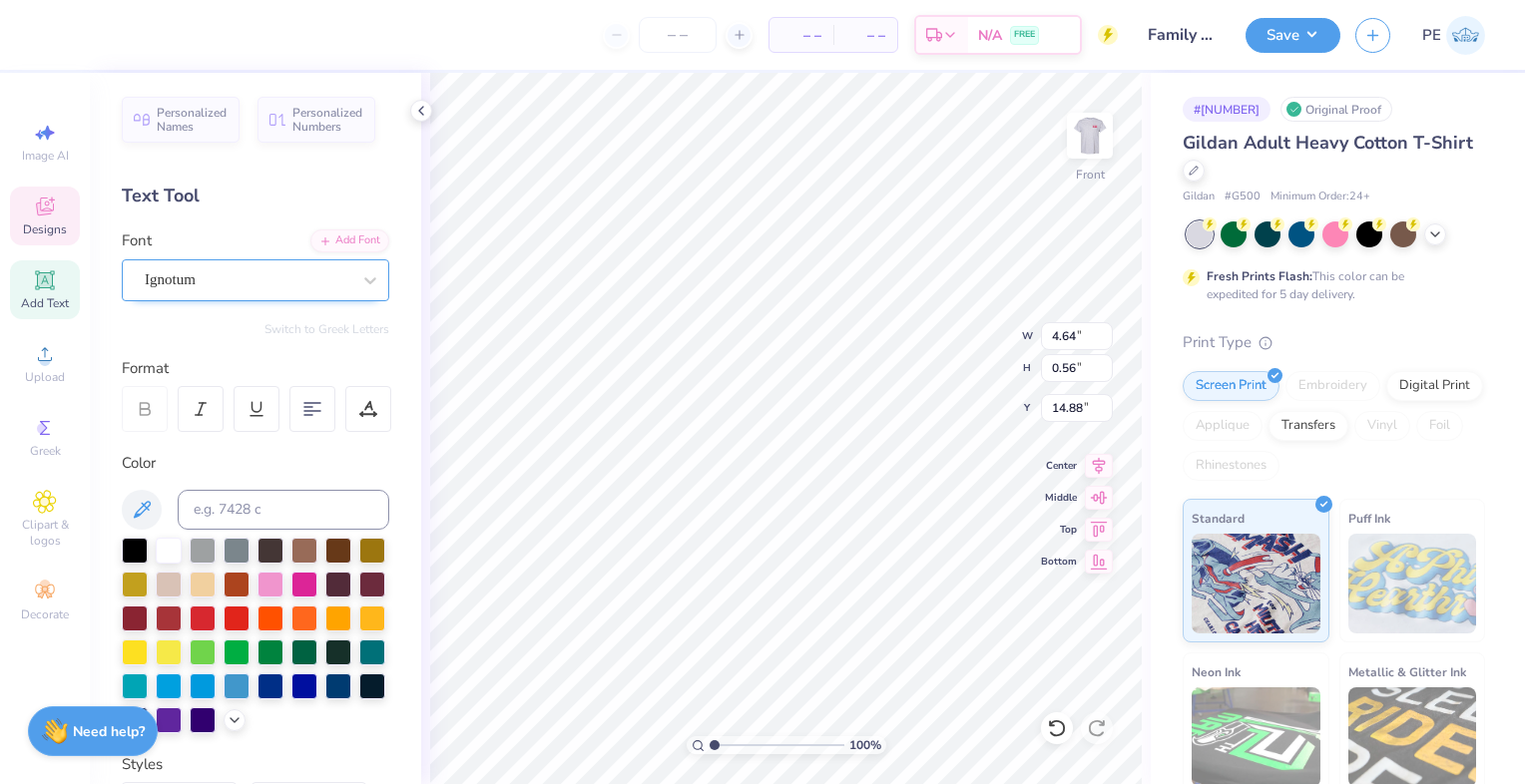 type on "5.79" 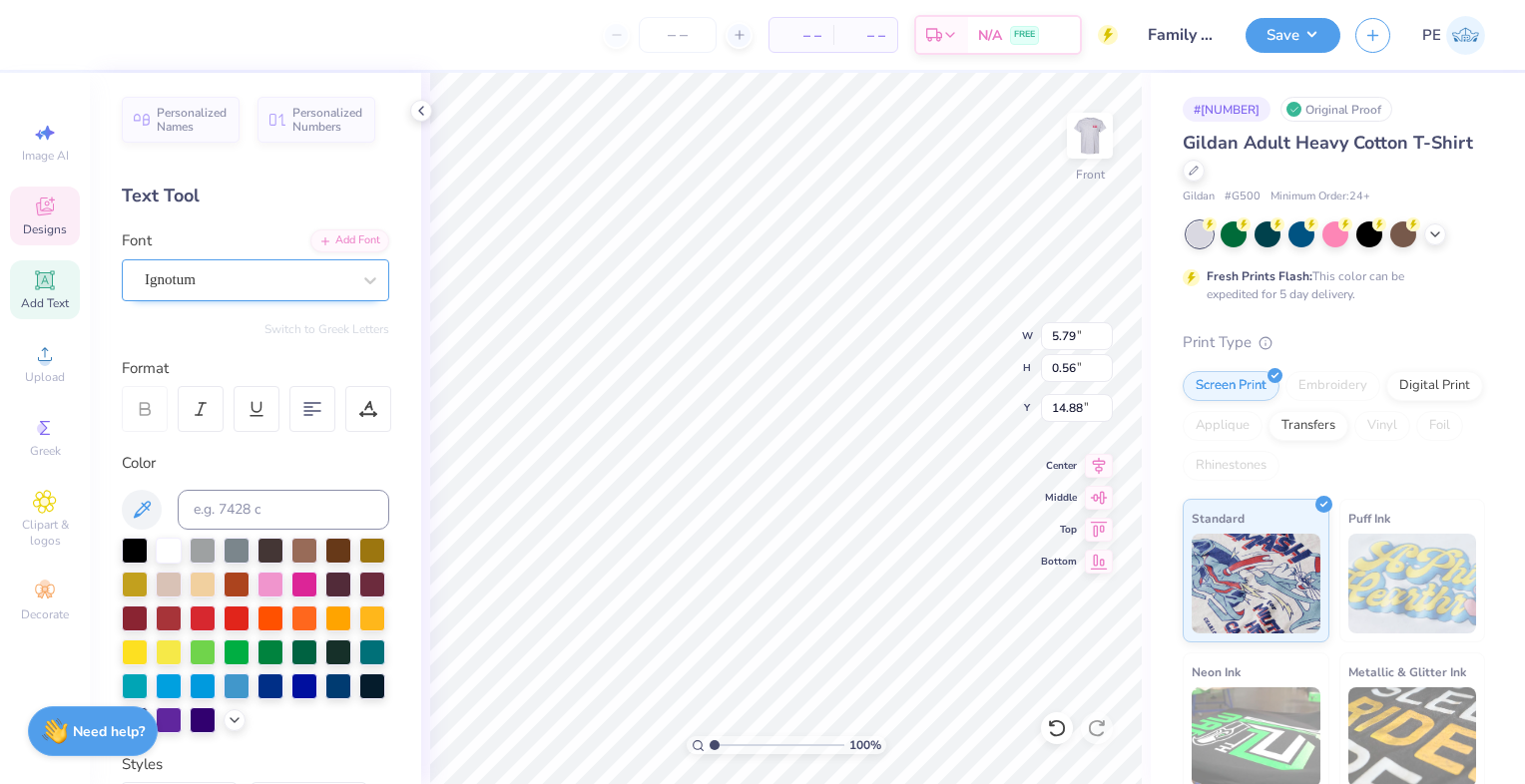 type on "0.90" 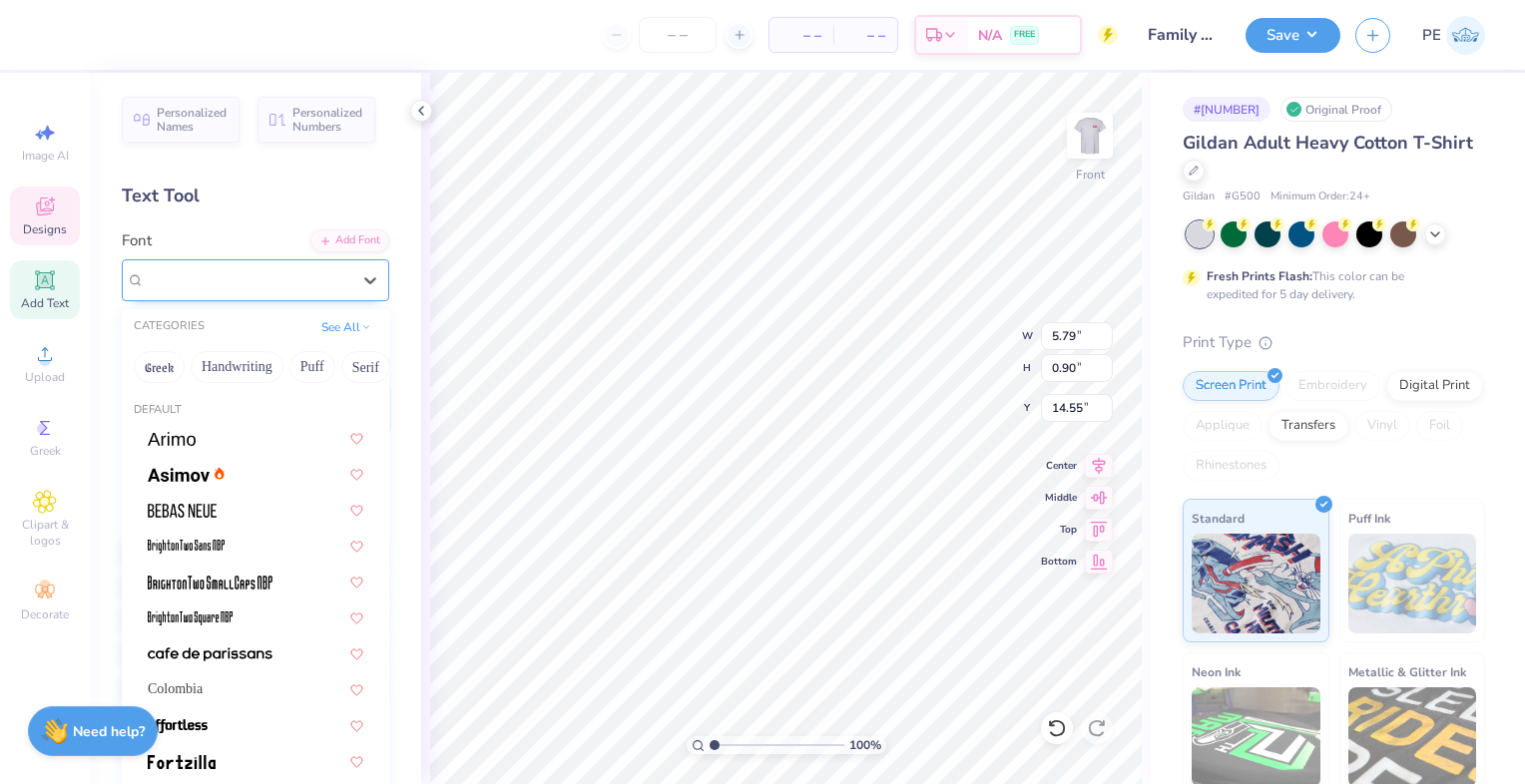 click on "Ignotum" at bounding box center (248, 279) 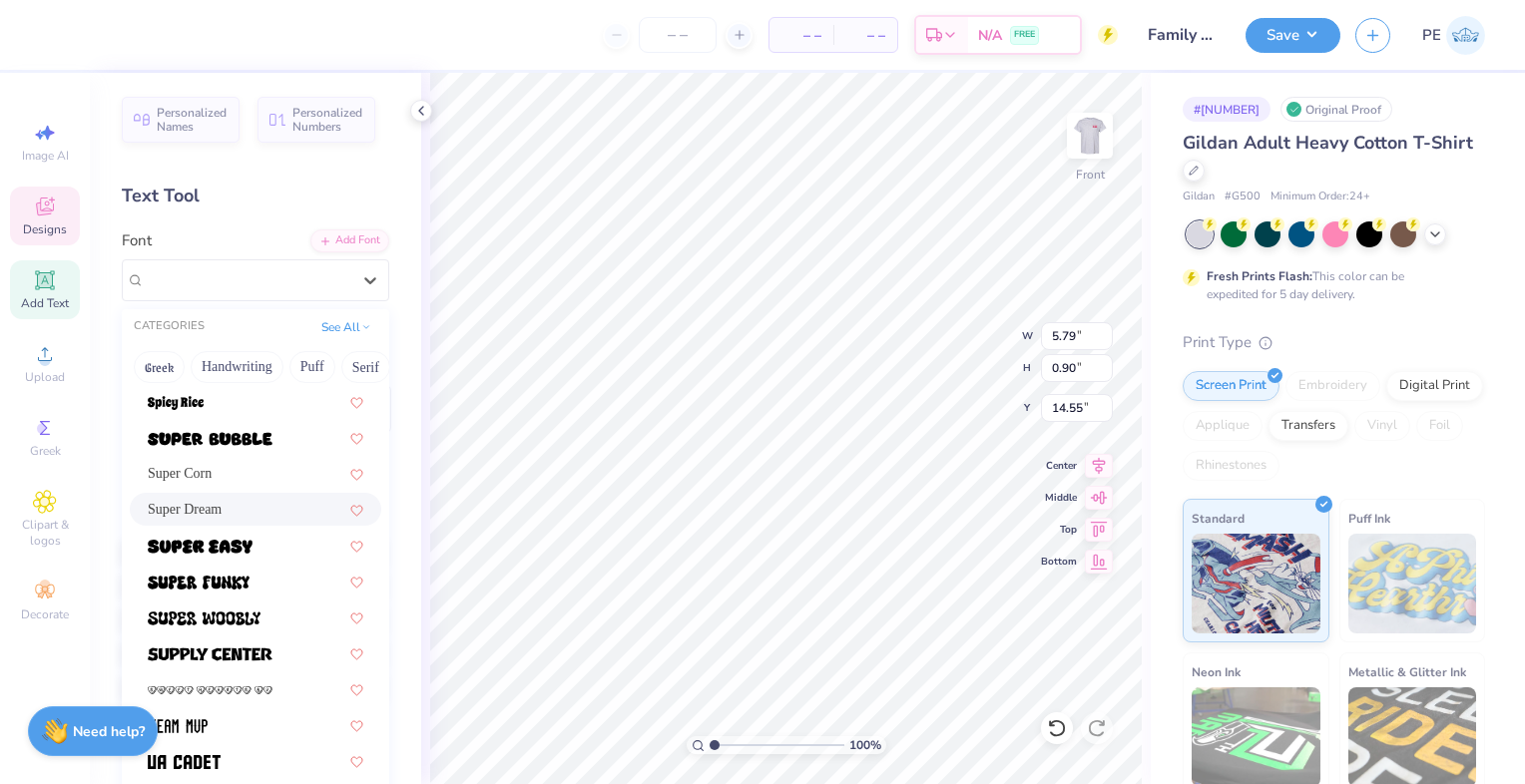 scroll, scrollTop: 2391, scrollLeft: 0, axis: vertical 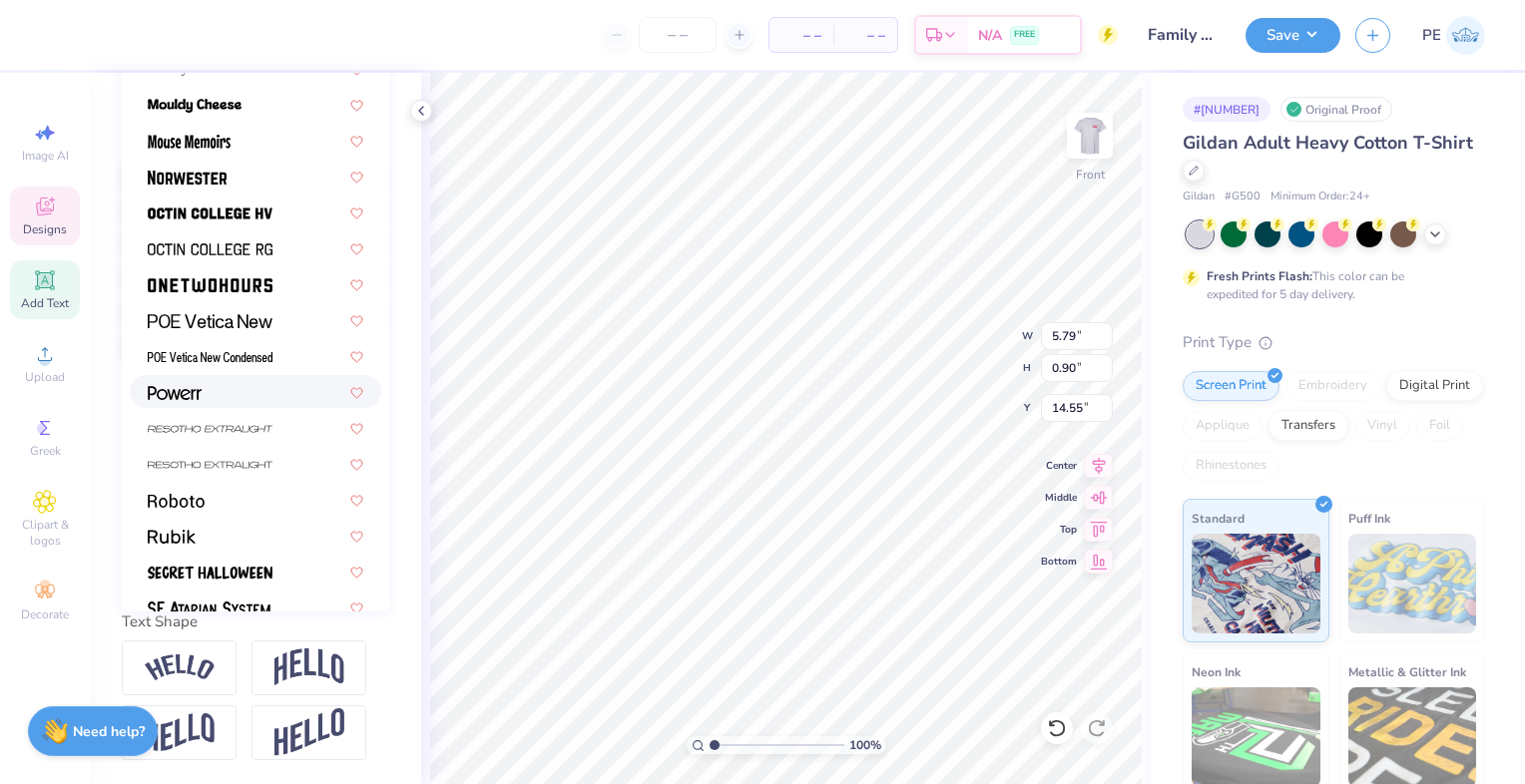 click at bounding box center (255, 391) 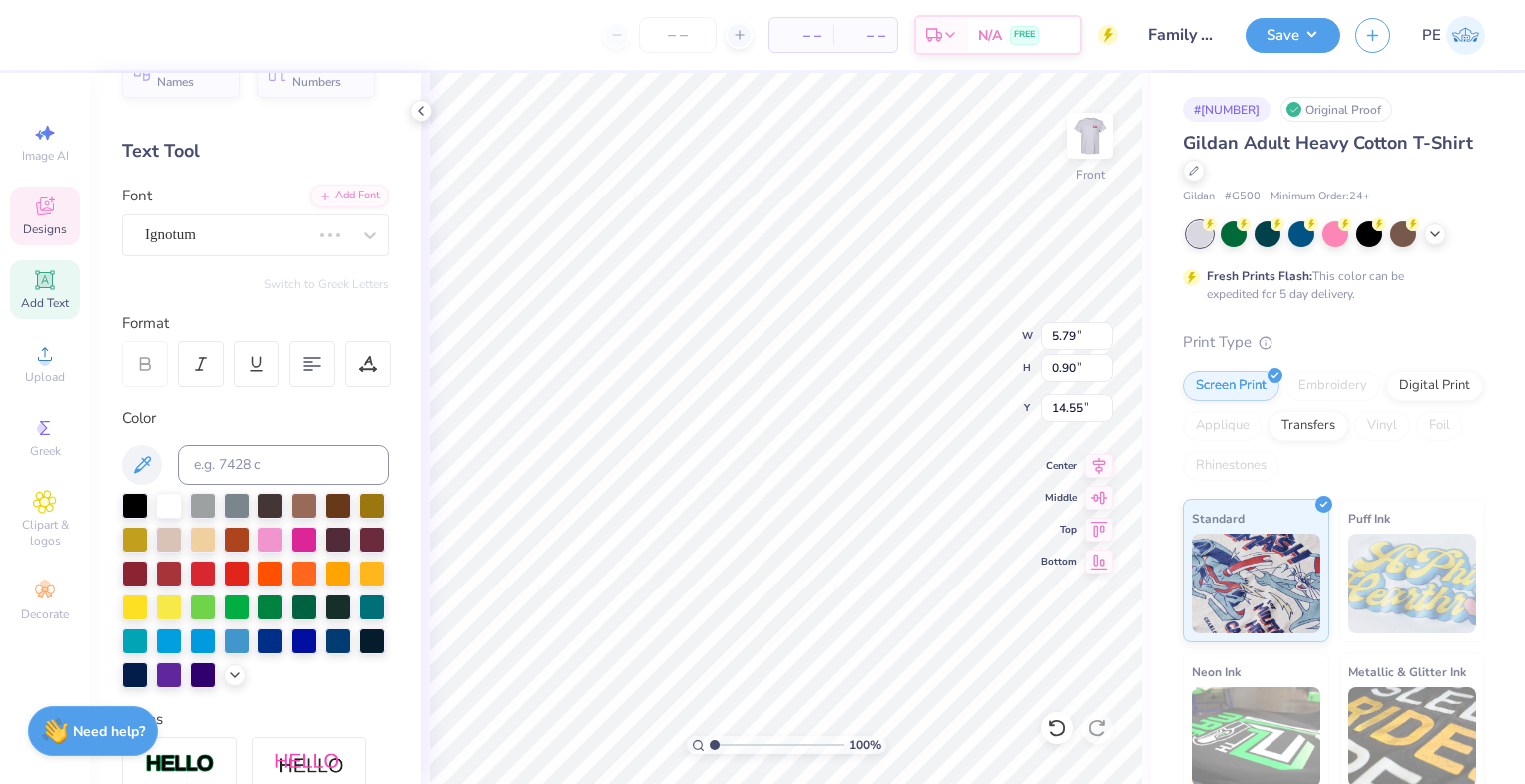 scroll, scrollTop: 0, scrollLeft: 0, axis: both 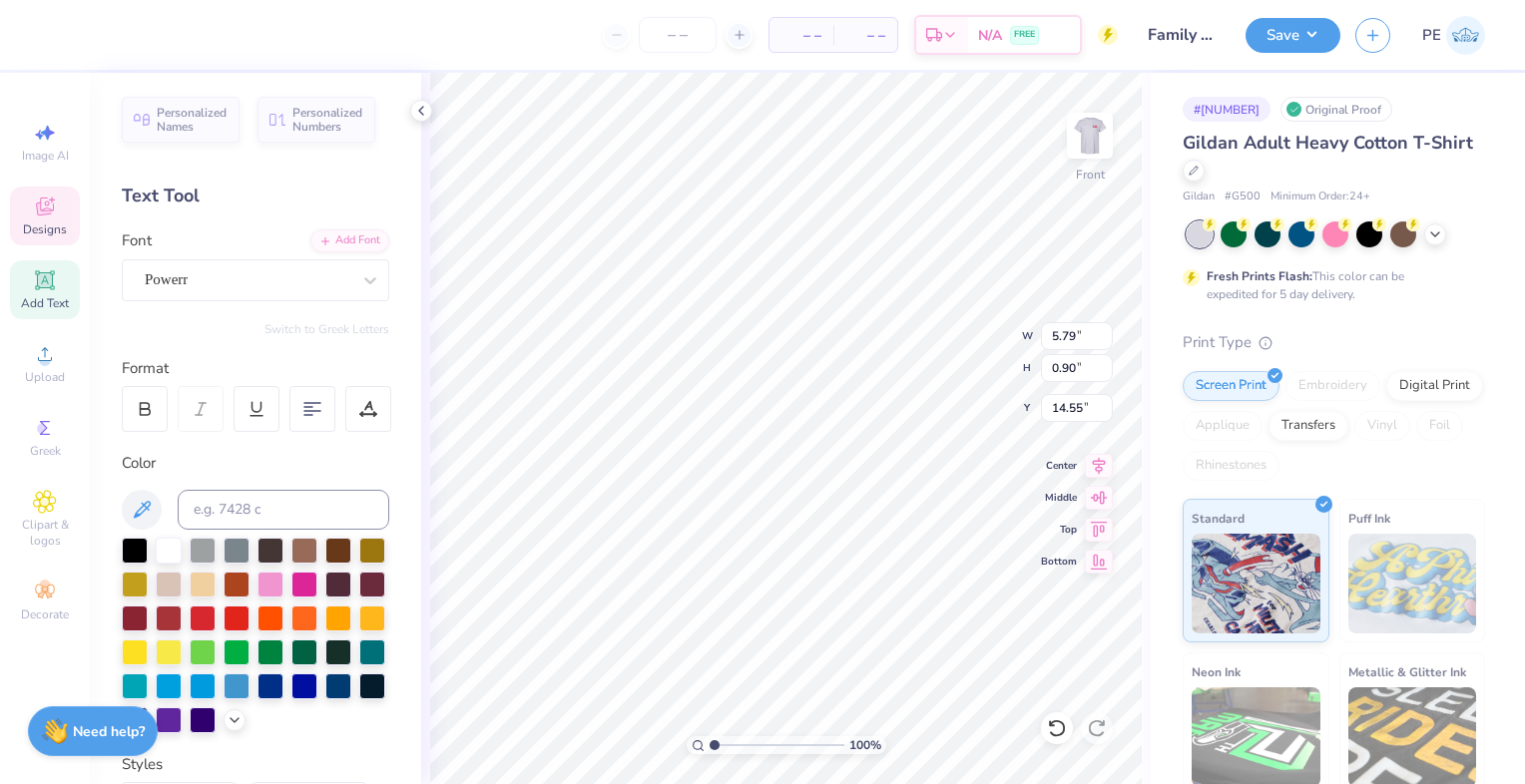 type on "5.75" 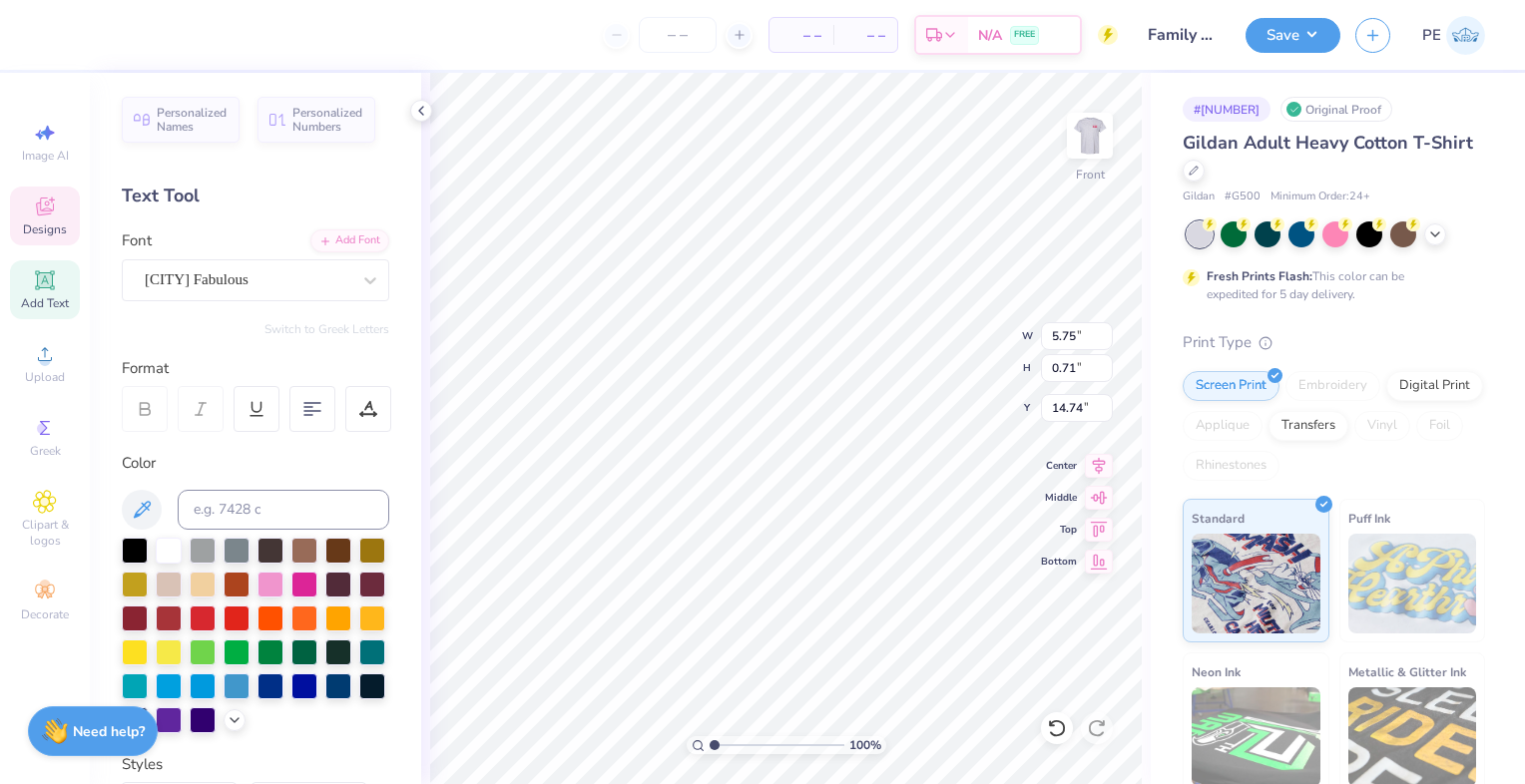 type on "4.32" 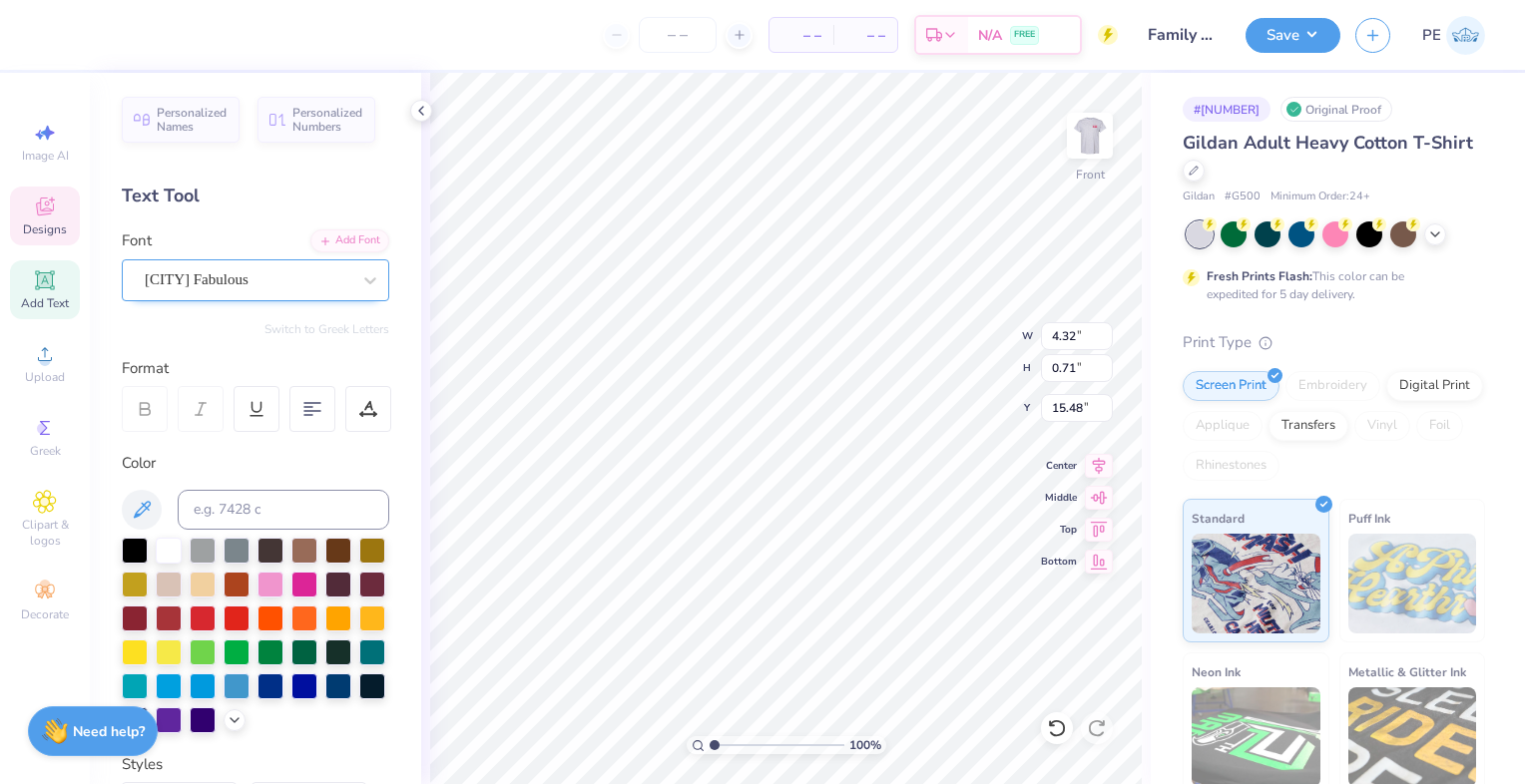 click on "[CITY] Fabulous" at bounding box center (248, 279) 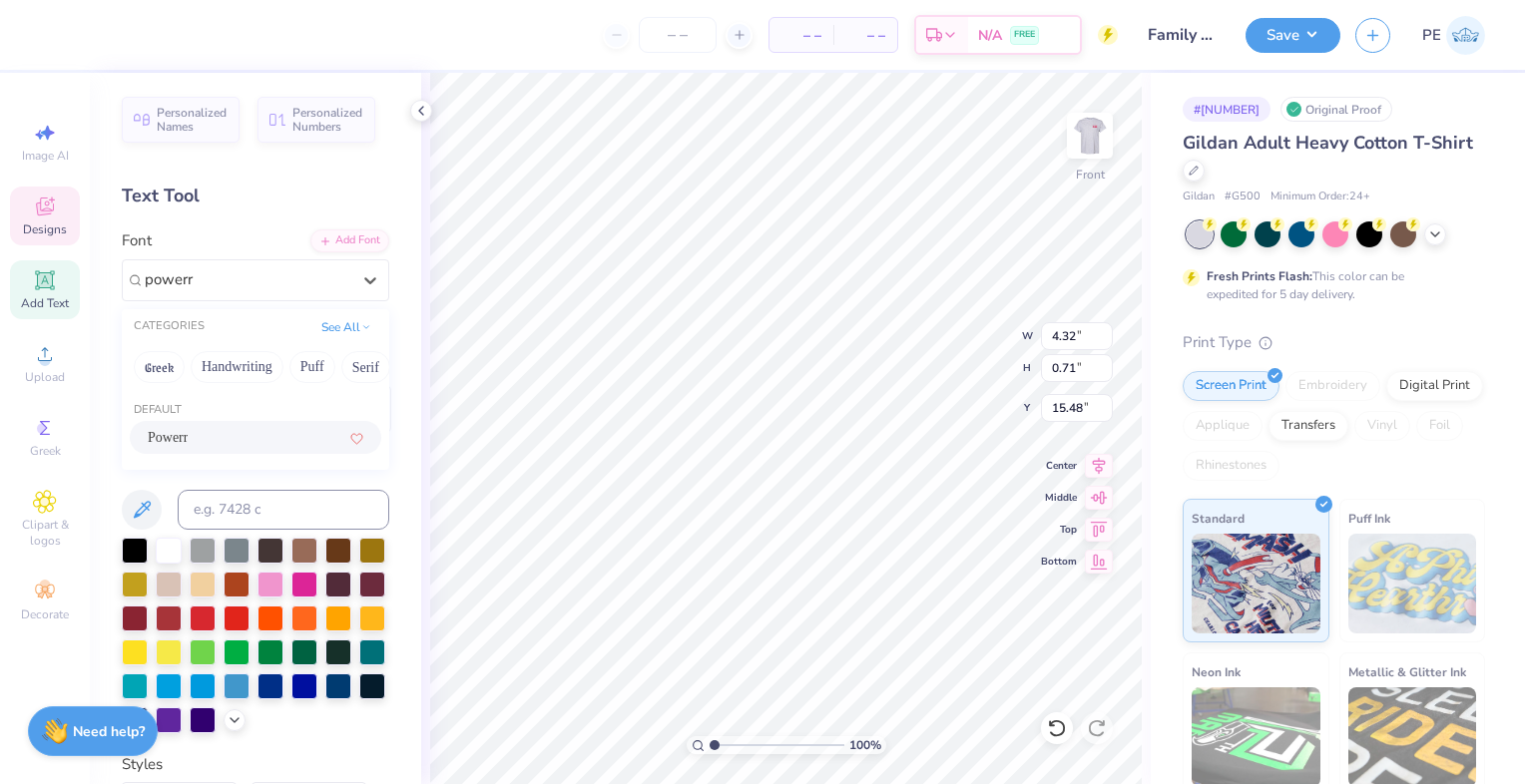 click on "Powerr" at bounding box center (255, 437) 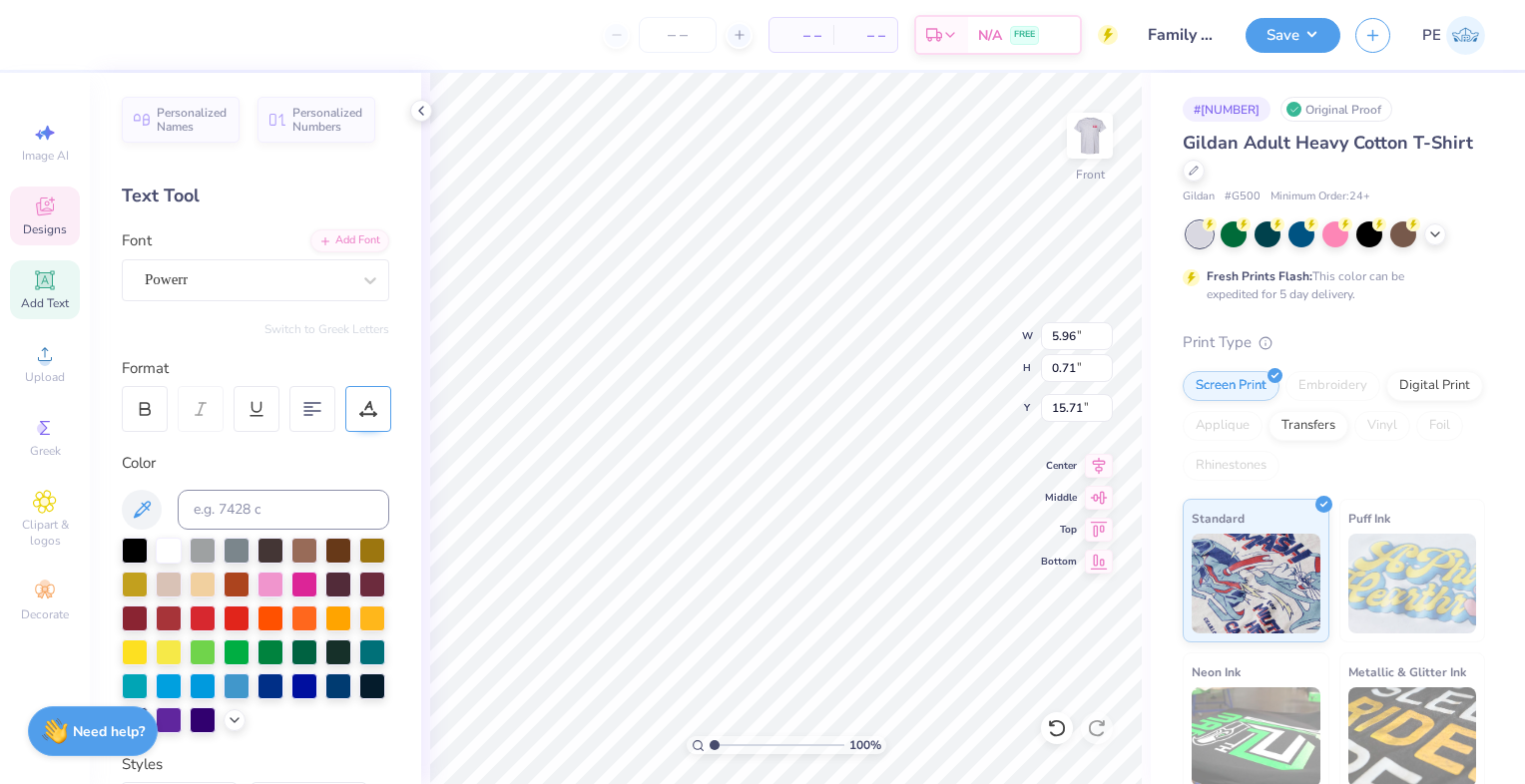 type on "15.71" 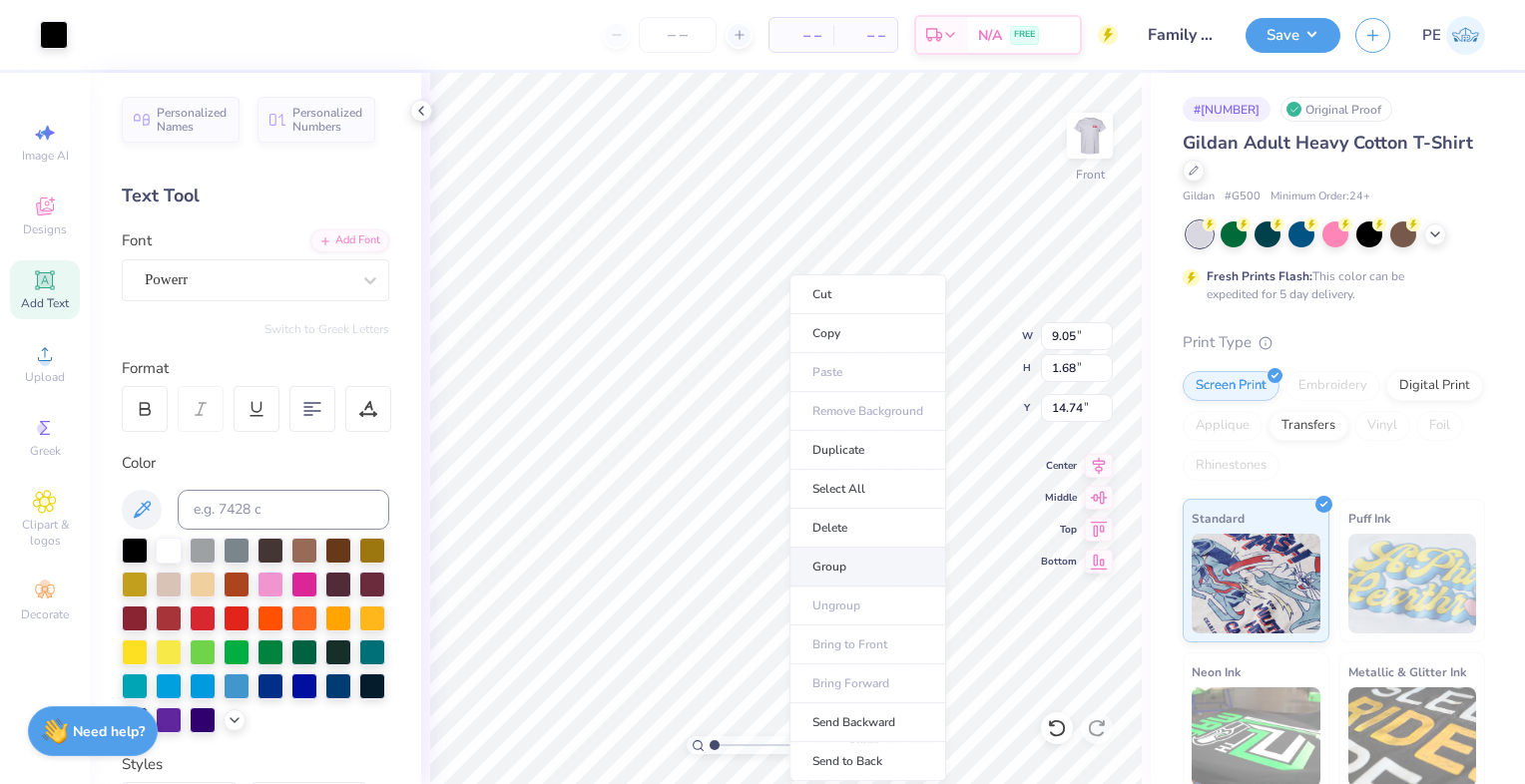 click on "Group" at bounding box center (867, 567) 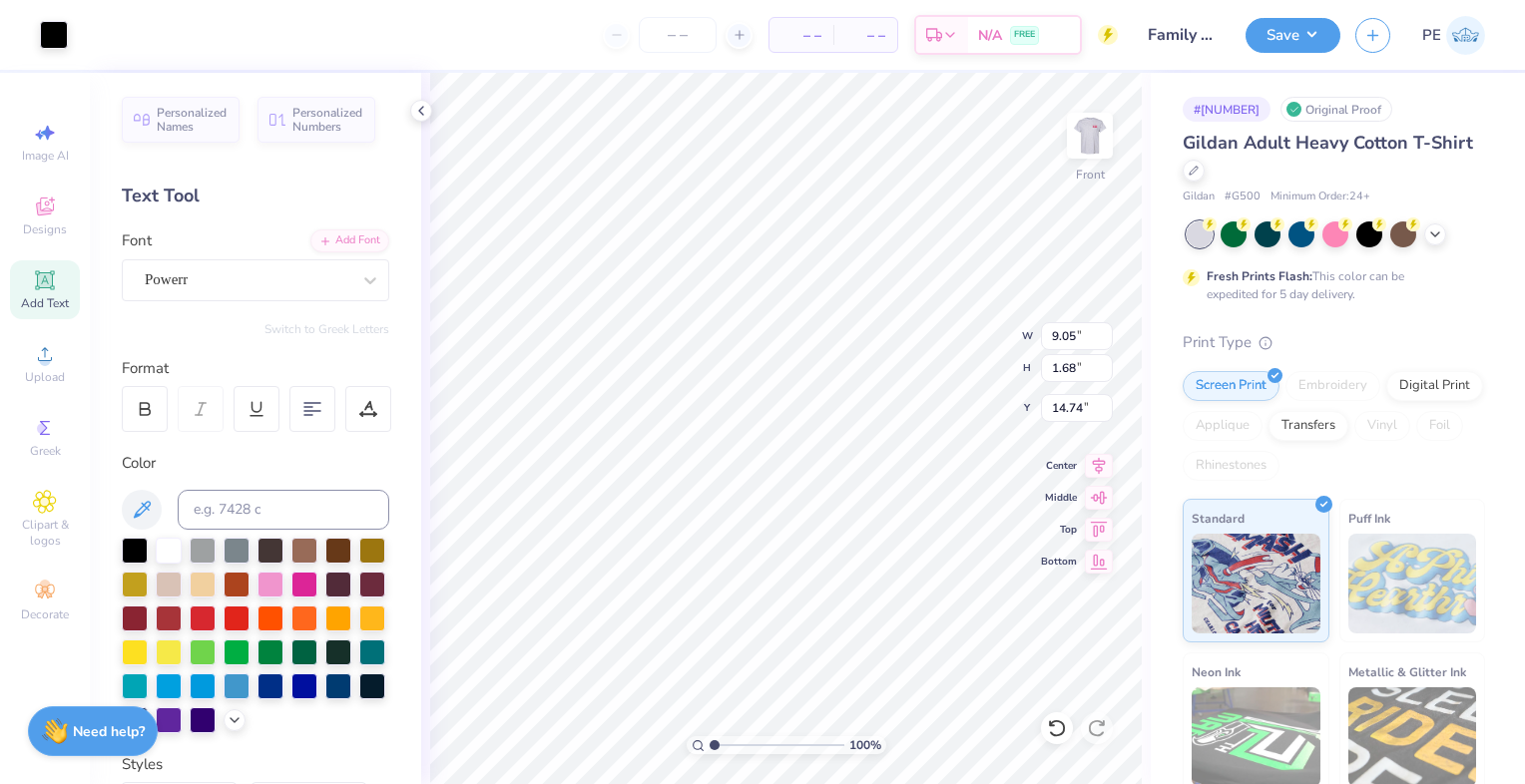 type on "7.49" 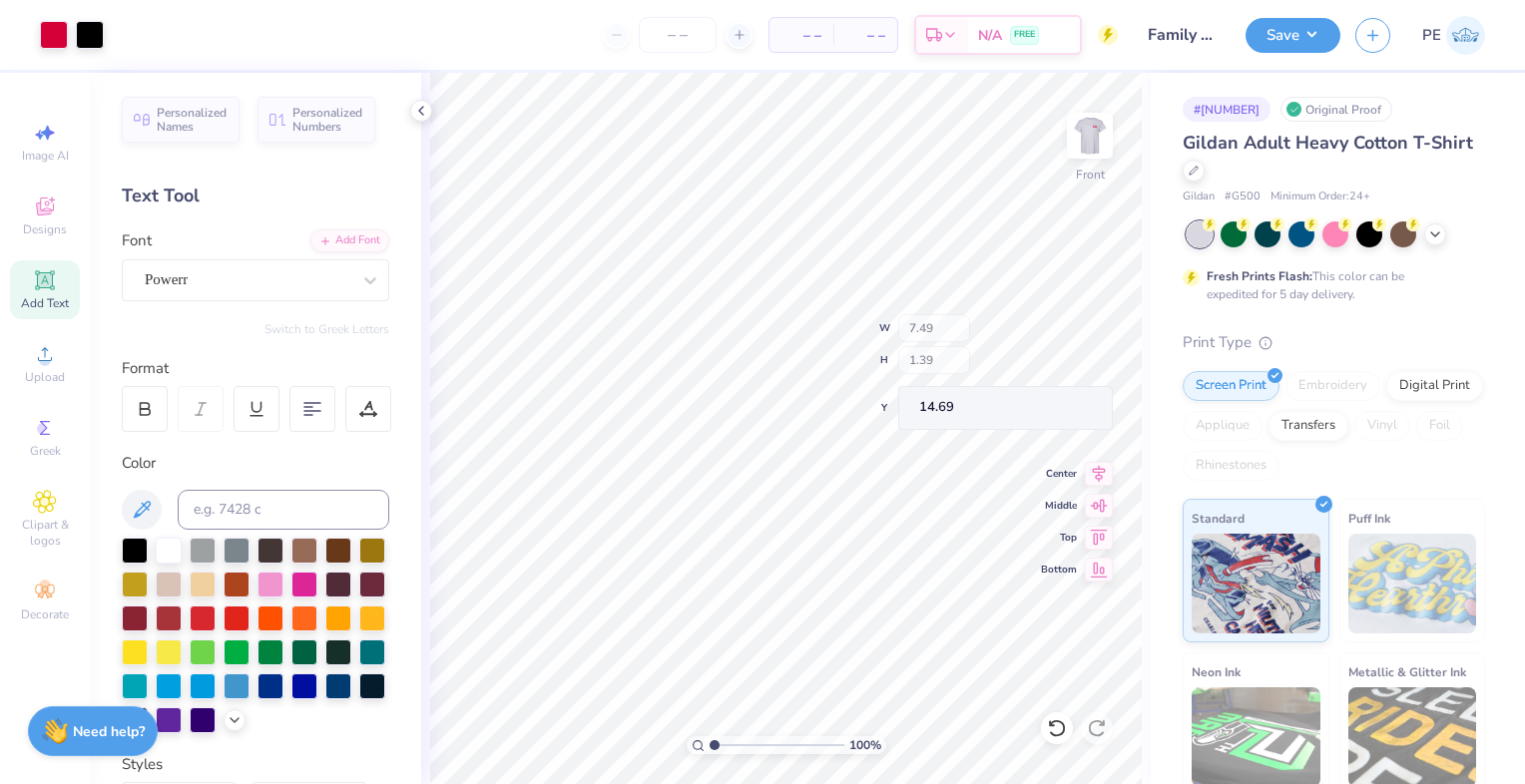 type on "14.83" 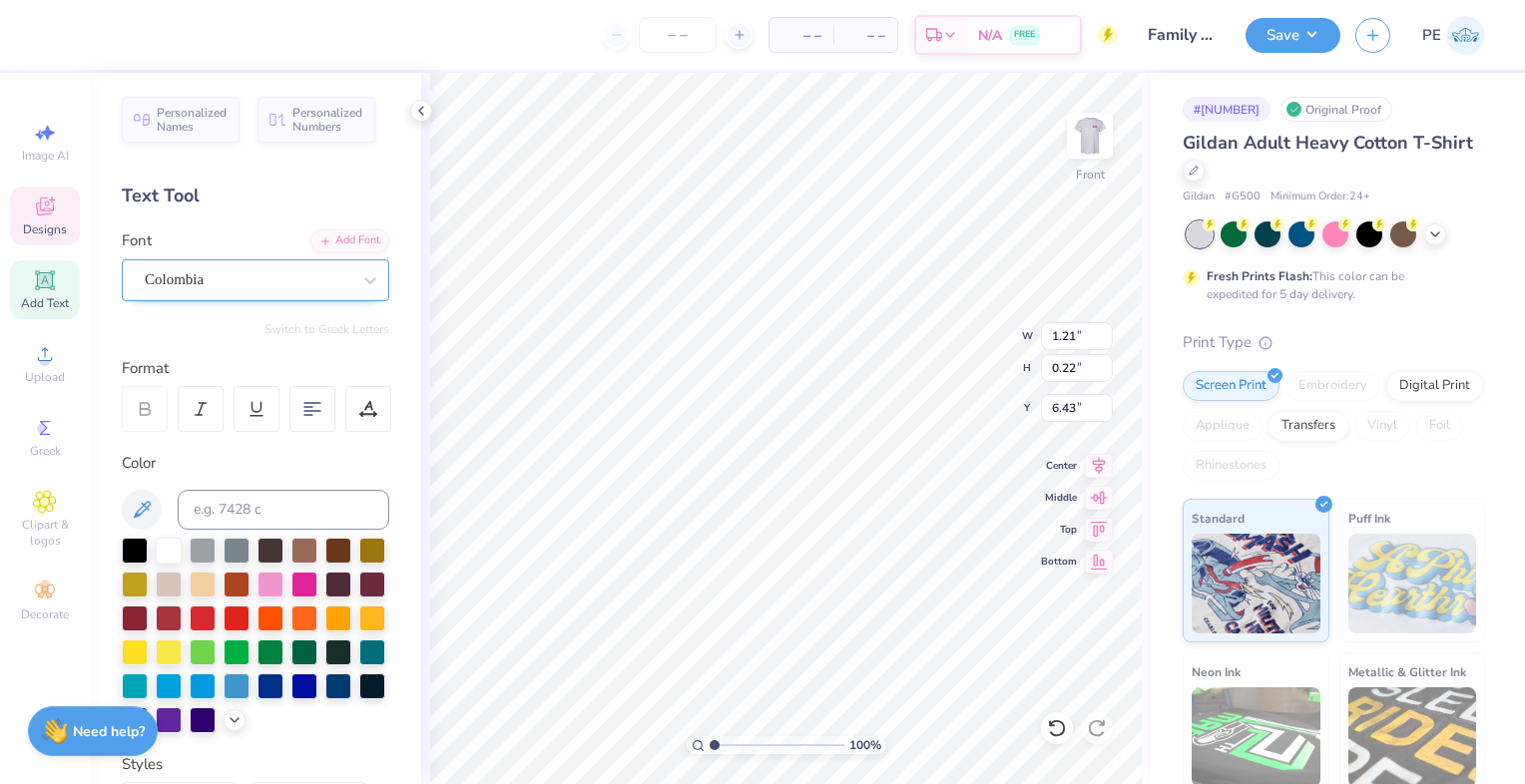 click on "Colombia" at bounding box center [248, 279] 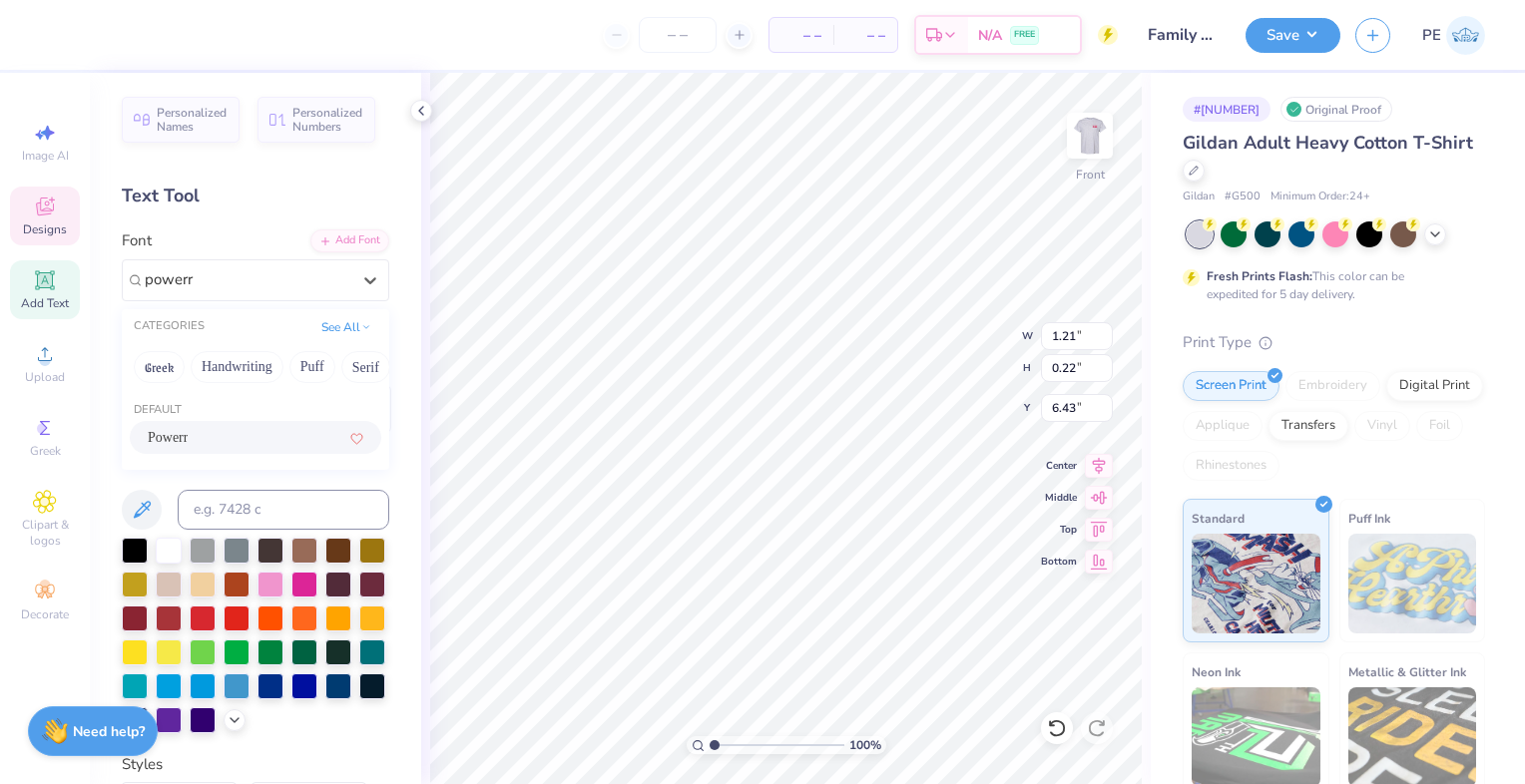 click on "Powerr" at bounding box center (255, 437) 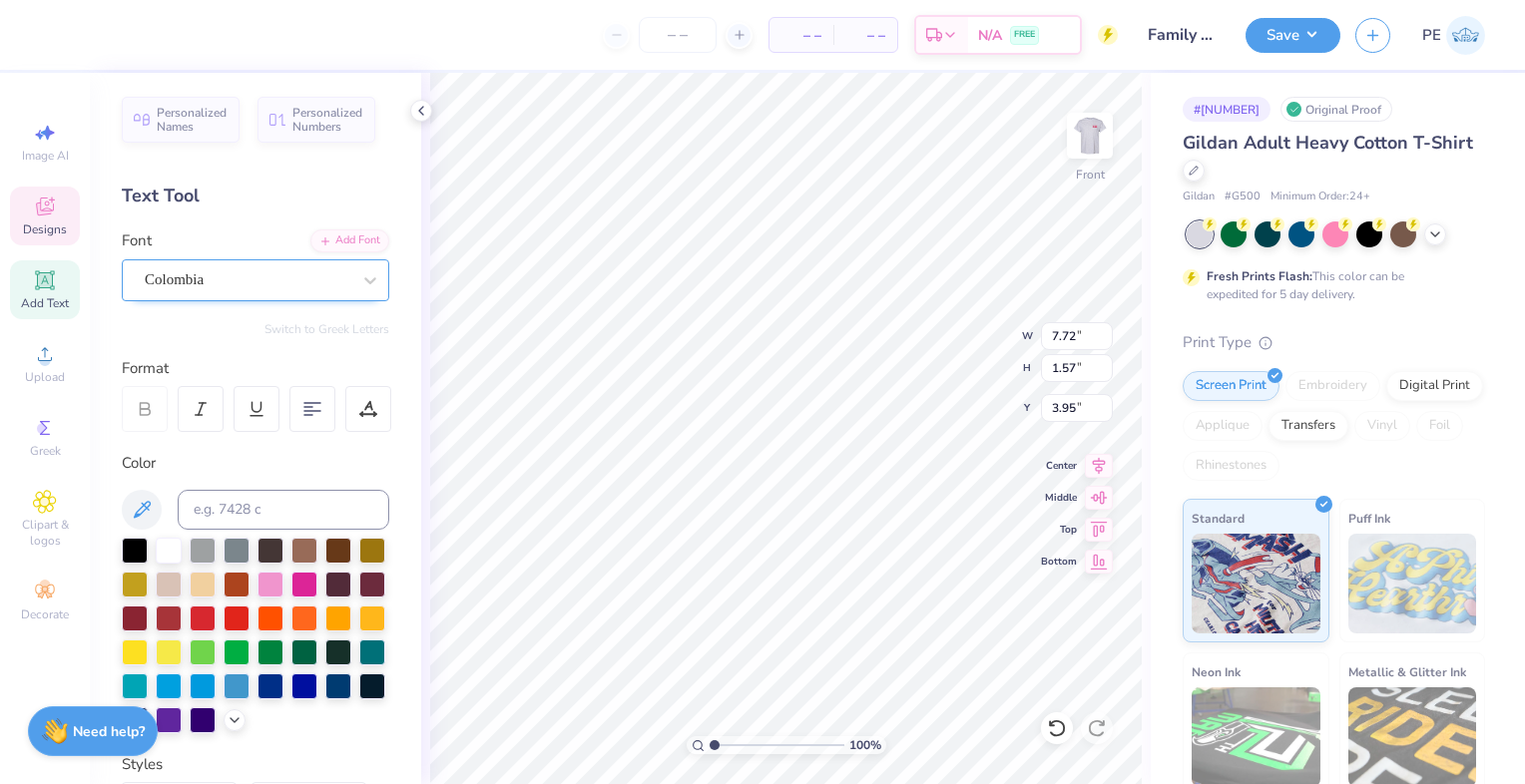 click on "Colombia" at bounding box center (248, 279) 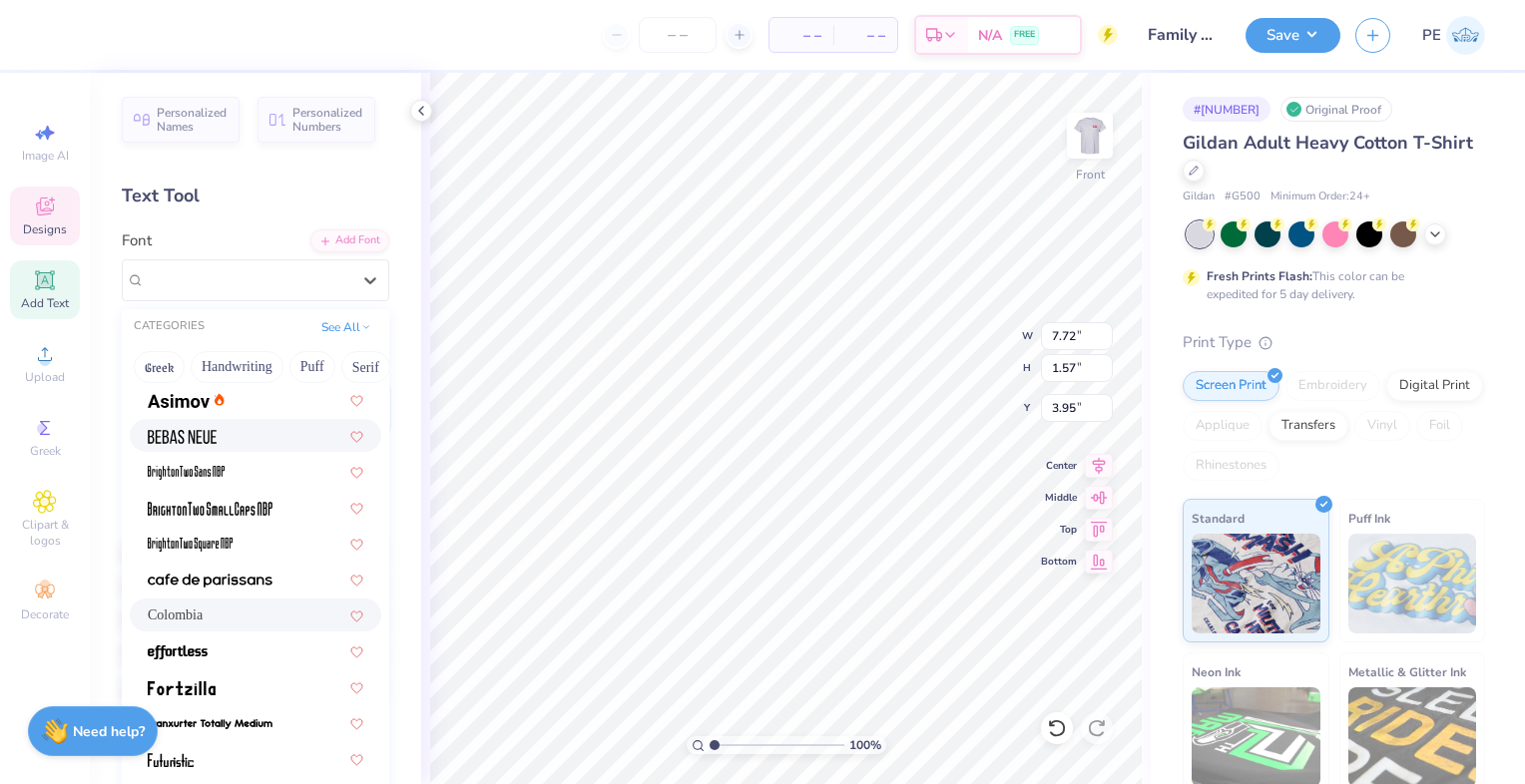 scroll, scrollTop: 0, scrollLeft: 0, axis: both 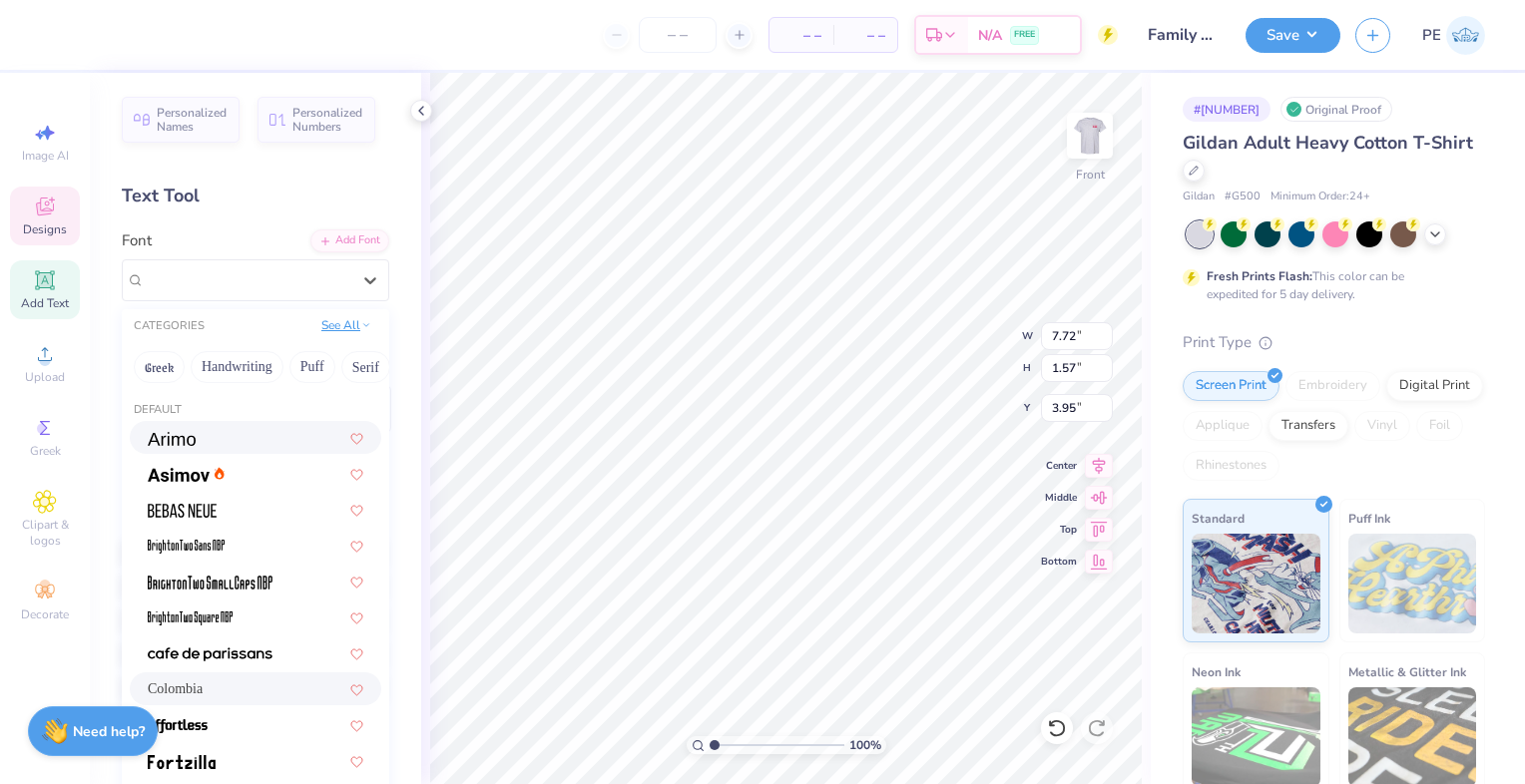click on "See All" at bounding box center (346, 325) 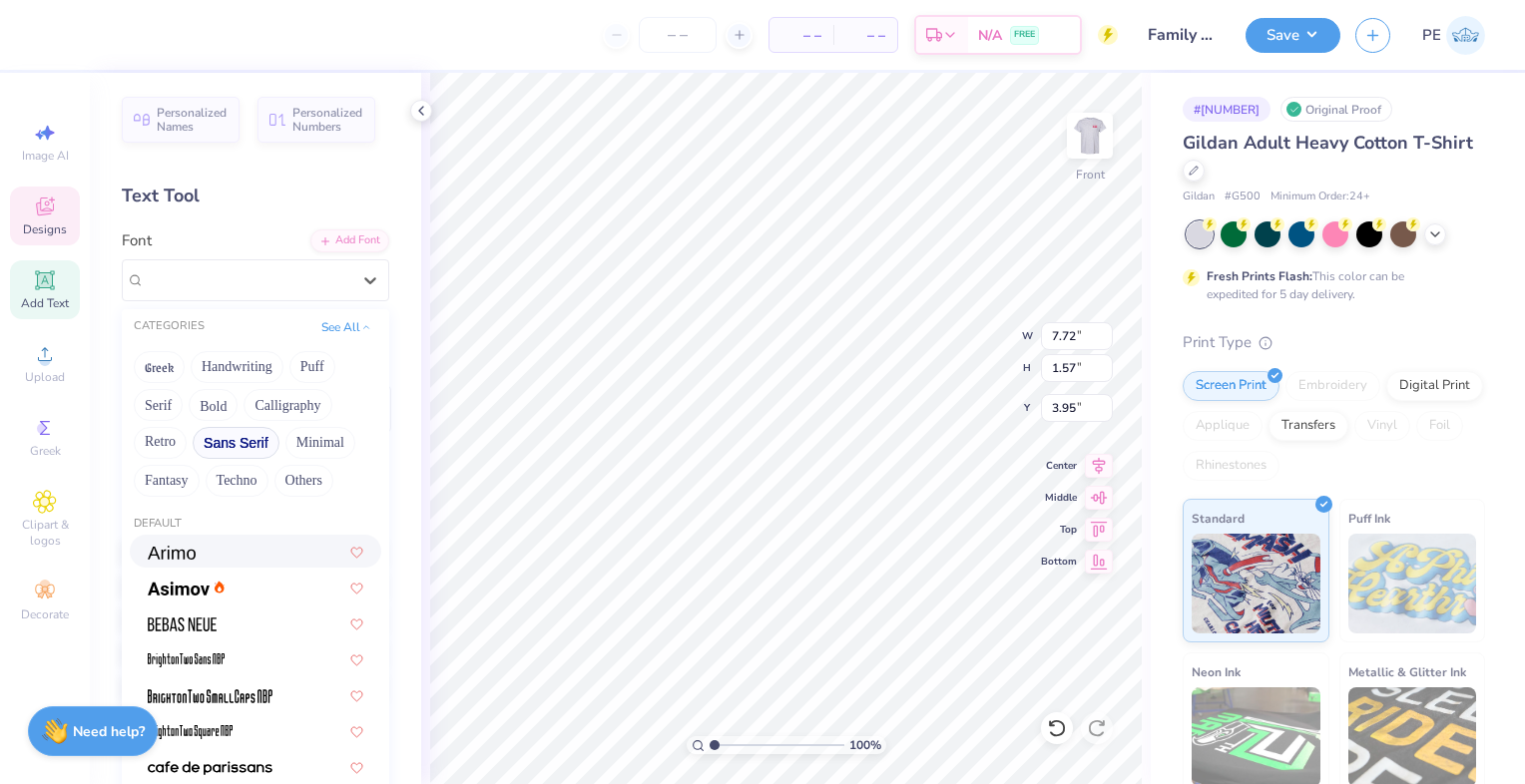 click on "Sans Serif" at bounding box center [236, 443] 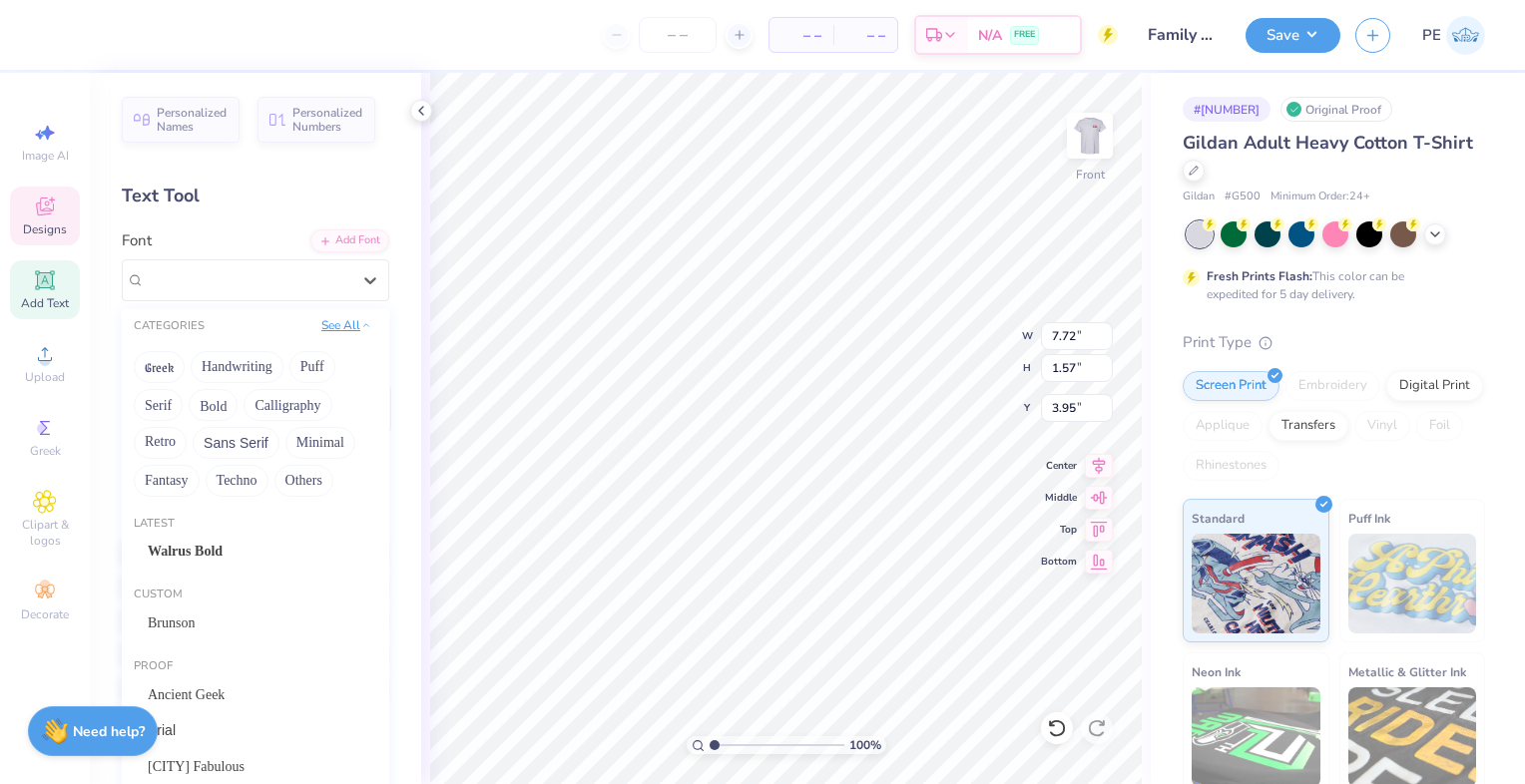 click on "See All" at bounding box center [346, 325] 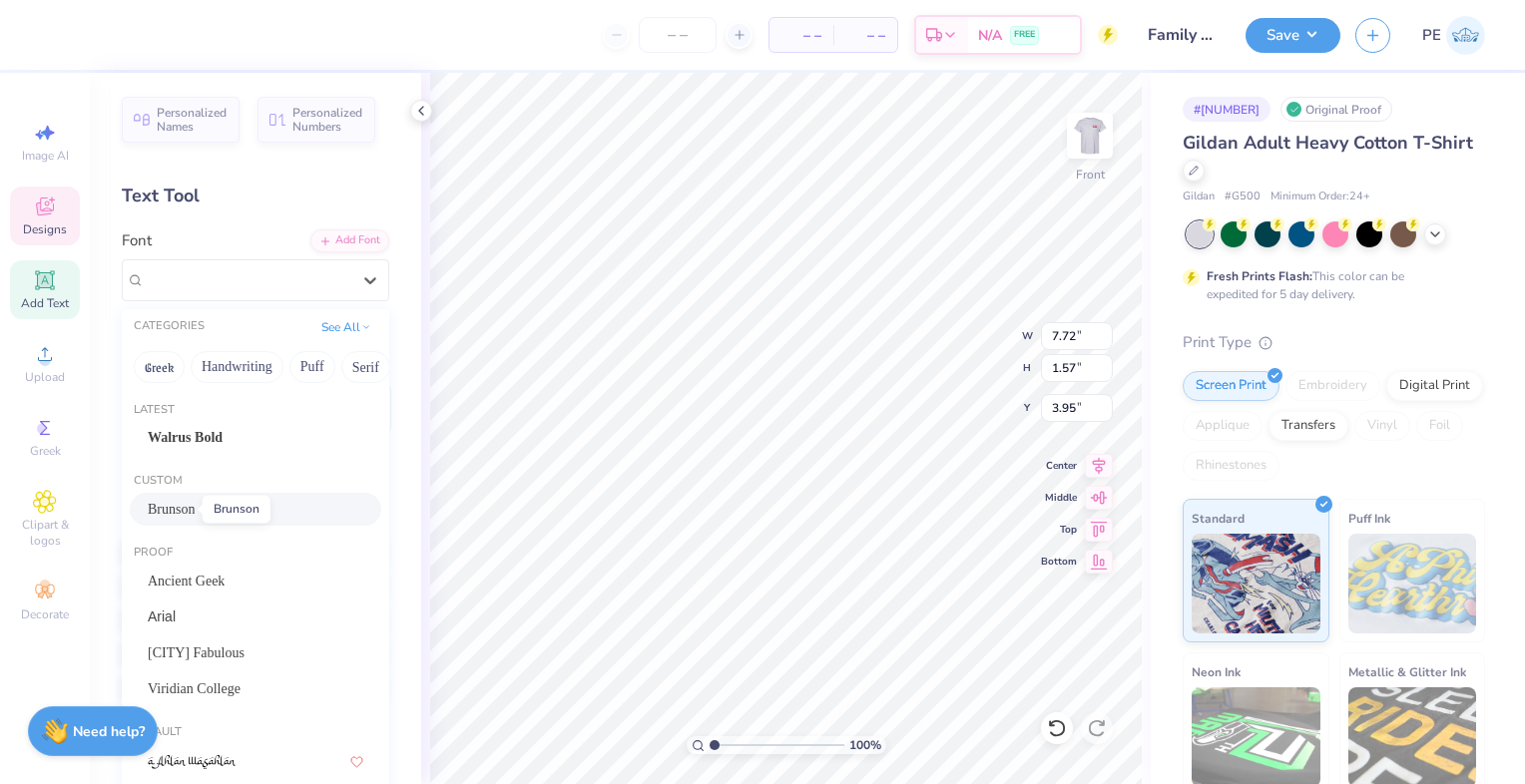 click on "Brunson" at bounding box center (171, 509) 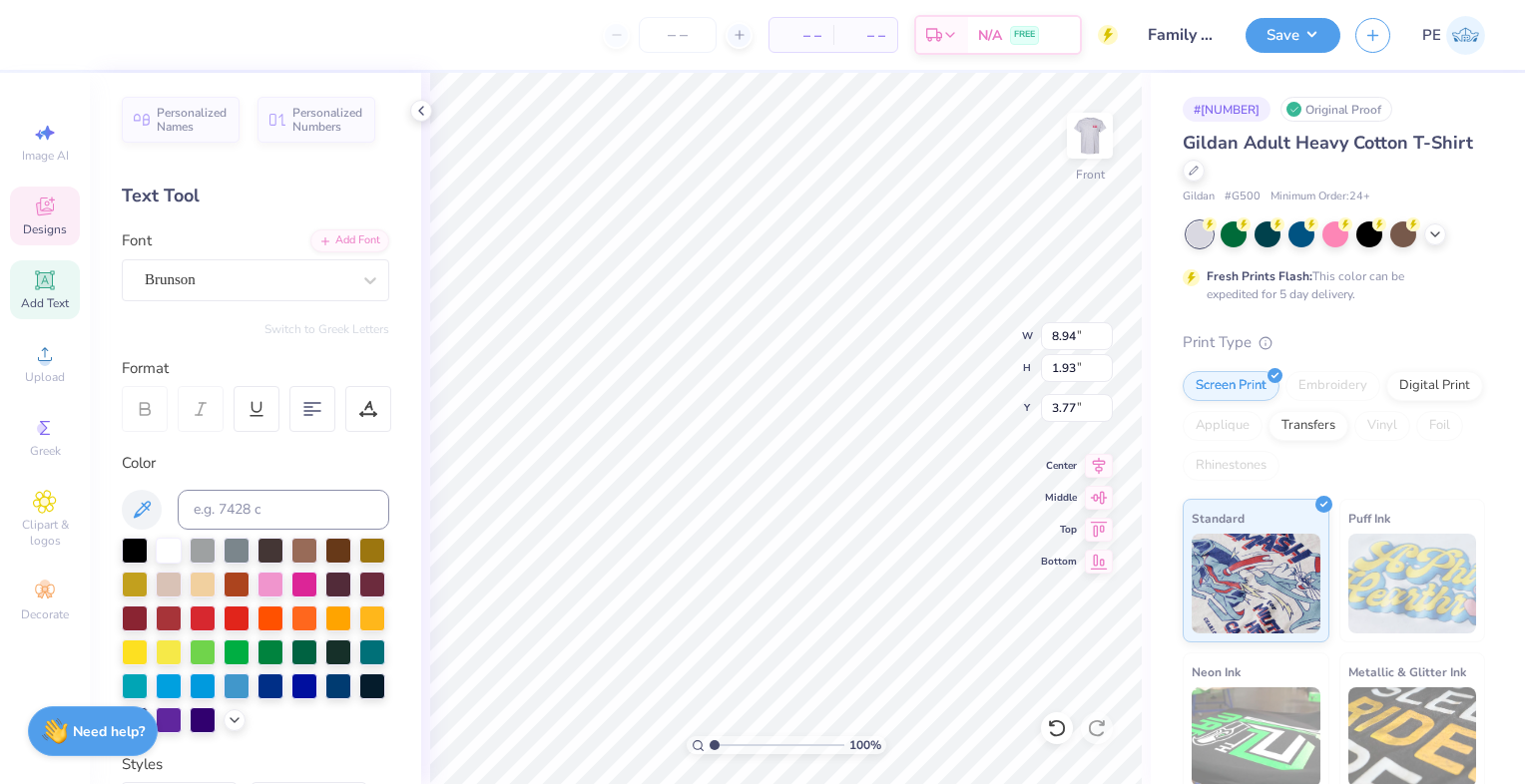 type on "8.94" 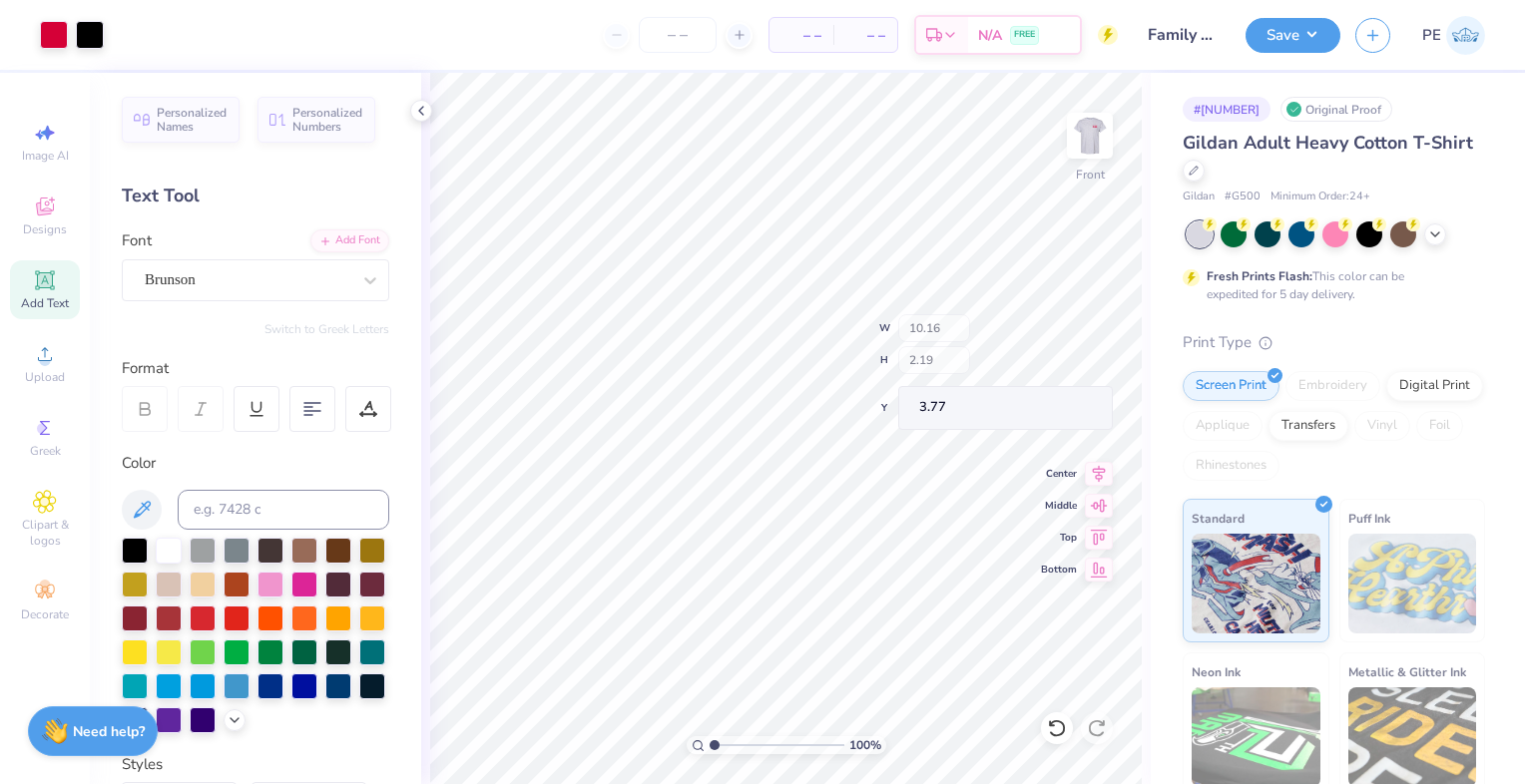 type on "3.38" 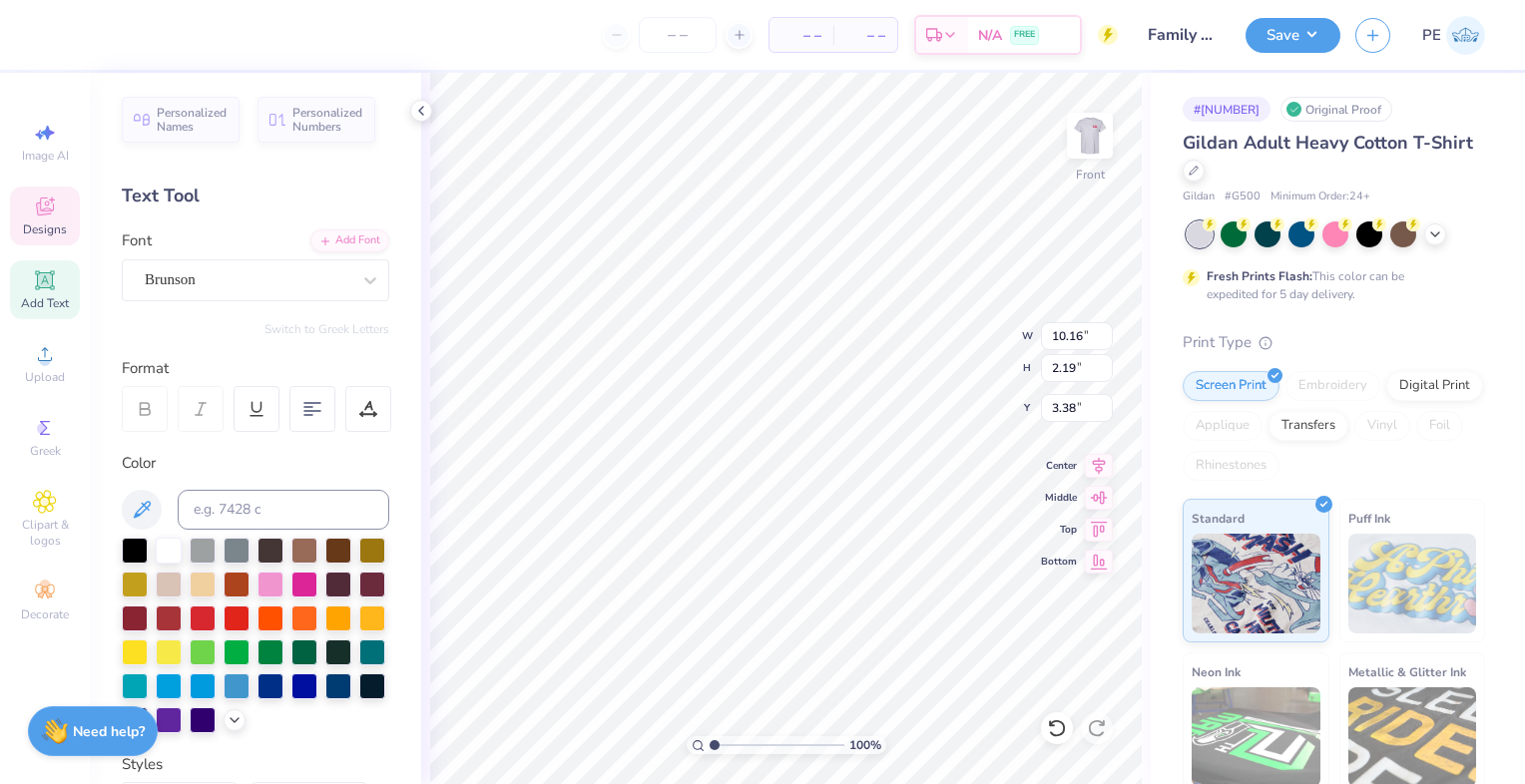 type on "11.16" 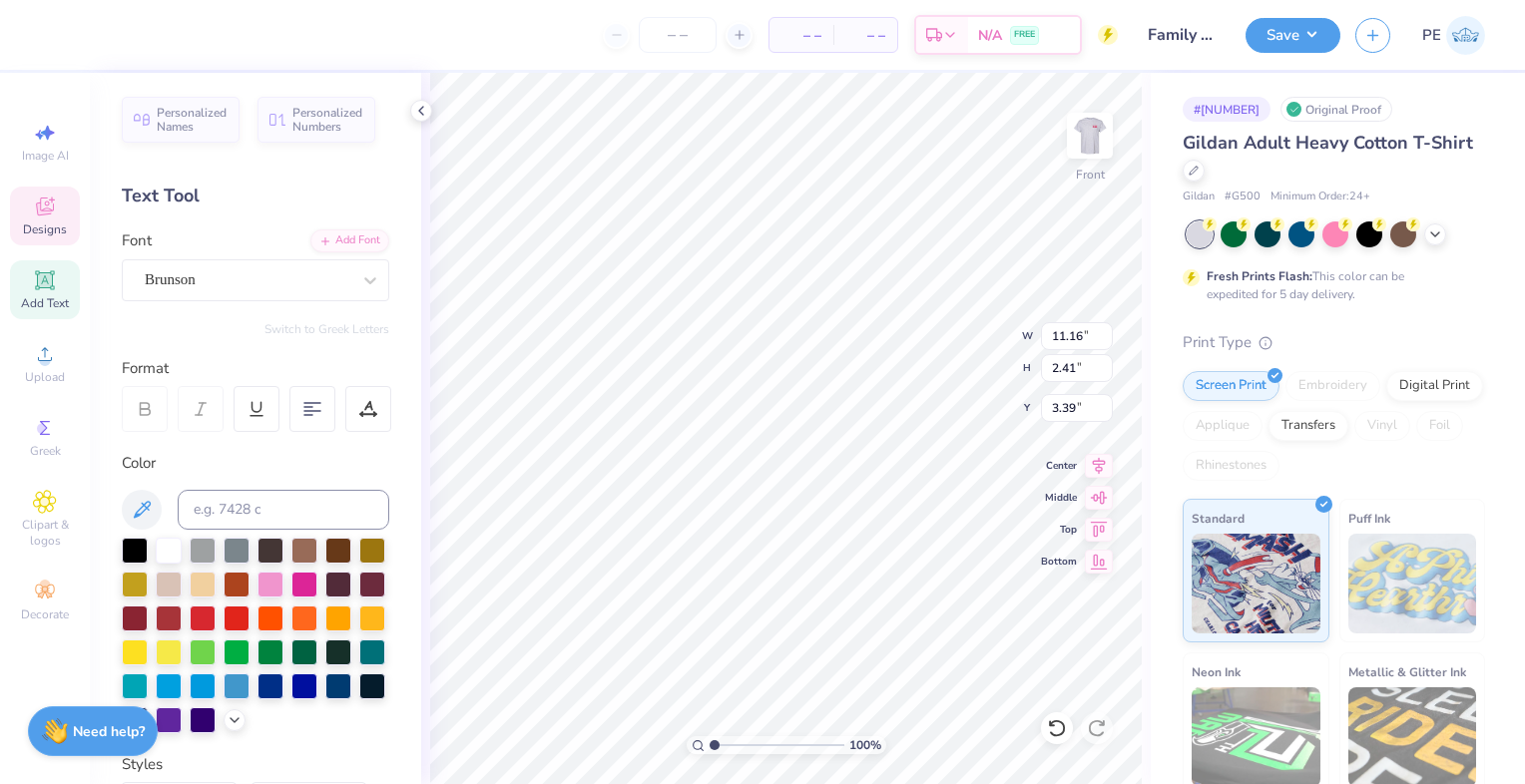 type on "2.41" 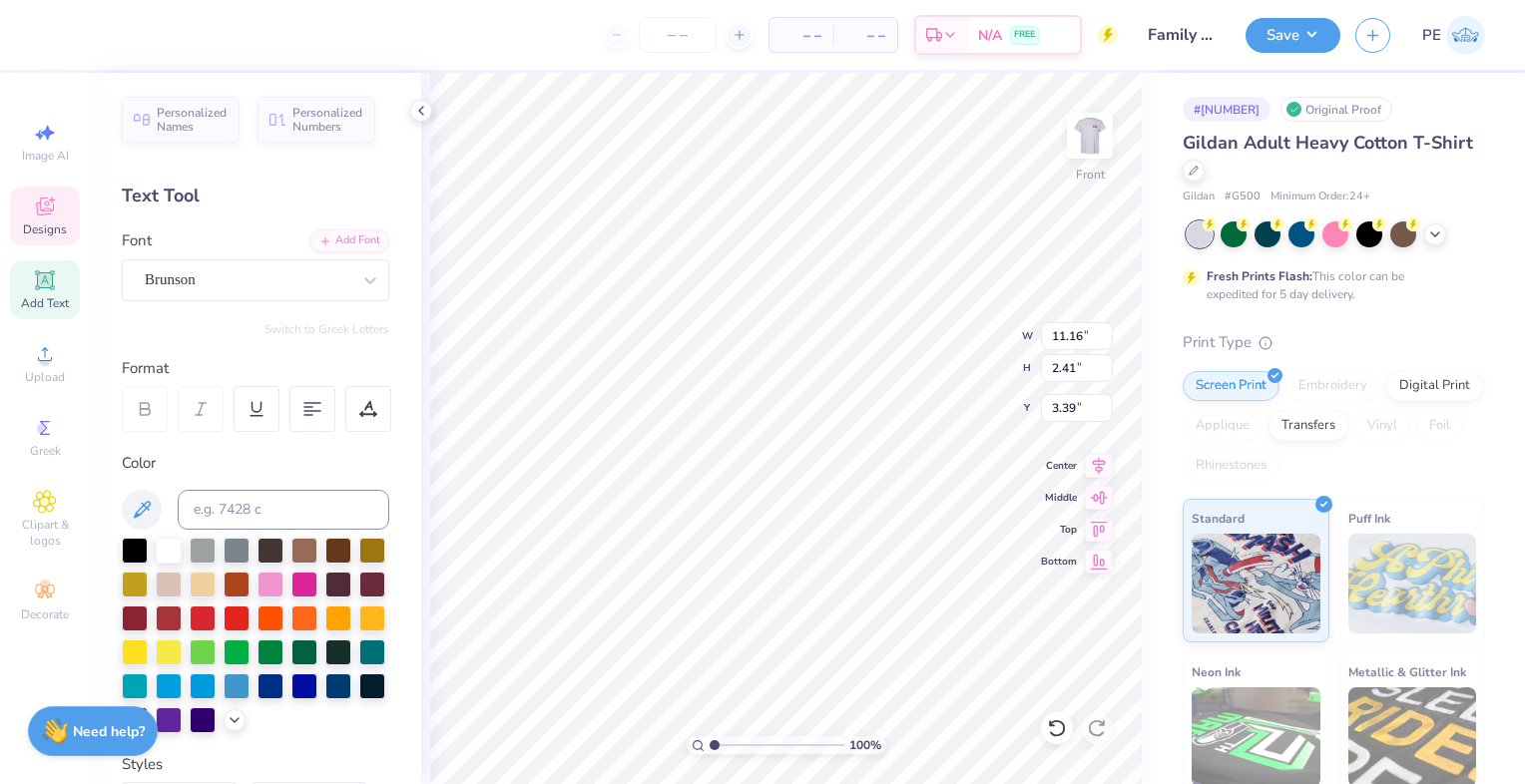 type on "3.46" 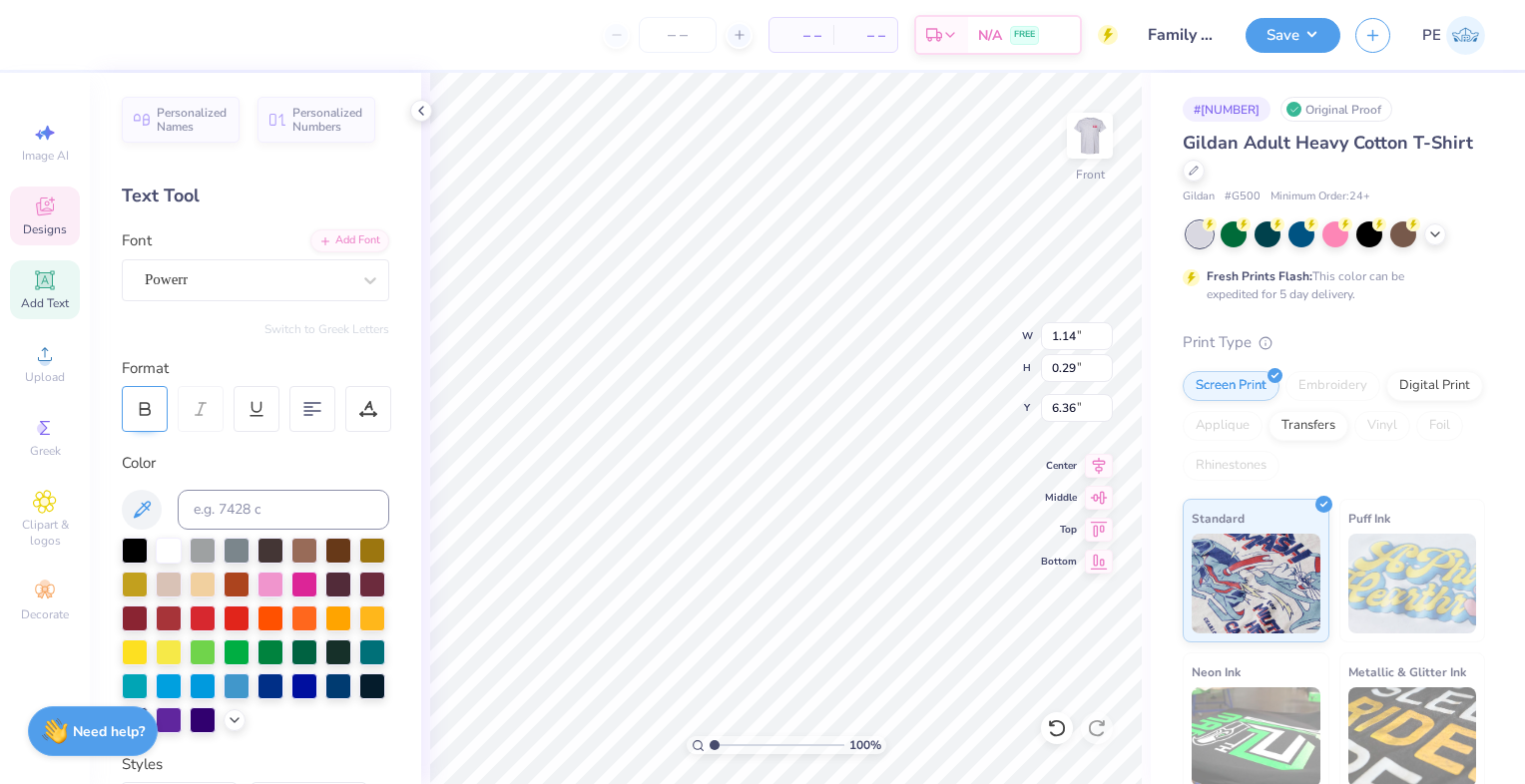click 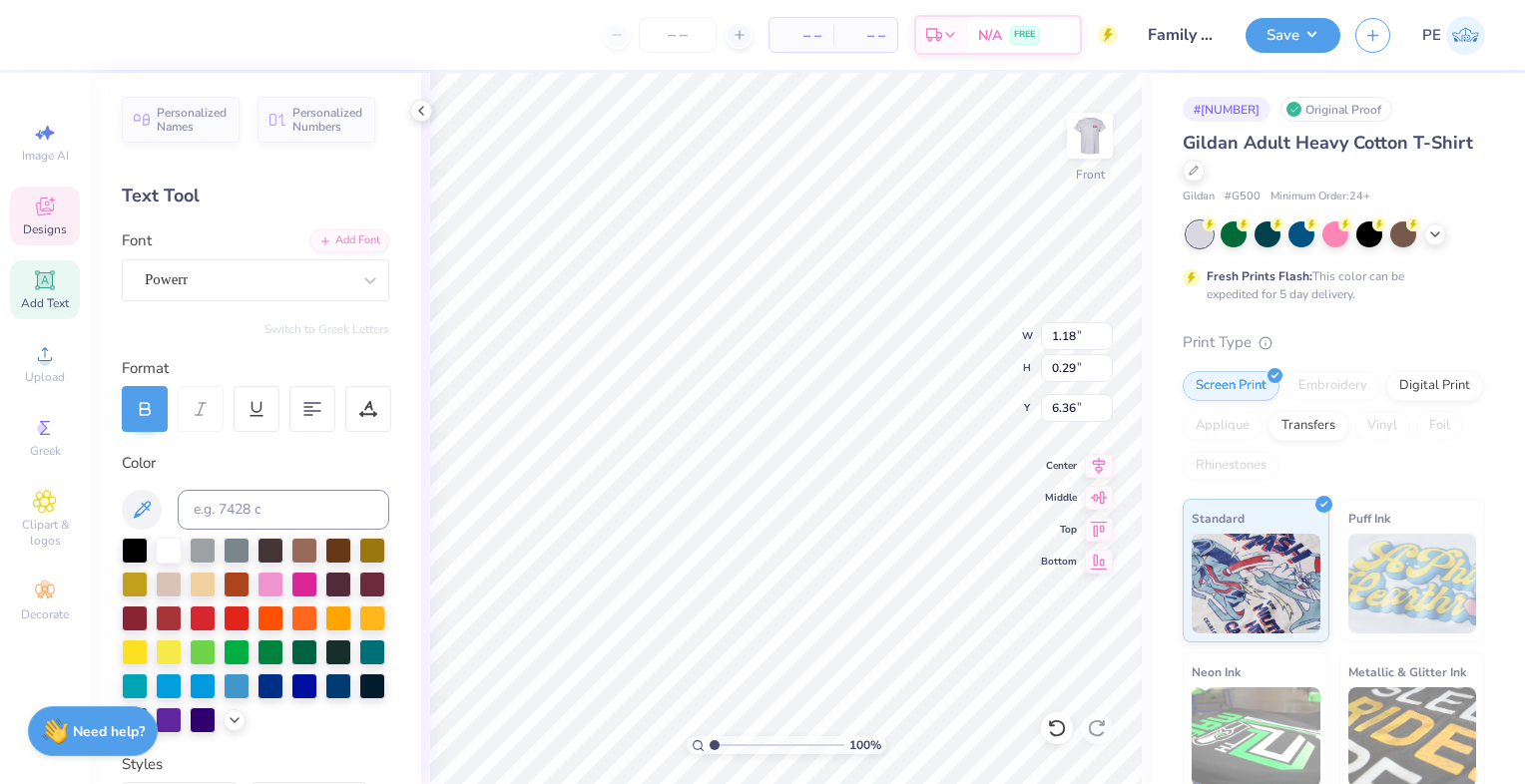 type on "1.18" 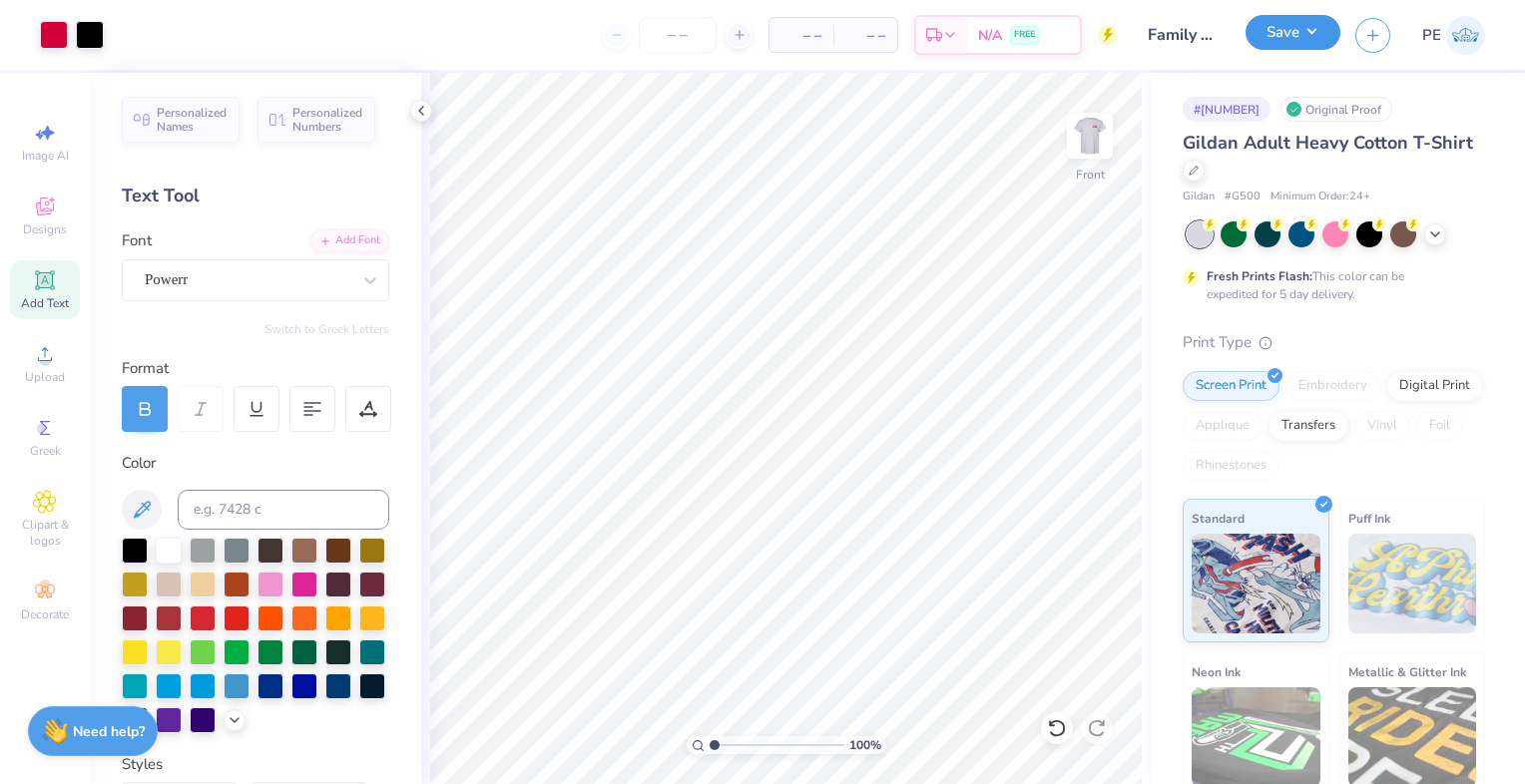 click on "Save" at bounding box center [1292, 32] 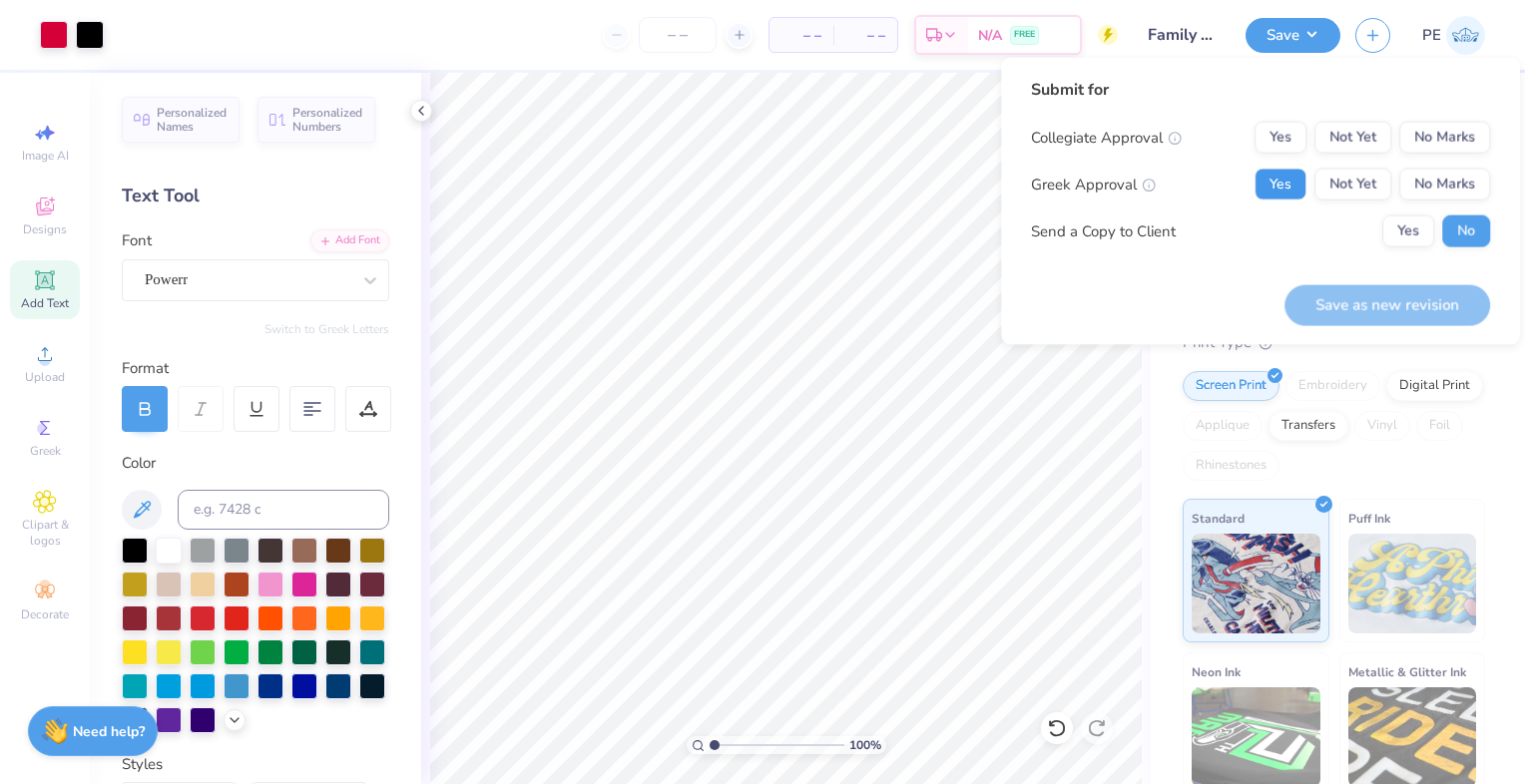 click on "Yes" at bounding box center [1280, 185] 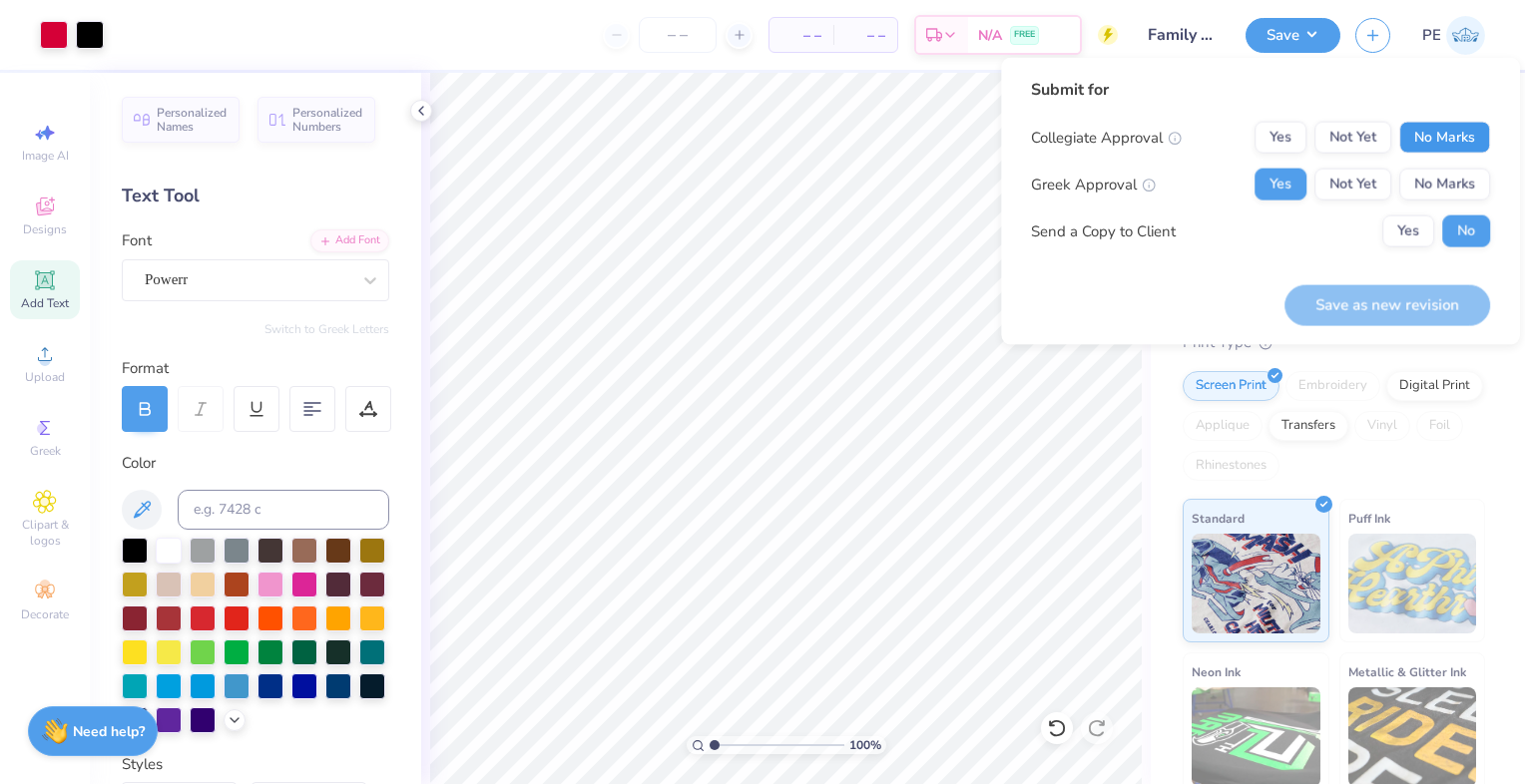 click on "No Marks" at bounding box center [1444, 138] 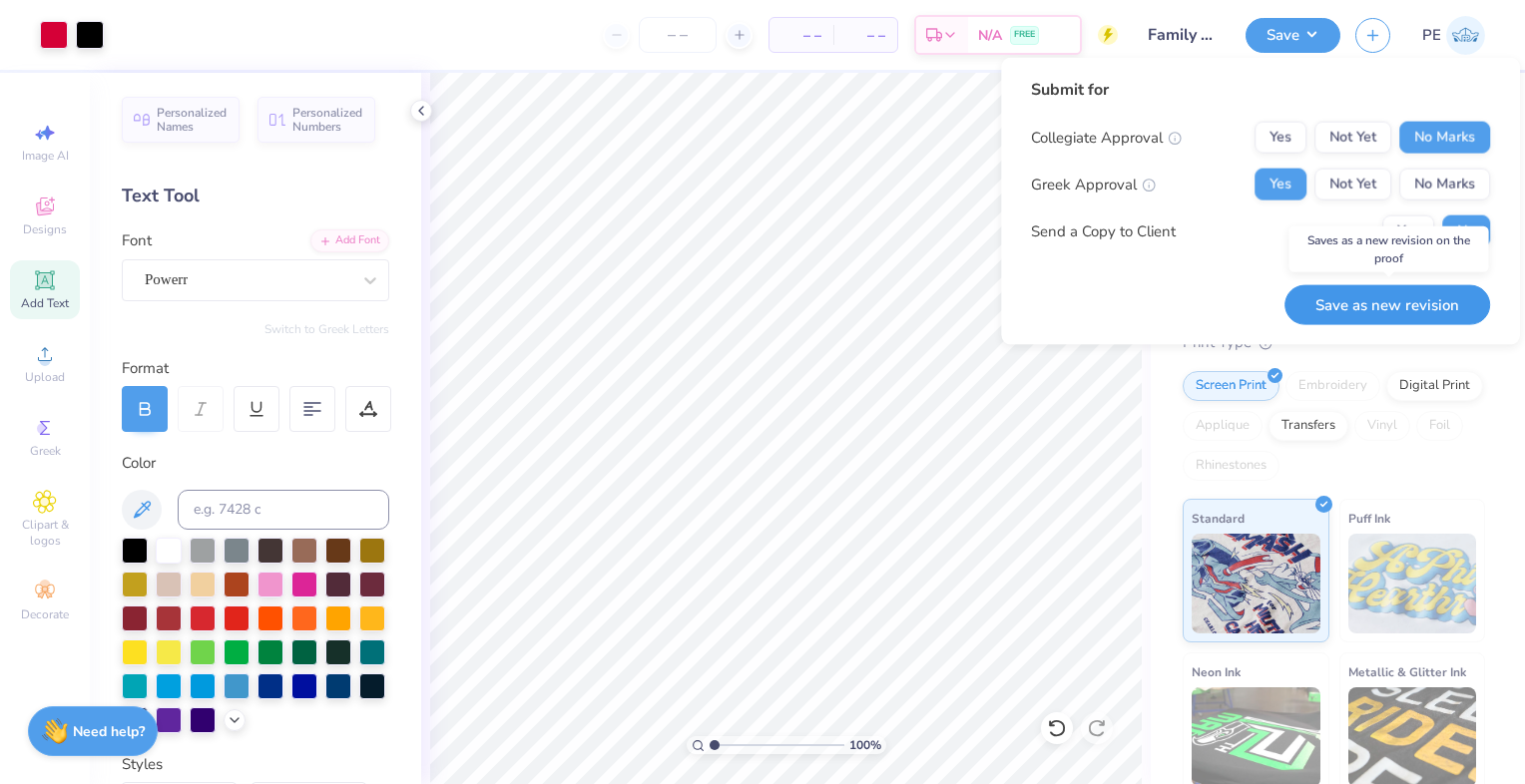 click on "Save as new revision" at bounding box center (1387, 304) 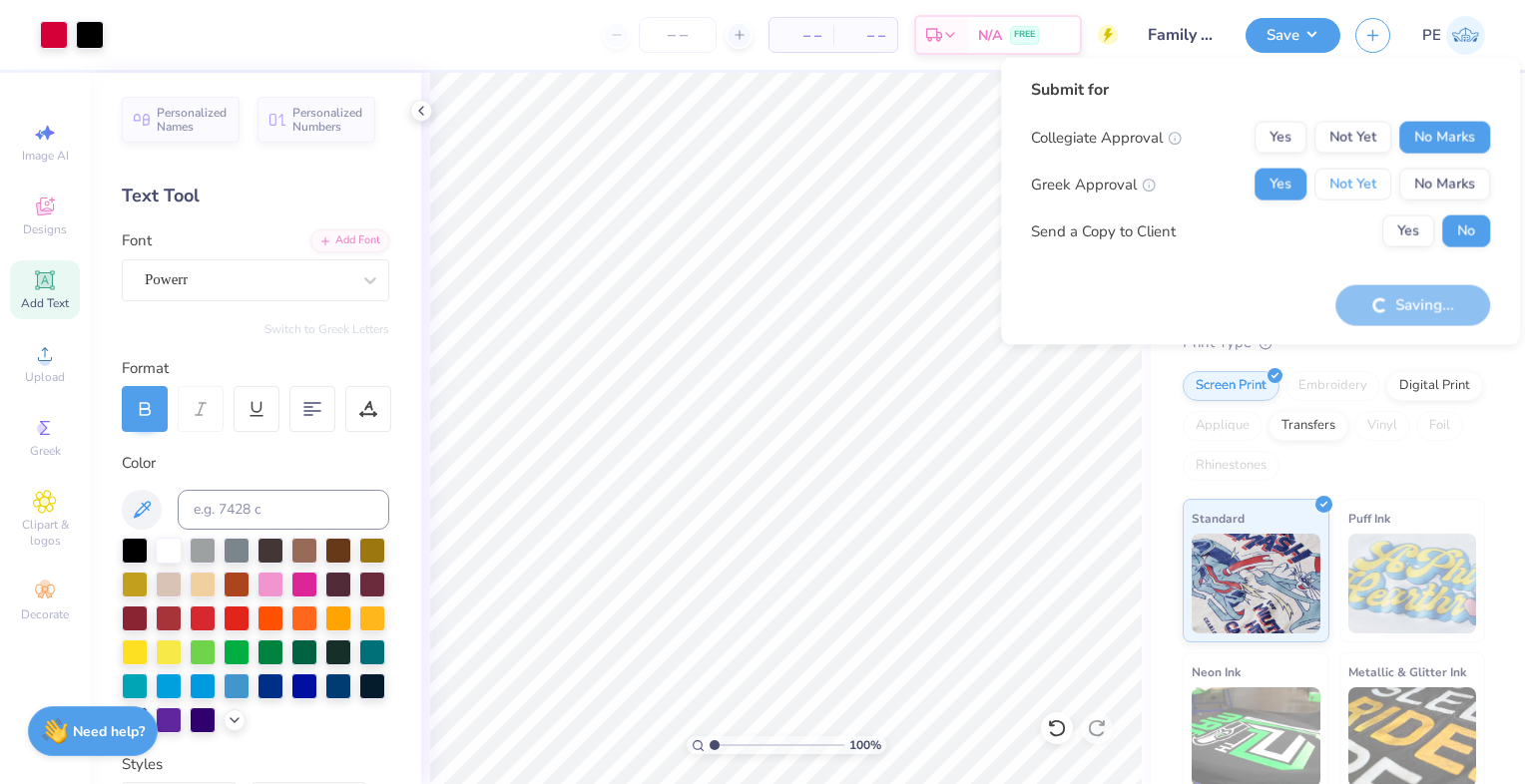 click on "Not Yet" at bounding box center [1352, 185] 